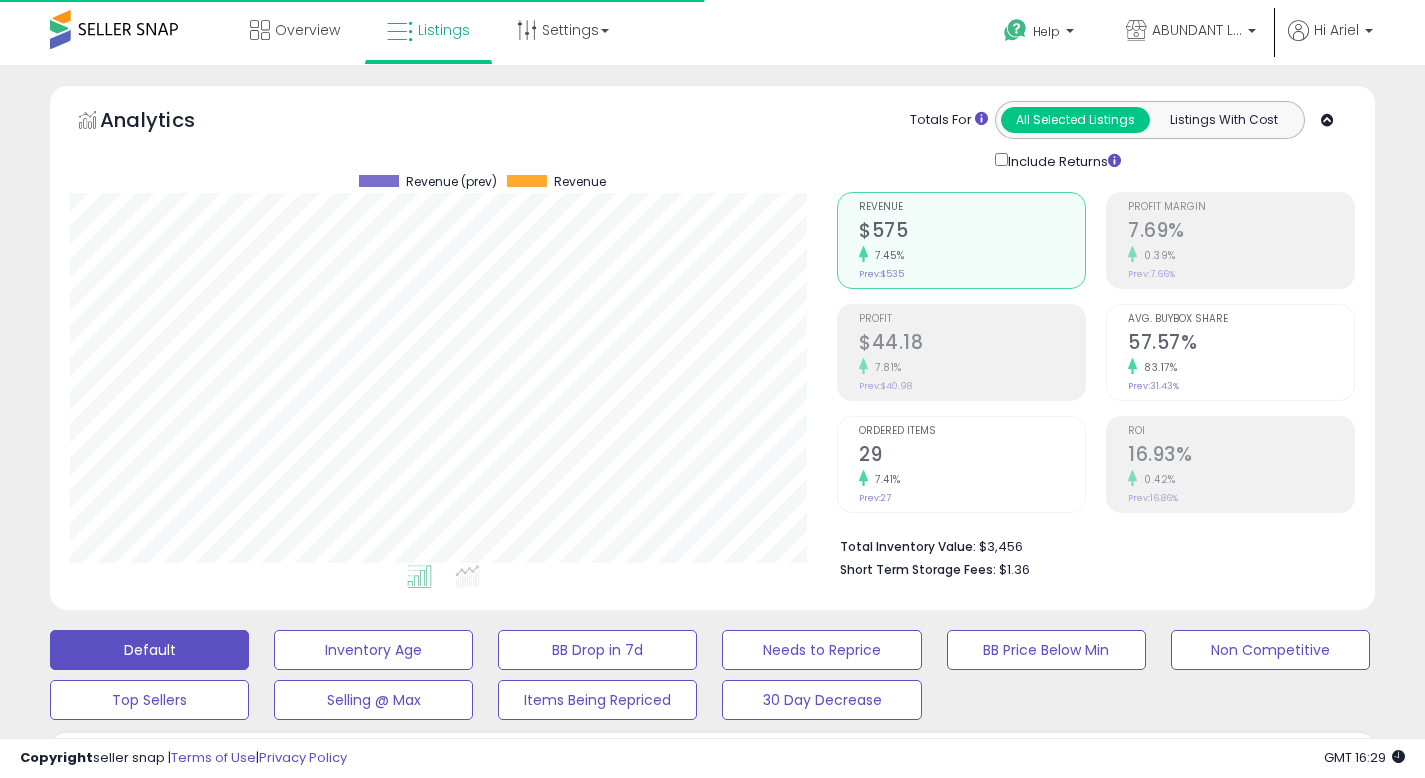 scroll, scrollTop: 0, scrollLeft: 0, axis: both 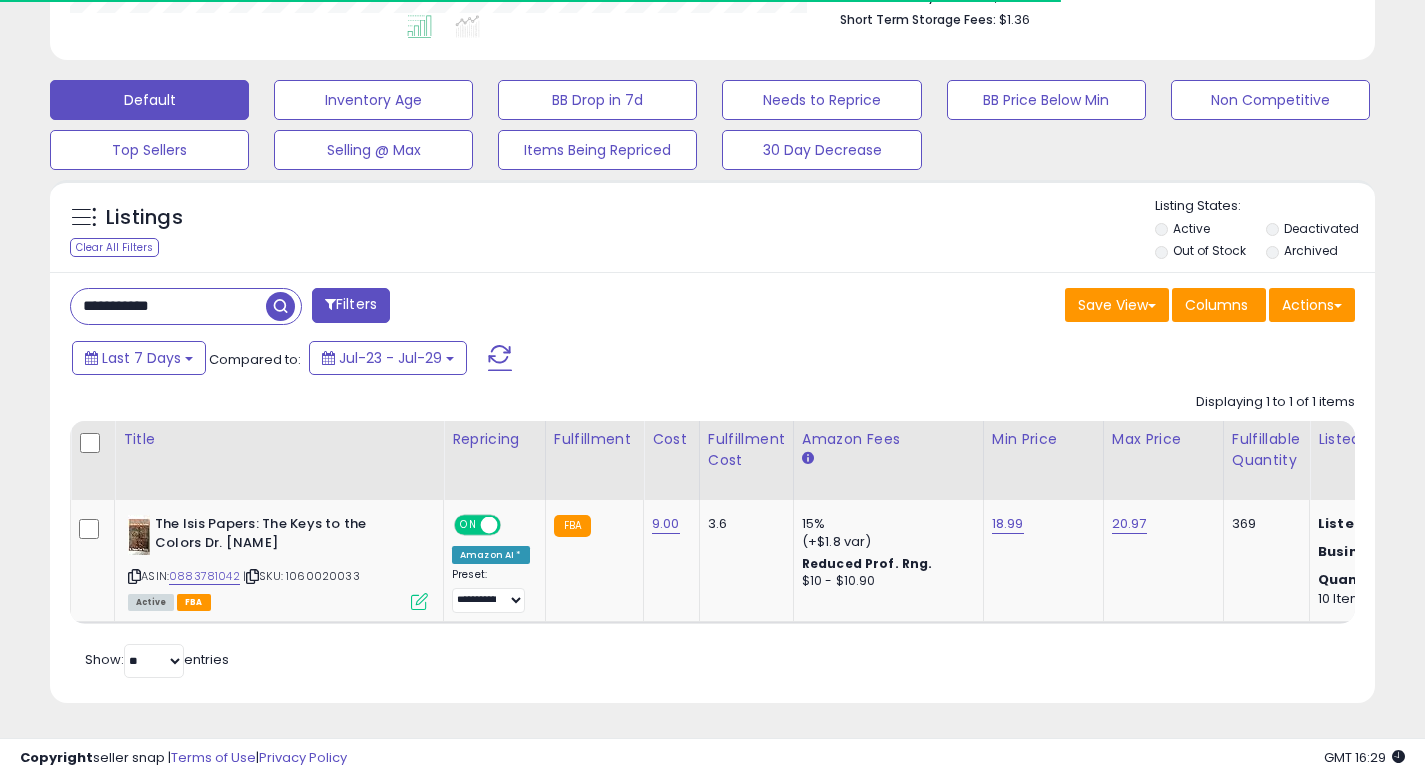 drag, startPoint x: 204, startPoint y: 283, endPoint x: 17, endPoint y: 285, distance: 187.0107 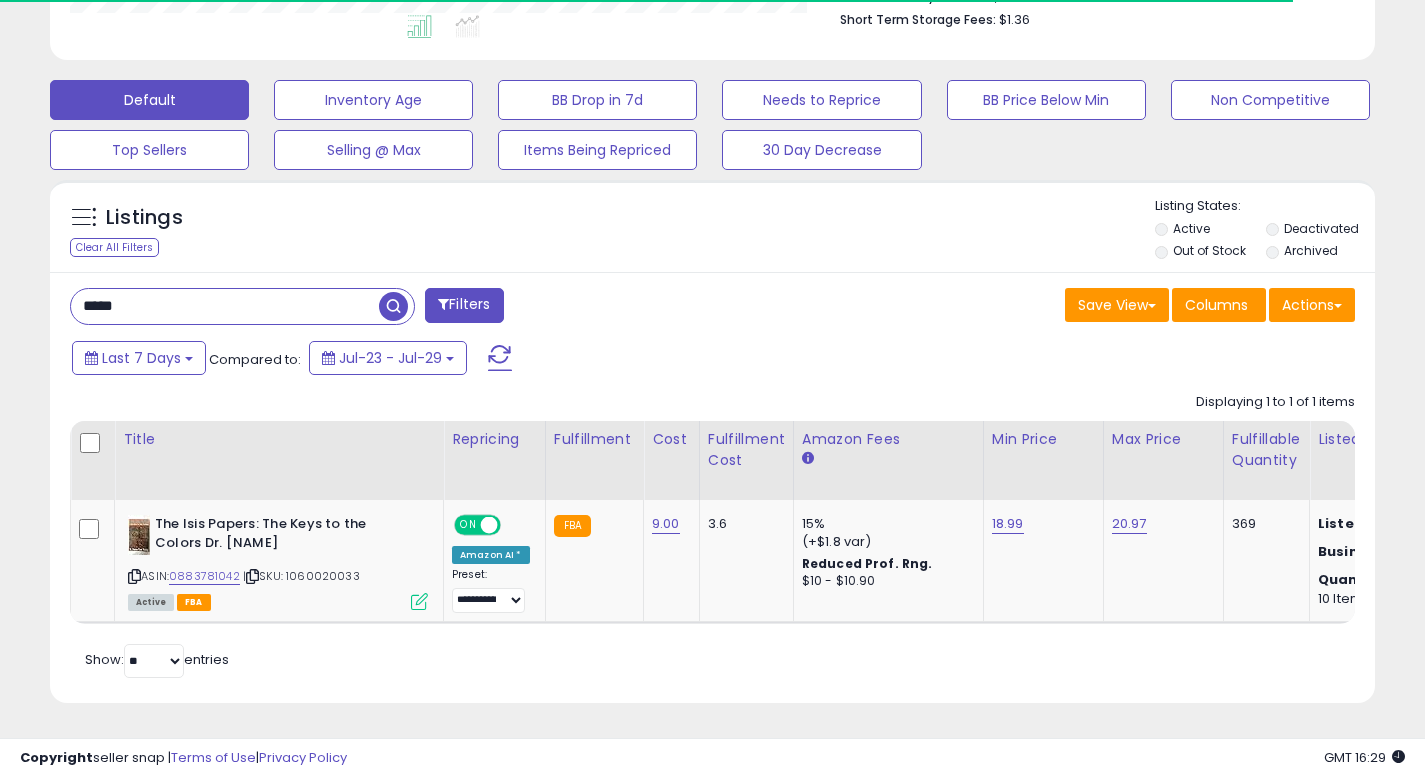 type on "**********" 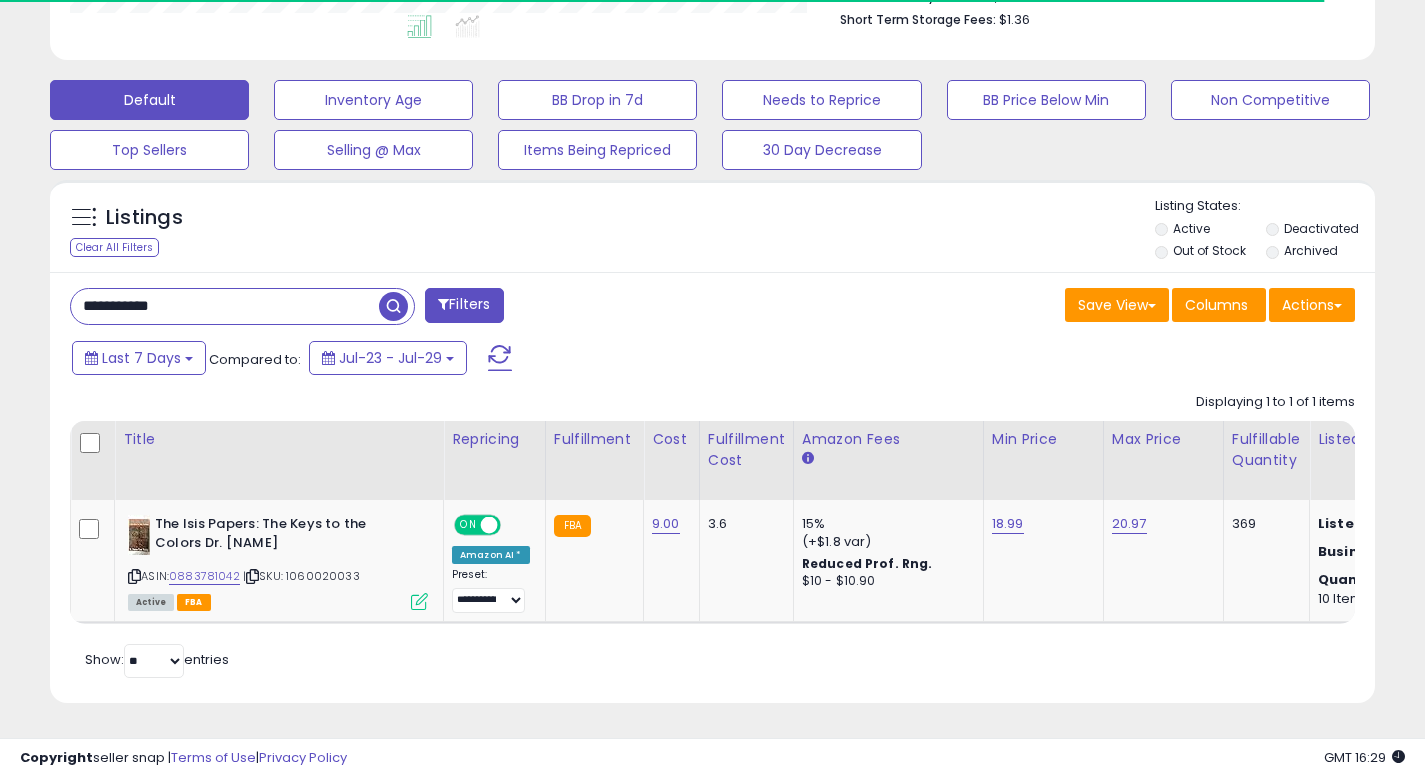 click at bounding box center [393, 306] 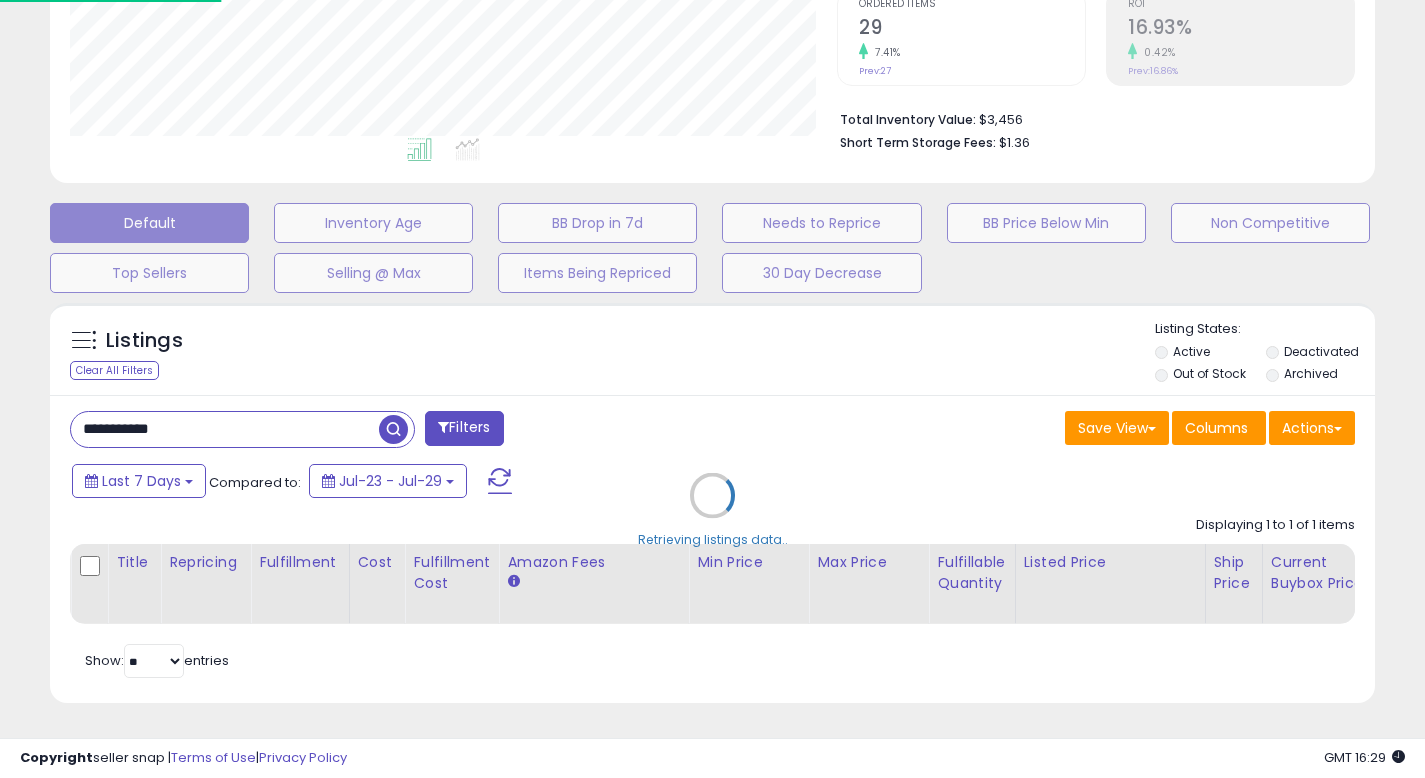 scroll, scrollTop: 999590, scrollLeft: 999224, axis: both 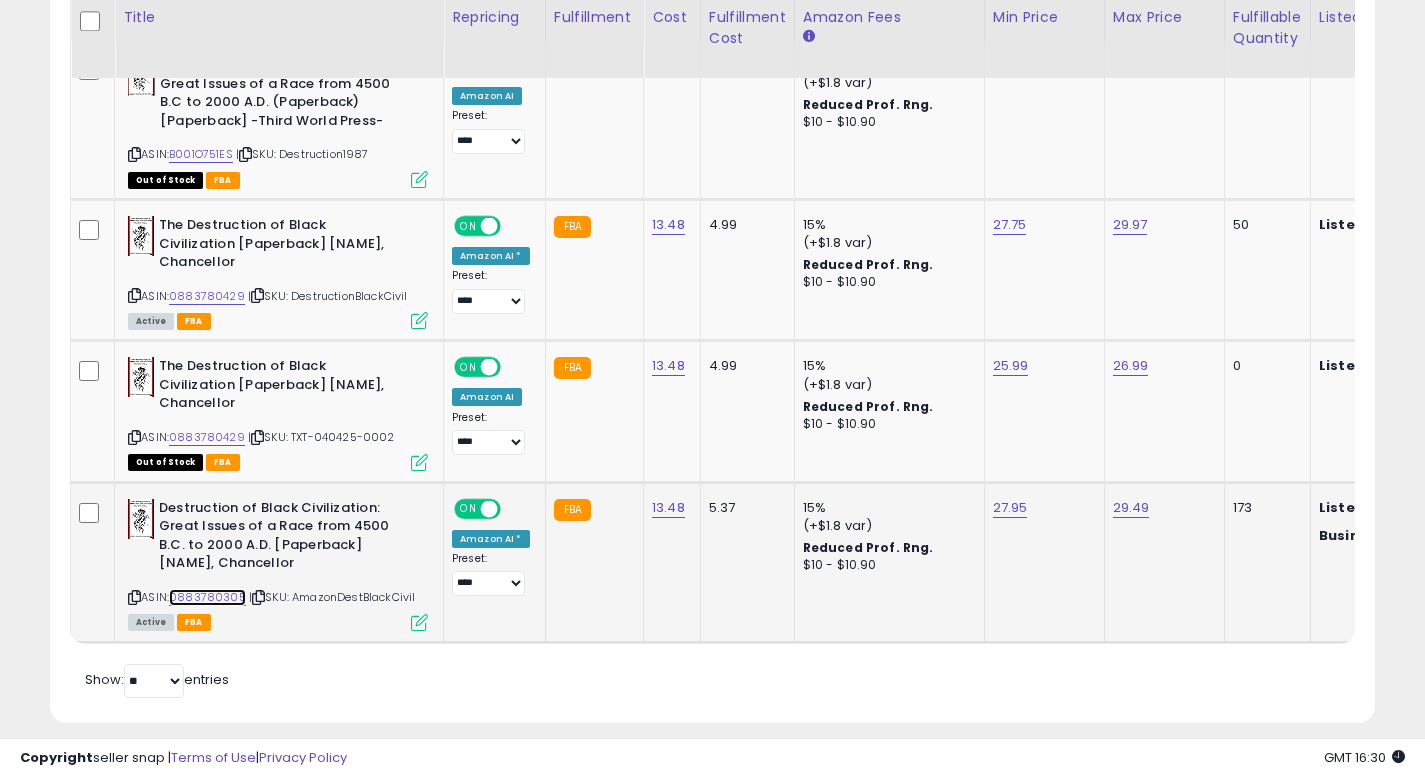 click on "0883780305" at bounding box center [207, 597] 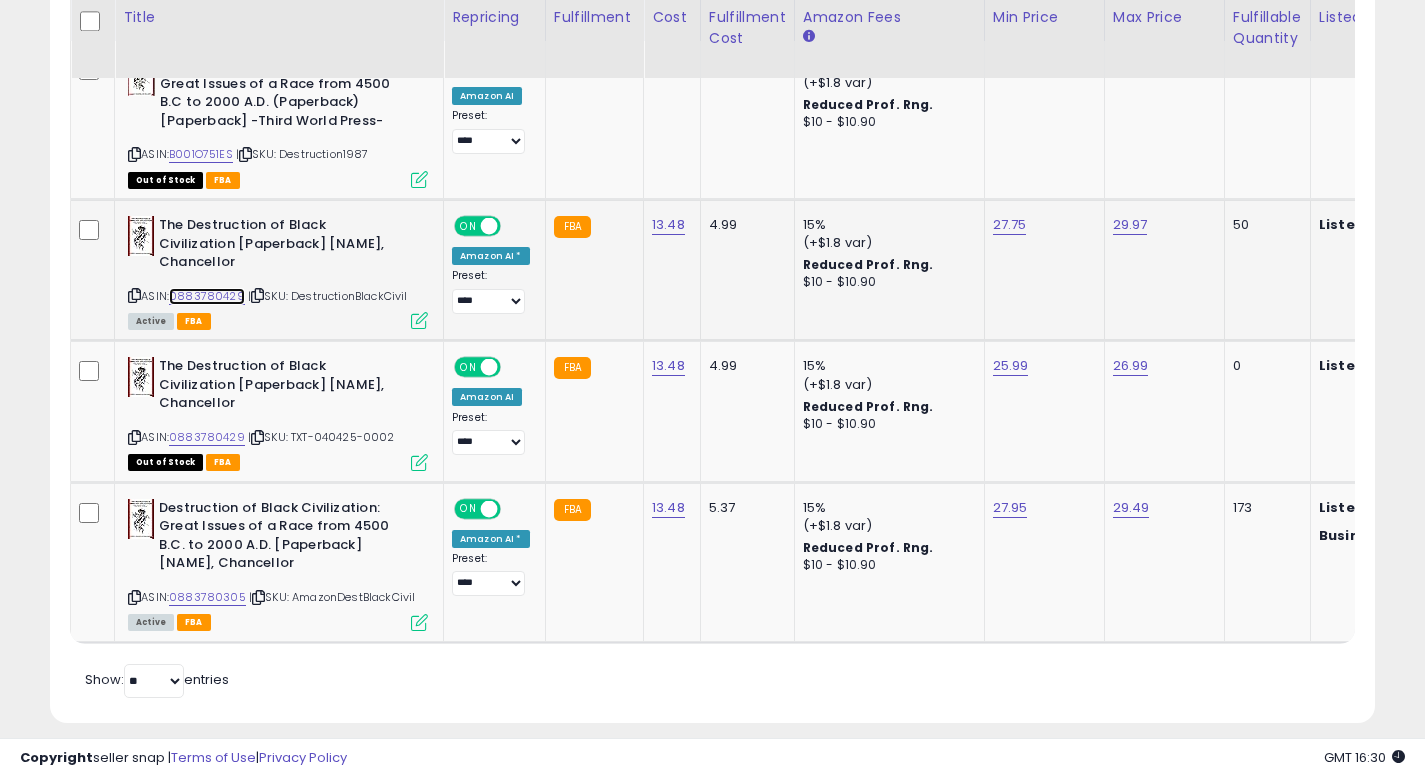 click on "0883780429" at bounding box center (207, 296) 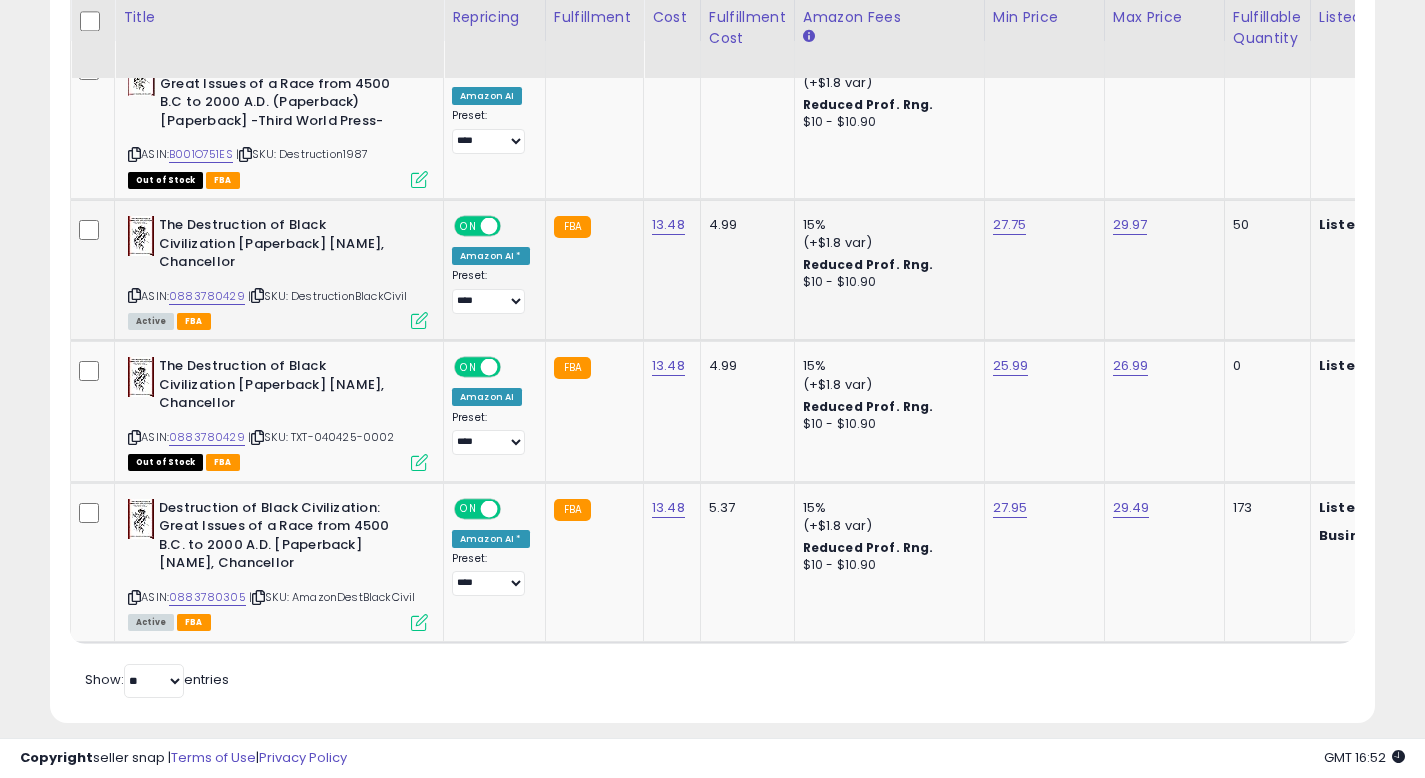 click at bounding box center [419, 320] 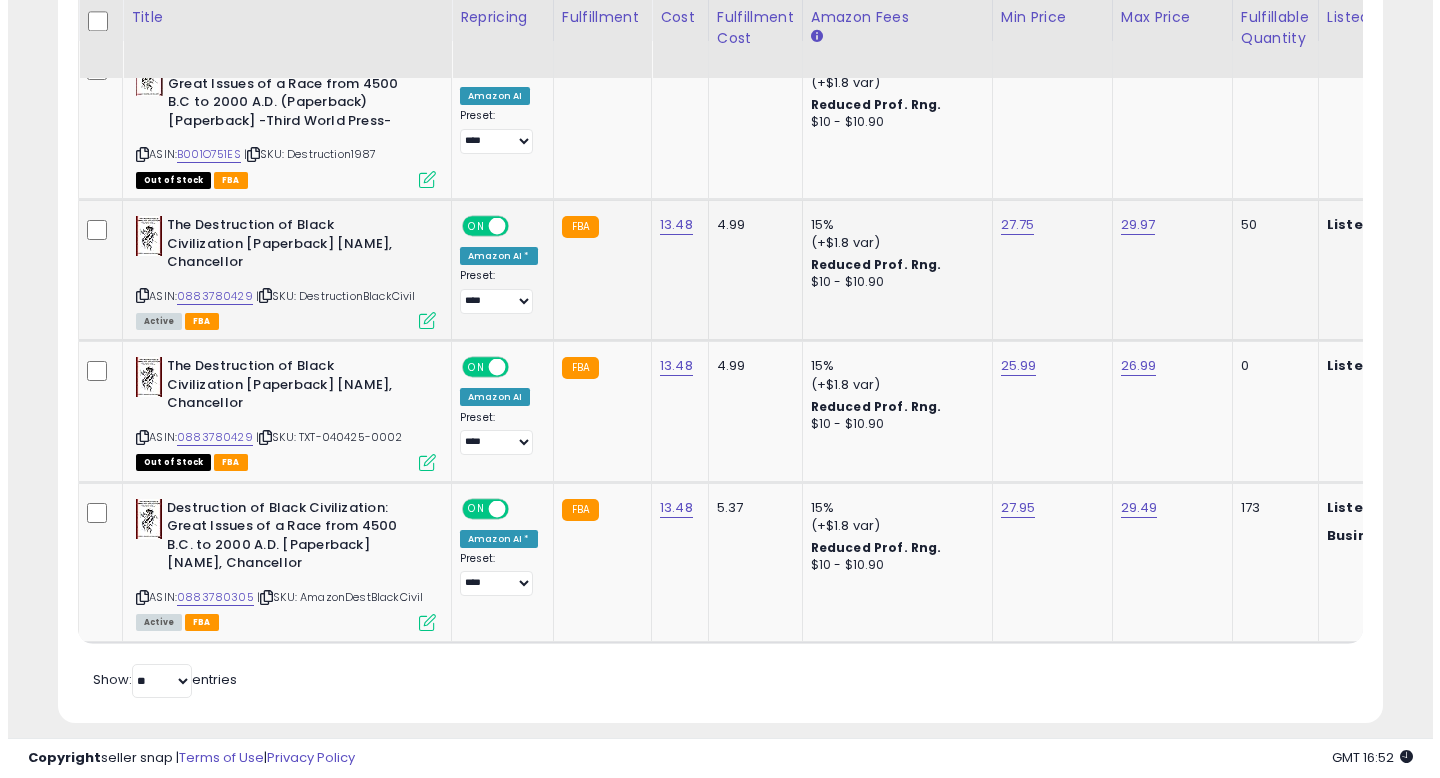 scroll, scrollTop: 999590, scrollLeft: 999224, axis: both 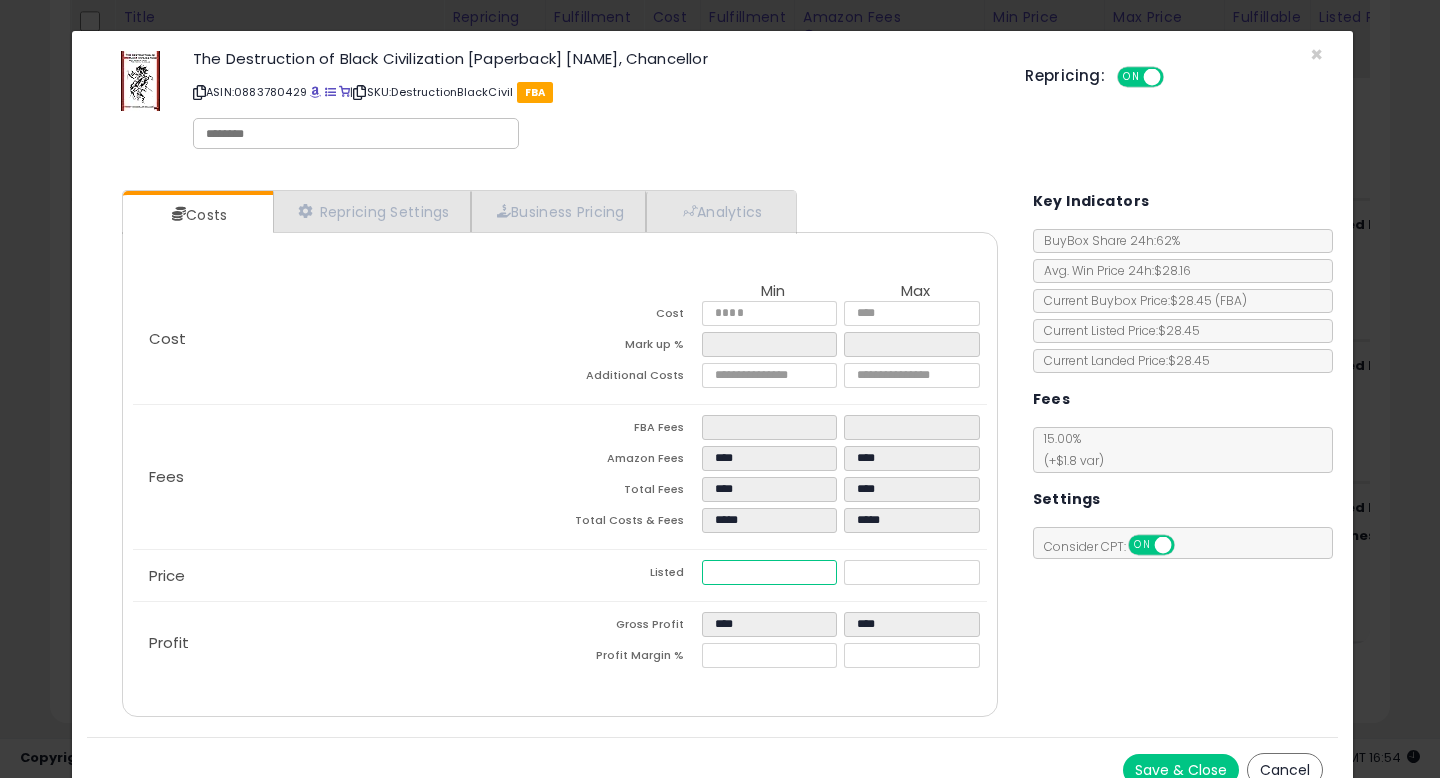 click on "*****" at bounding box center (769, 572) 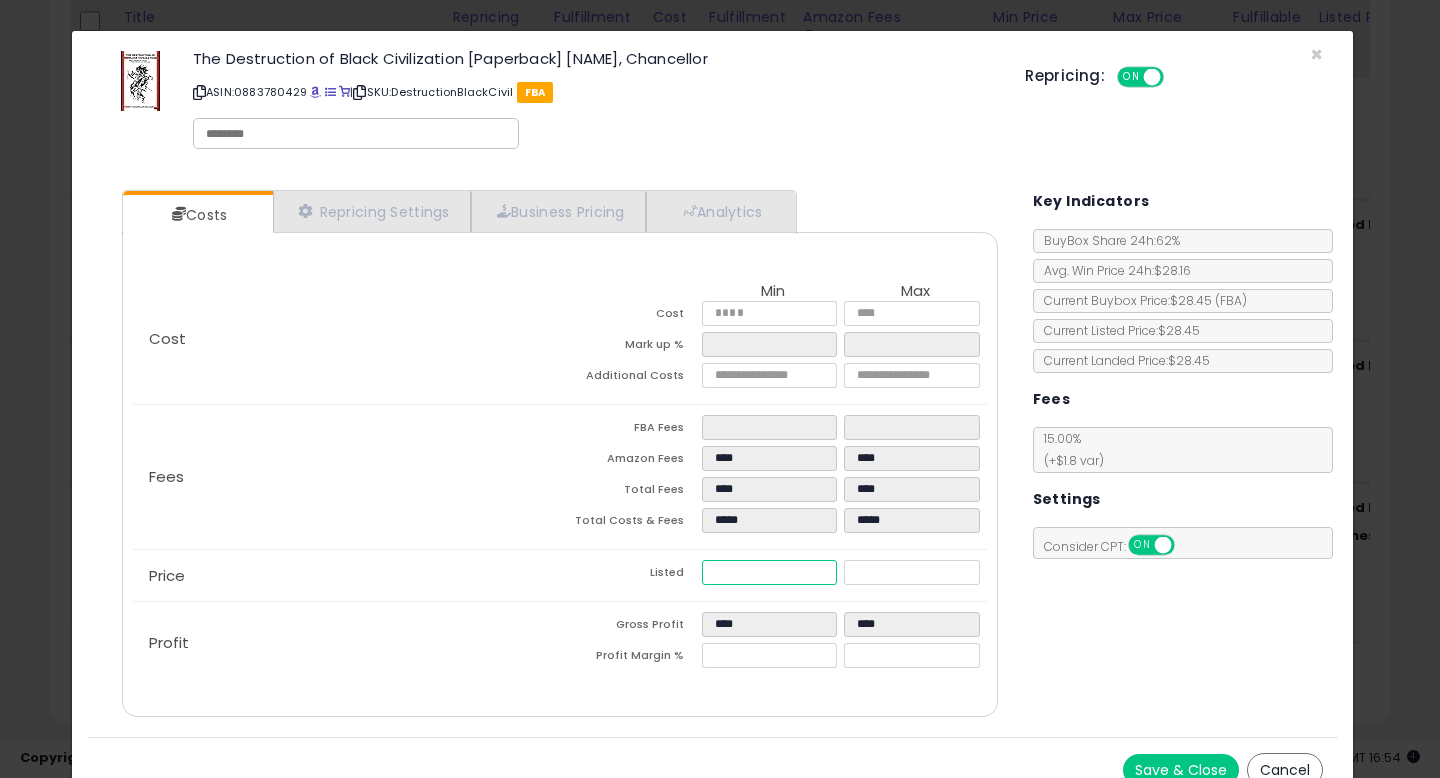 type on "****" 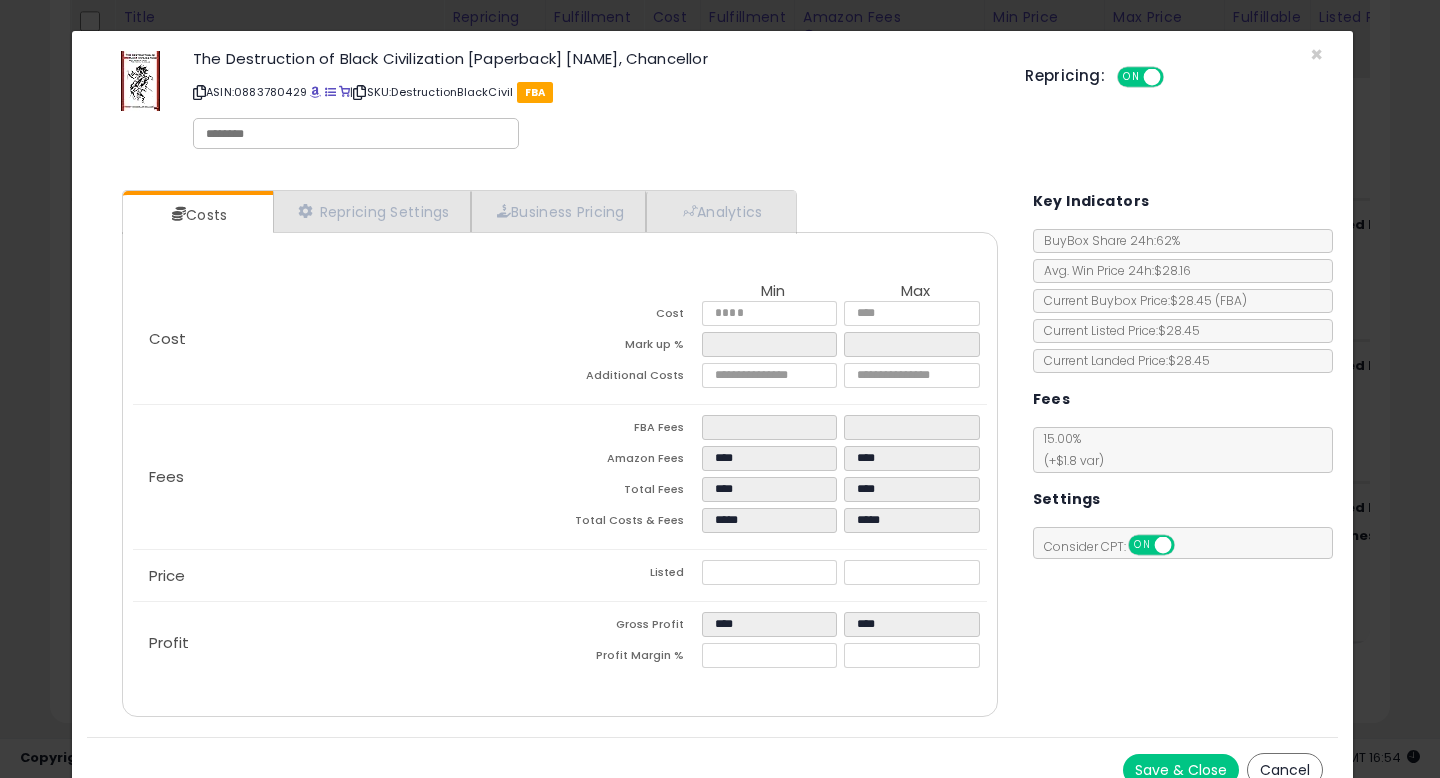 type on "*****" 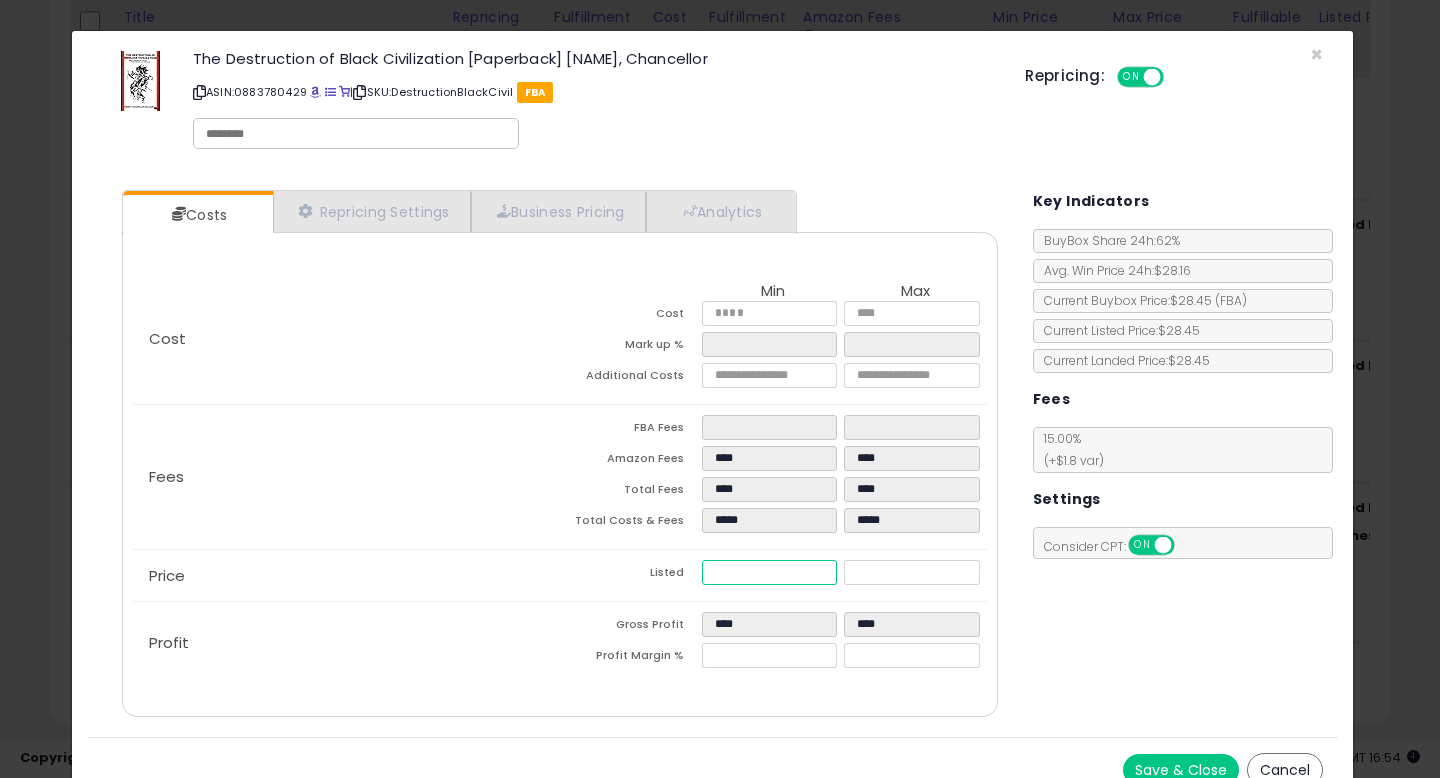 click on "*****" at bounding box center (769, 572) 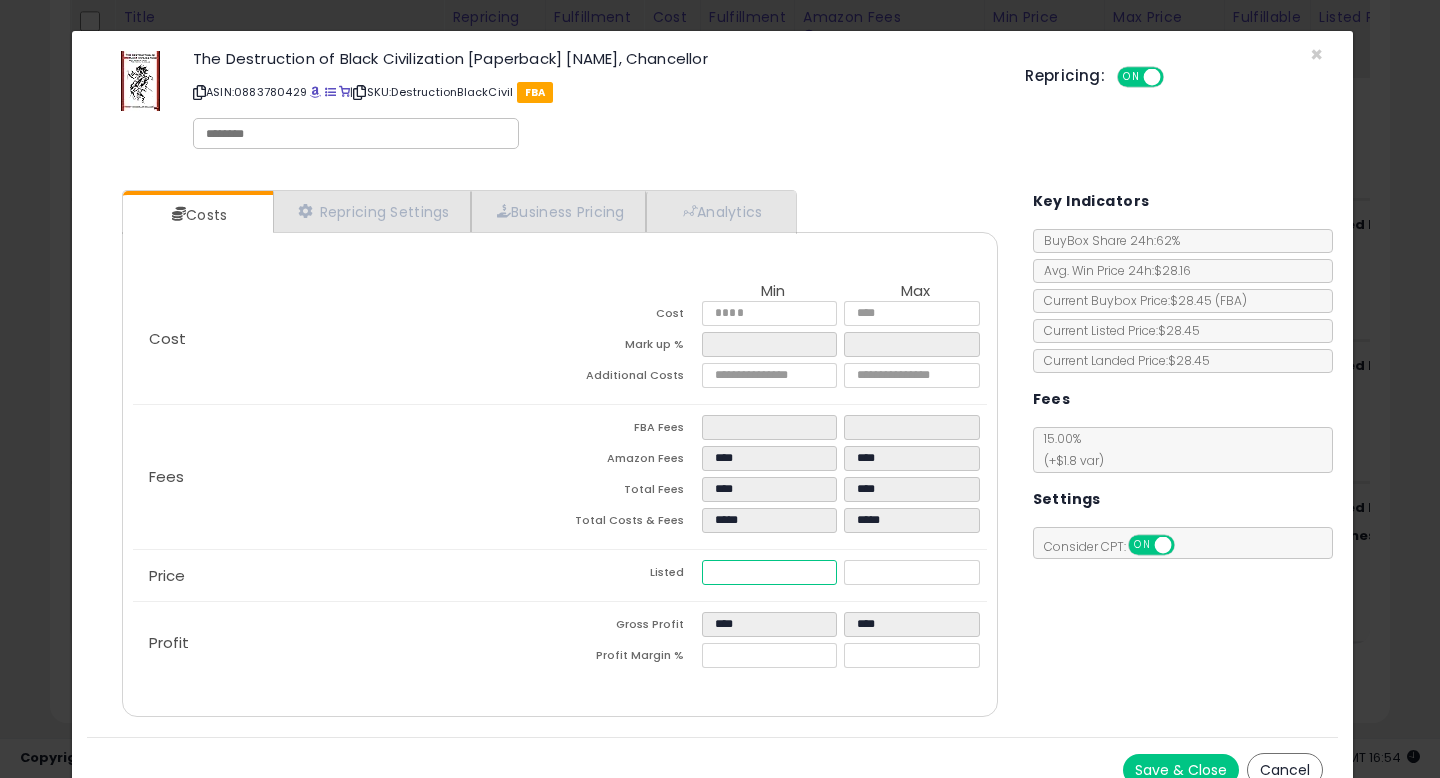 type on "****" 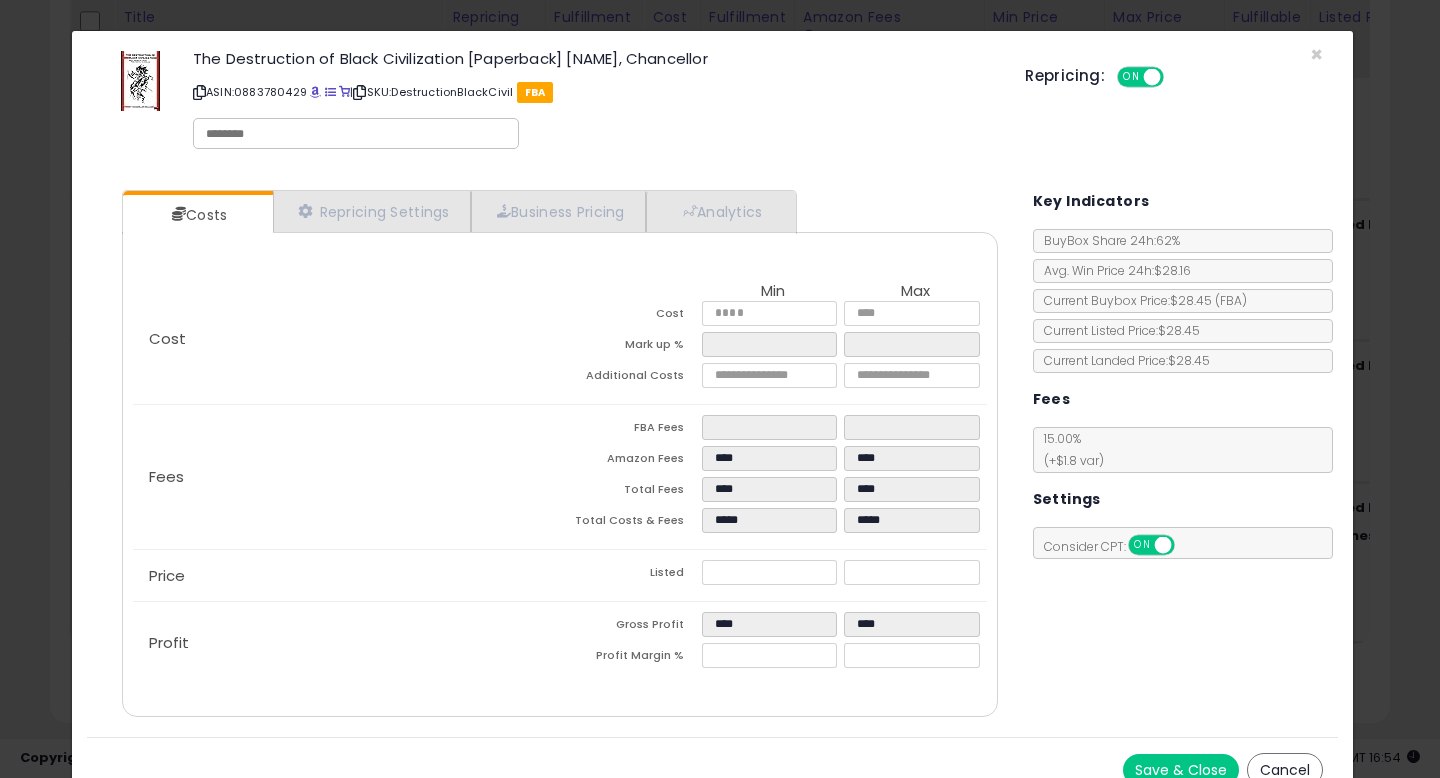 type on "*****" 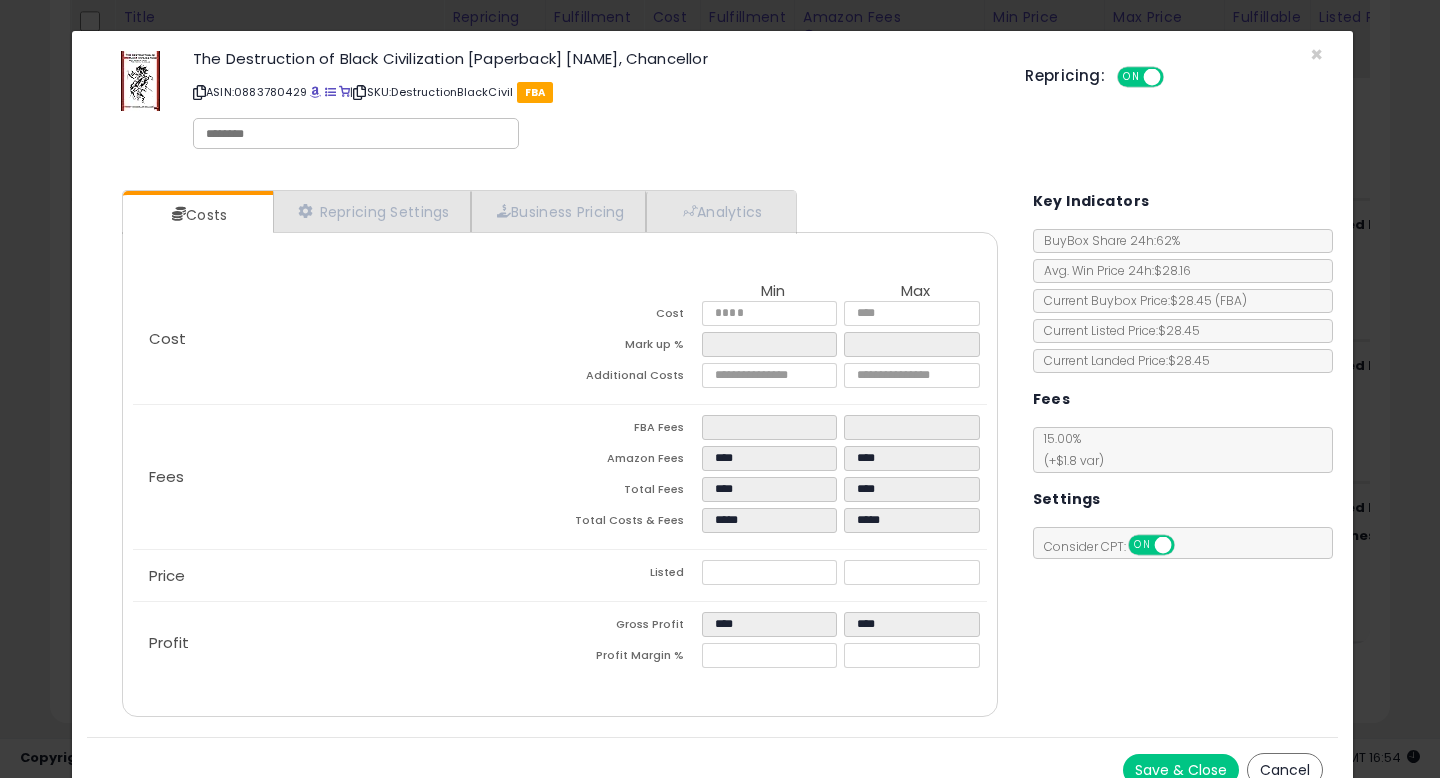 click on "Save & Close" at bounding box center [1181, 770] 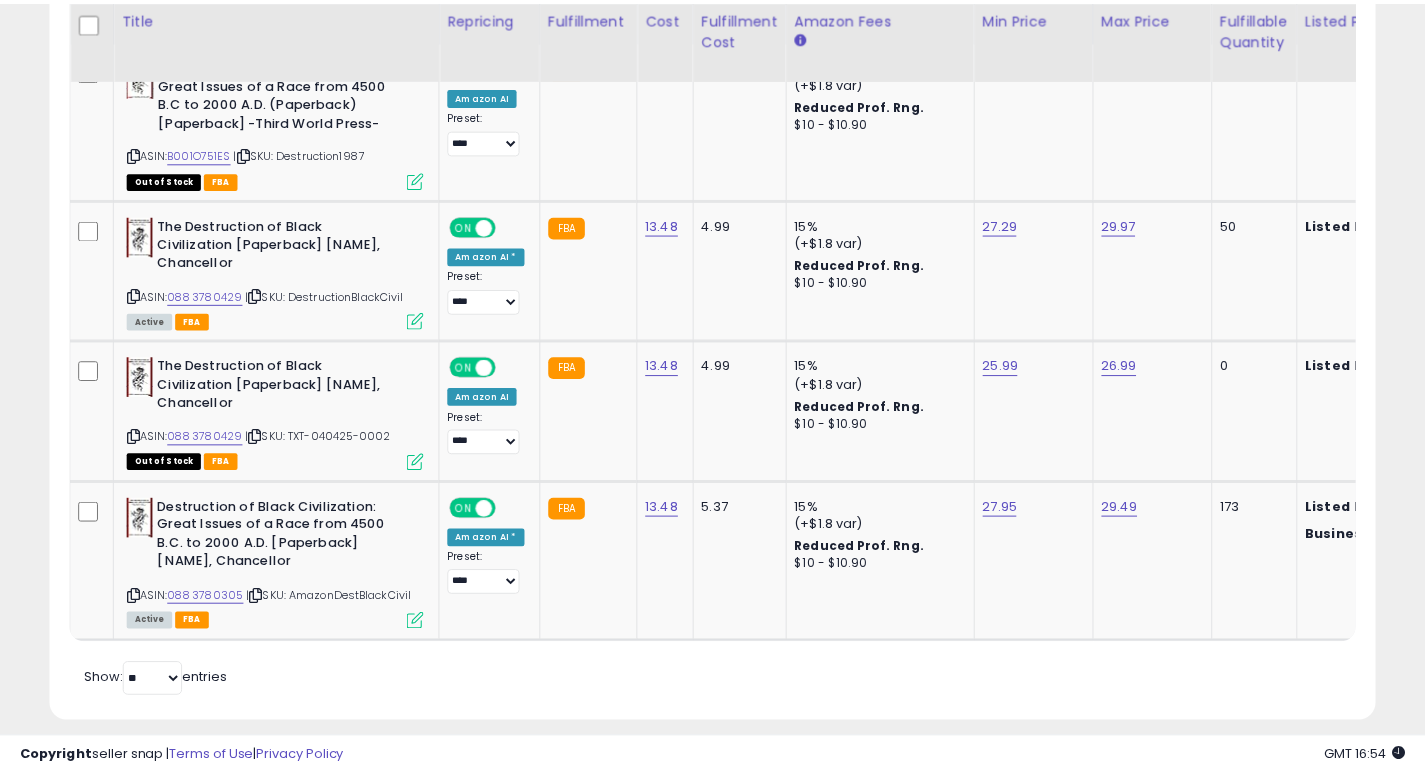 scroll, scrollTop: 410, scrollLeft: 767, axis: both 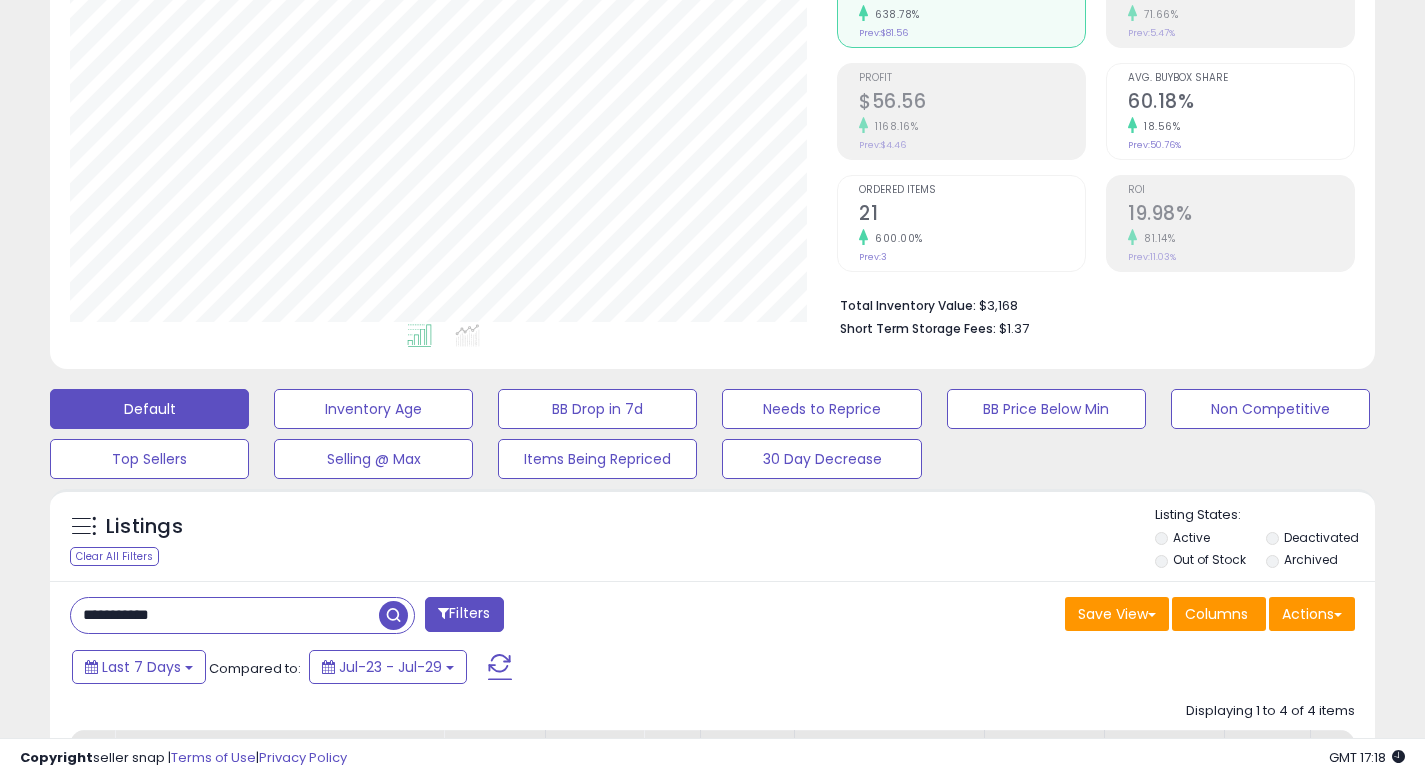 drag, startPoint x: 199, startPoint y: 611, endPoint x: 0, endPoint y: 608, distance: 199.02261 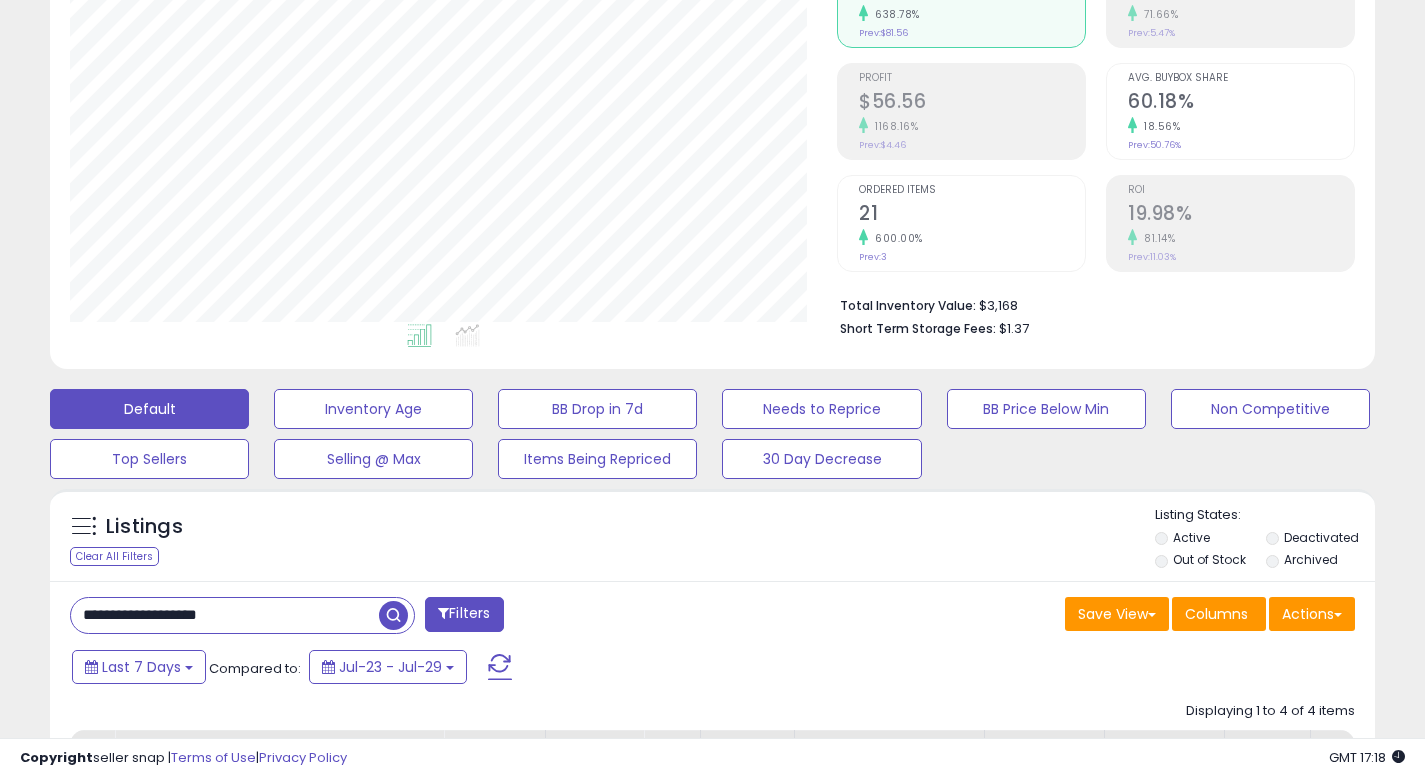 type on "**********" 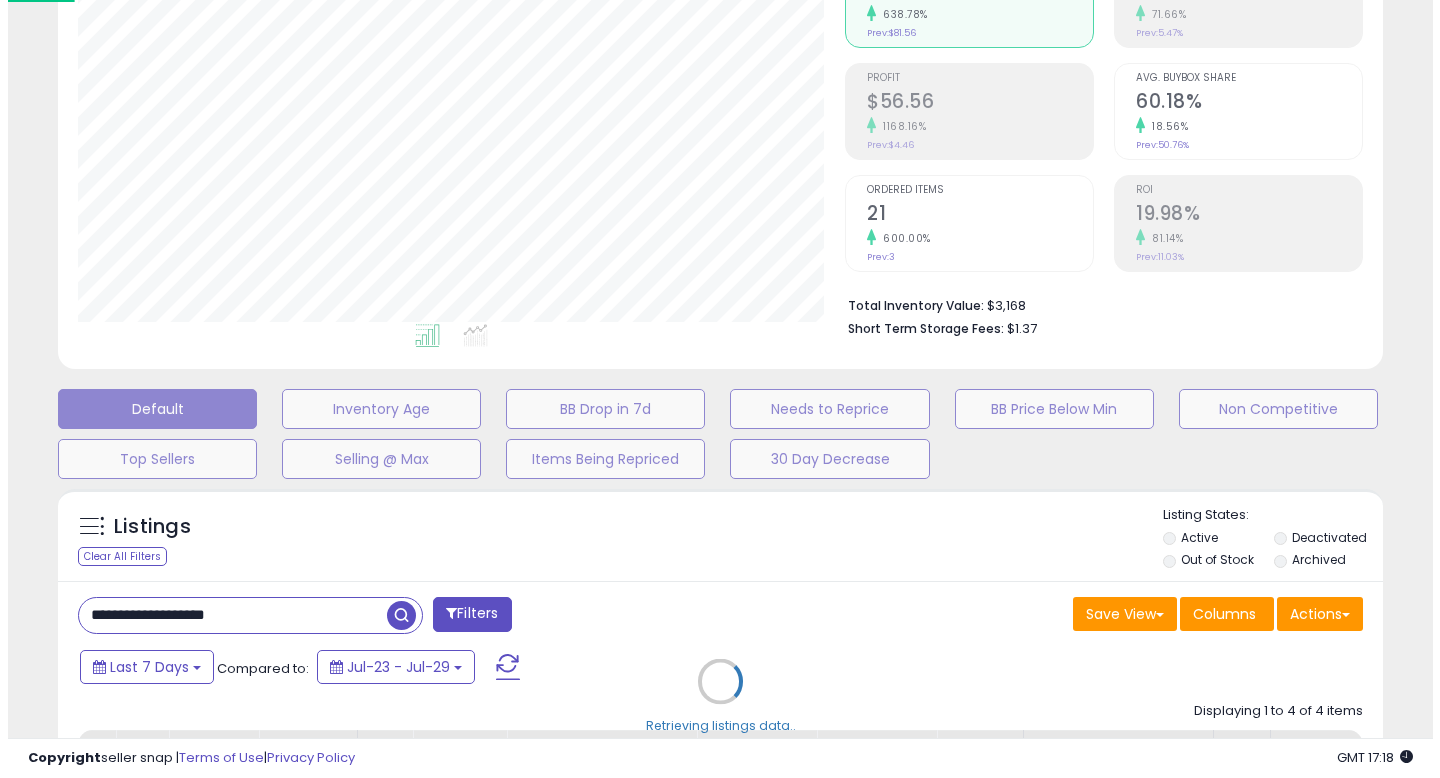 scroll, scrollTop: 999590, scrollLeft: 999224, axis: both 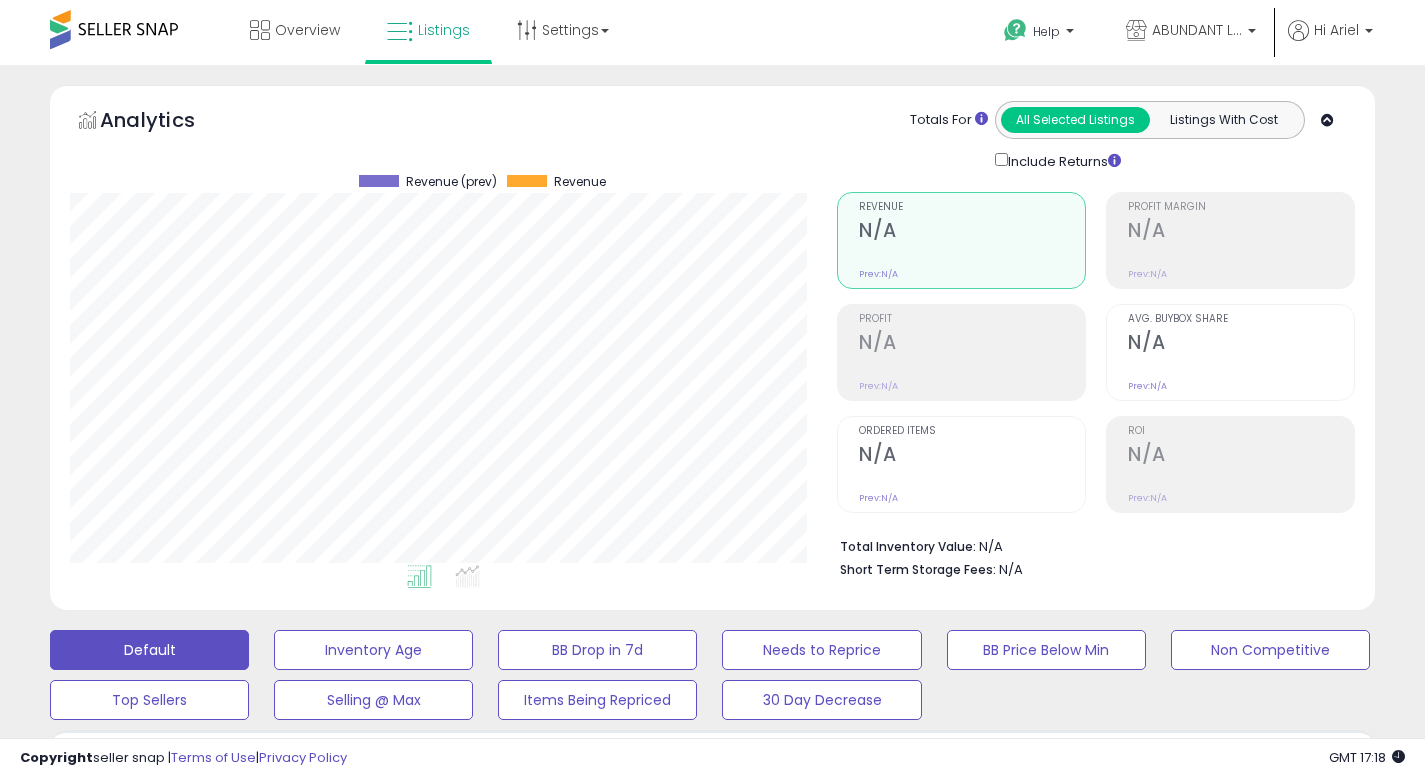drag, startPoint x: 1439, startPoint y: 327, endPoint x: 1435, endPoint y: -122, distance: 449.01782 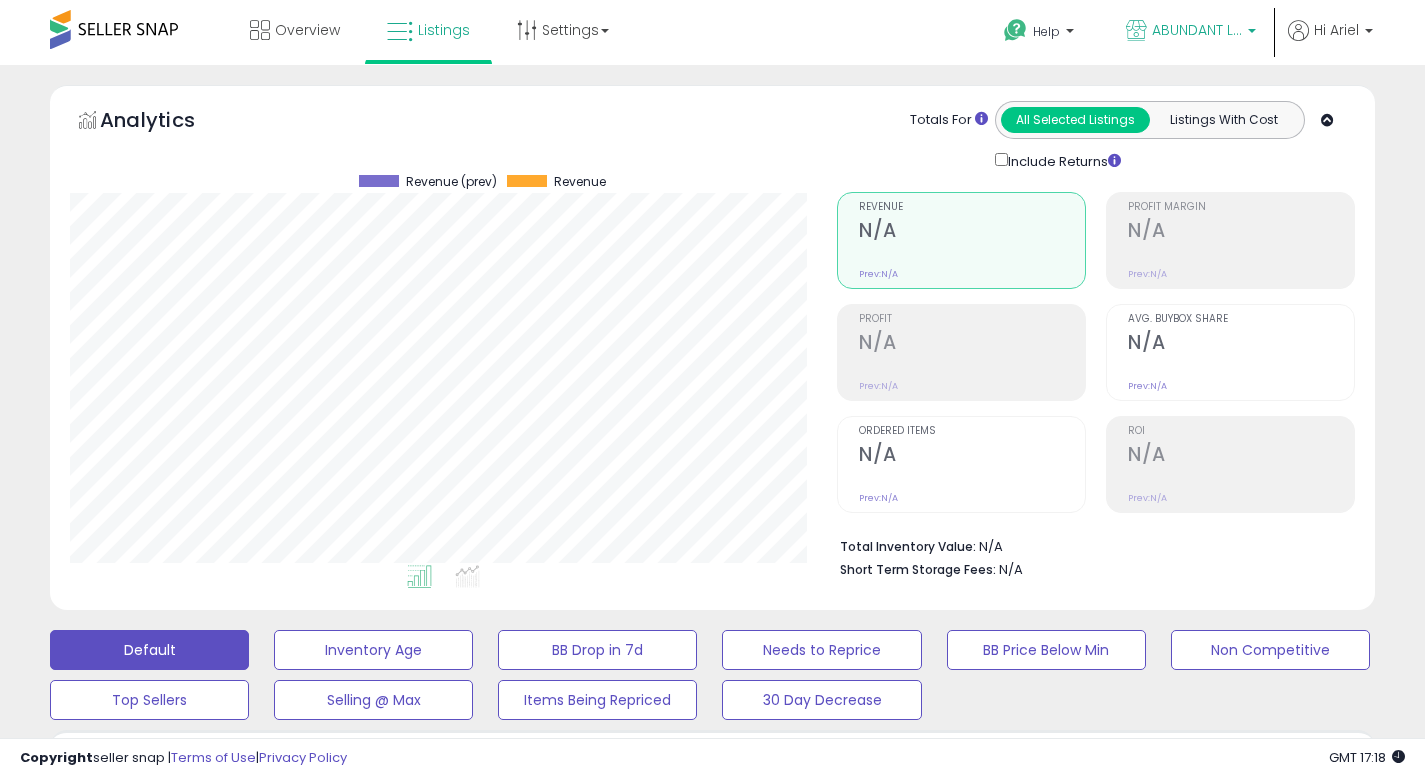 click on "ABUNDANT LiFE" at bounding box center (1197, 30) 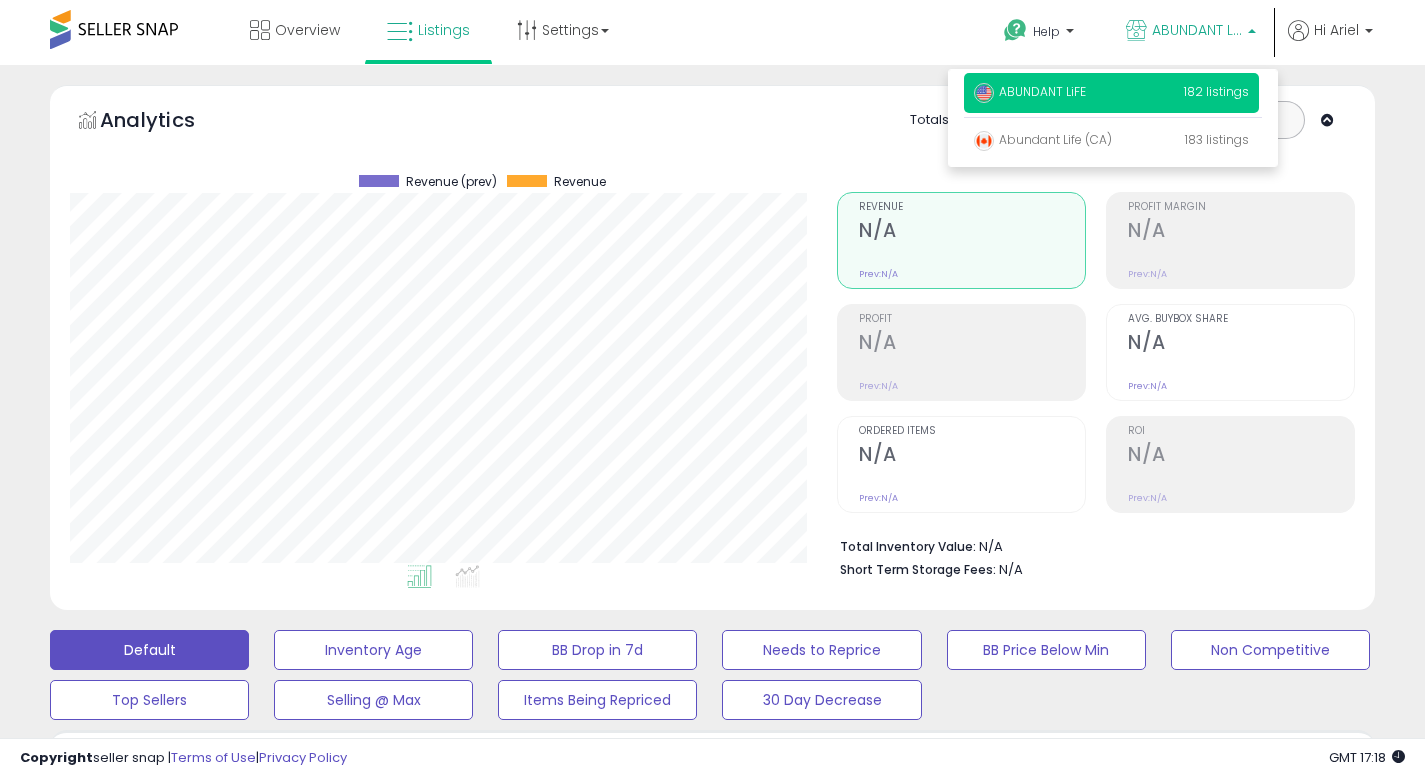 click on "ABUNDANT LiFE
182
listings" at bounding box center [1111, 93] 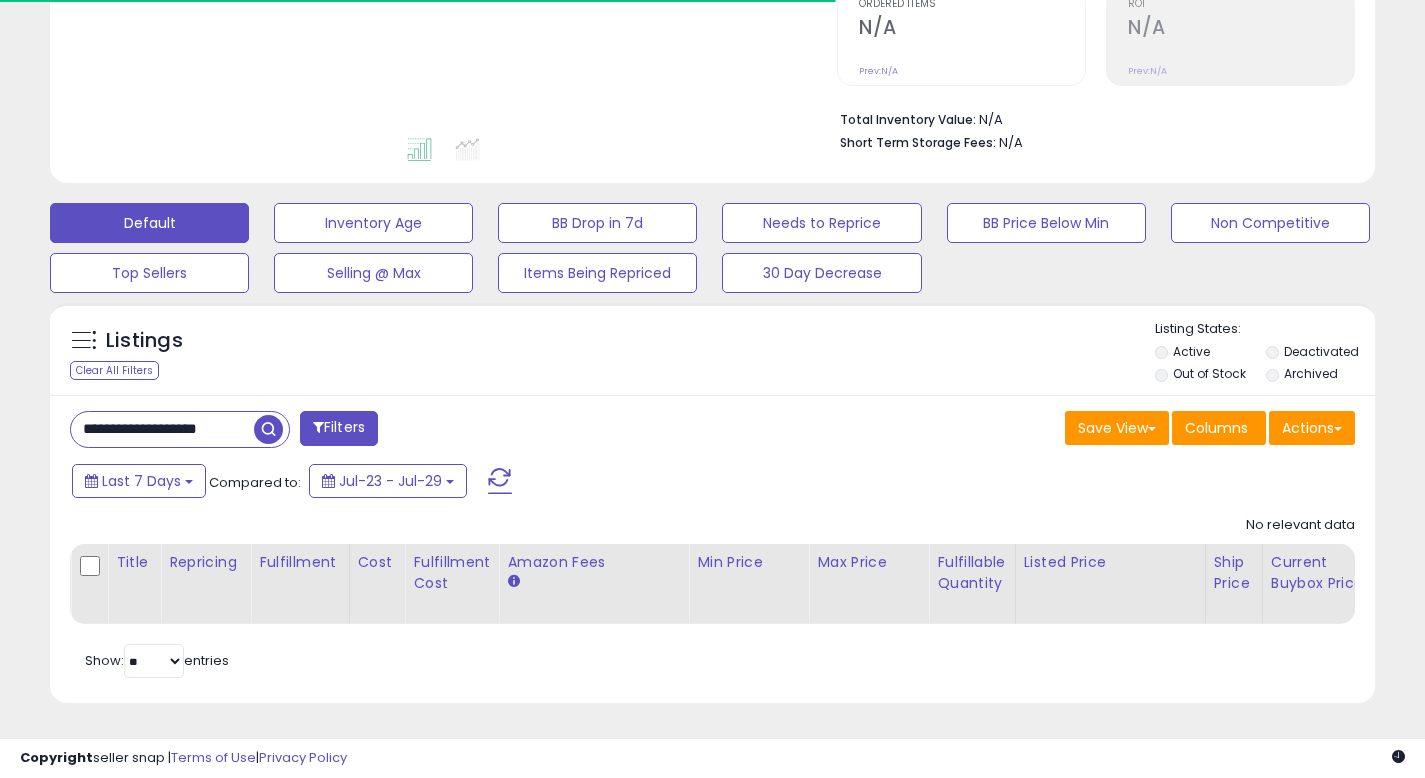 scroll, scrollTop: 442, scrollLeft: 0, axis: vertical 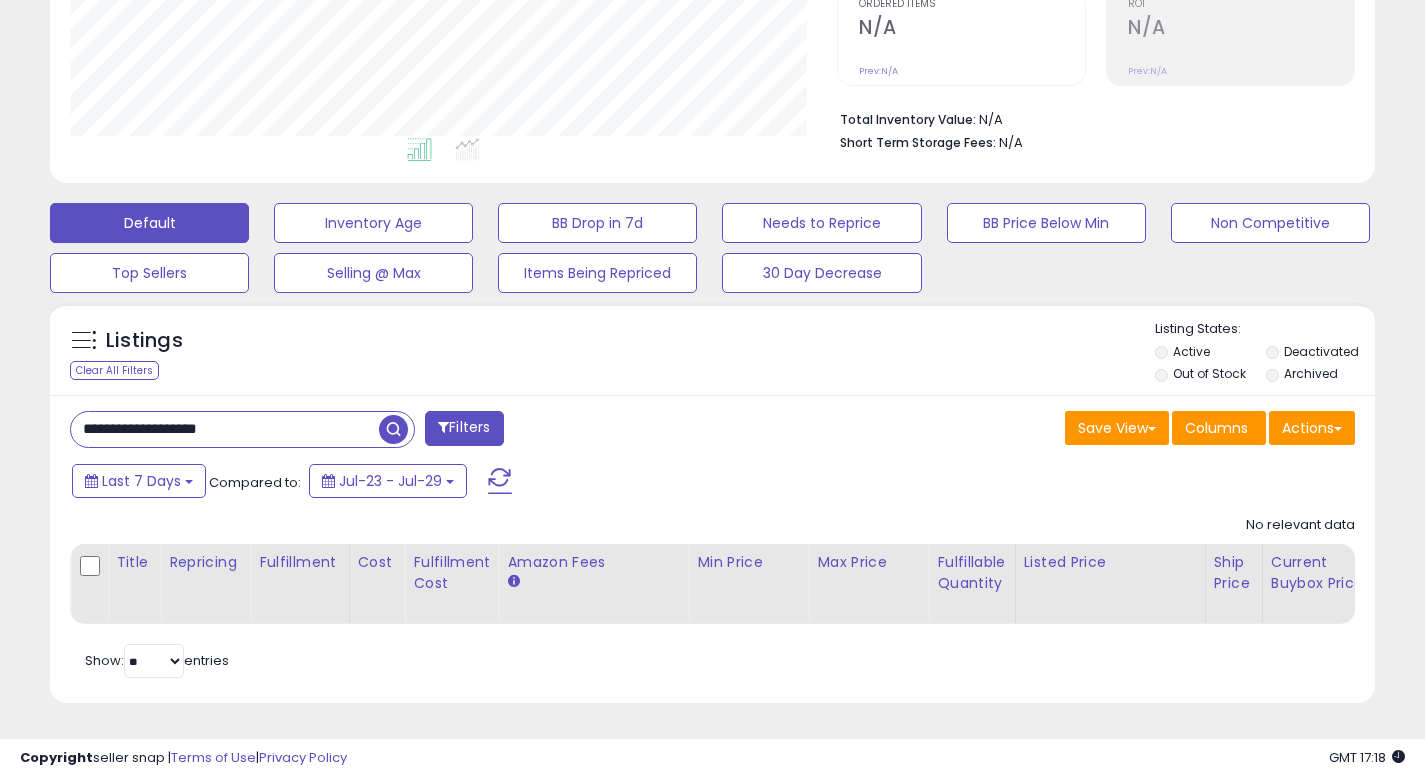 click on "**********" at bounding box center [712, 208] 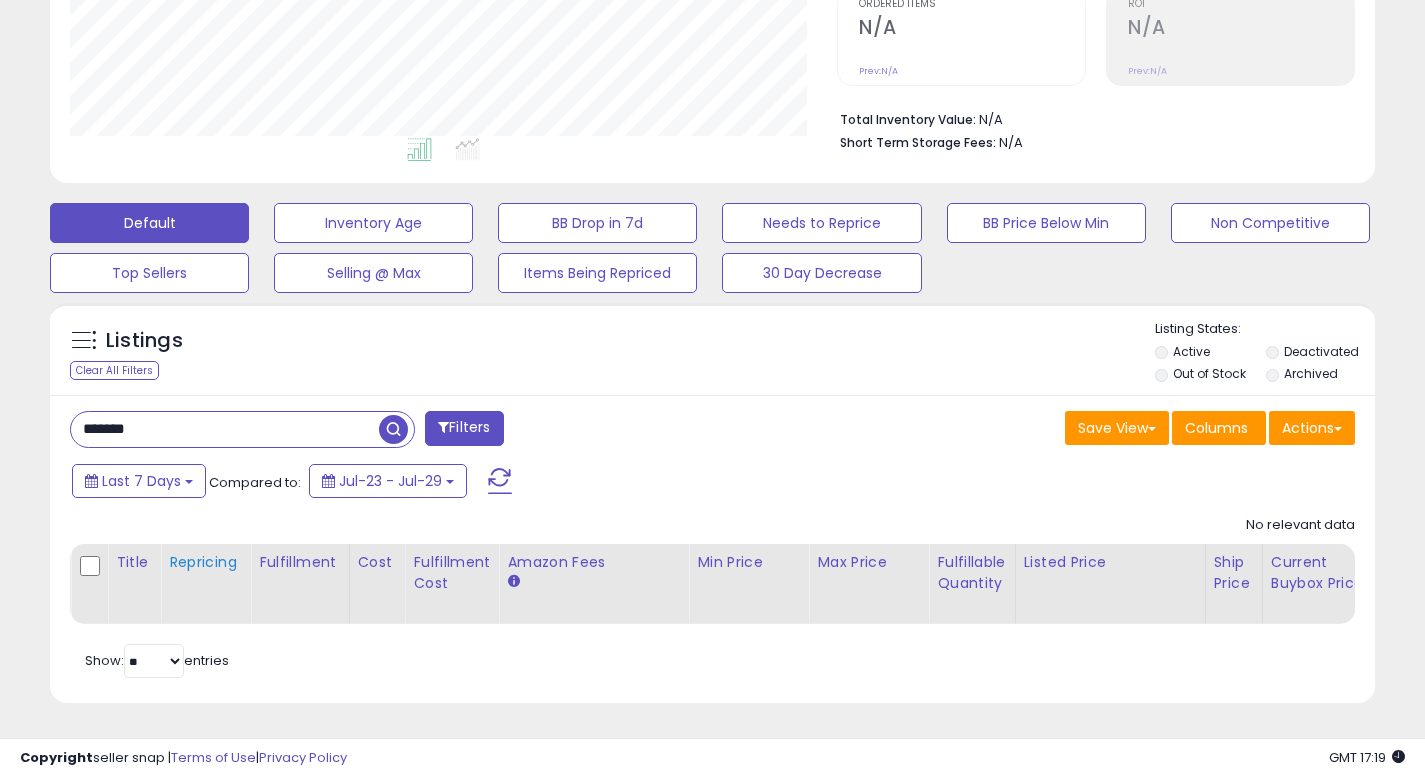 type on "**********" 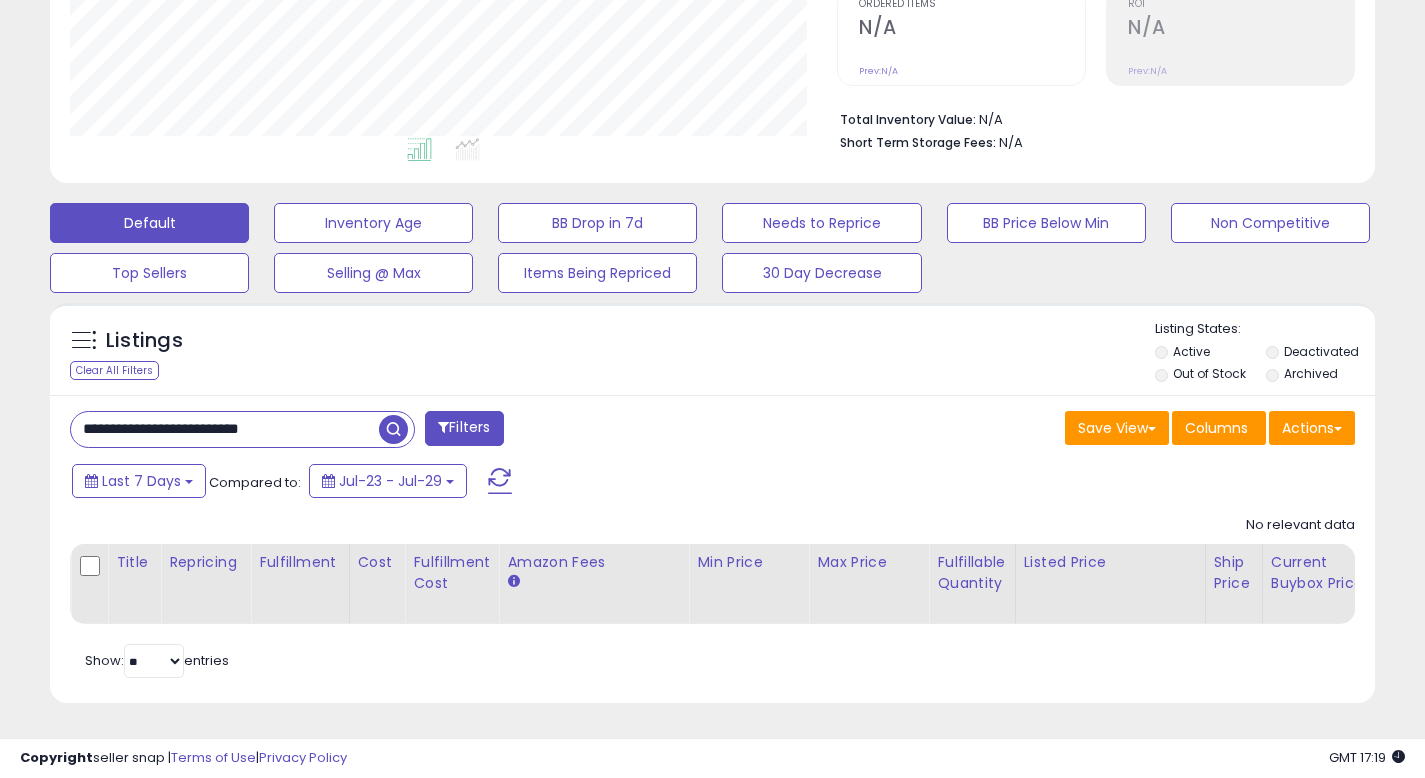 drag, startPoint x: 323, startPoint y: 413, endPoint x: 0, endPoint y: 384, distance: 324.29926 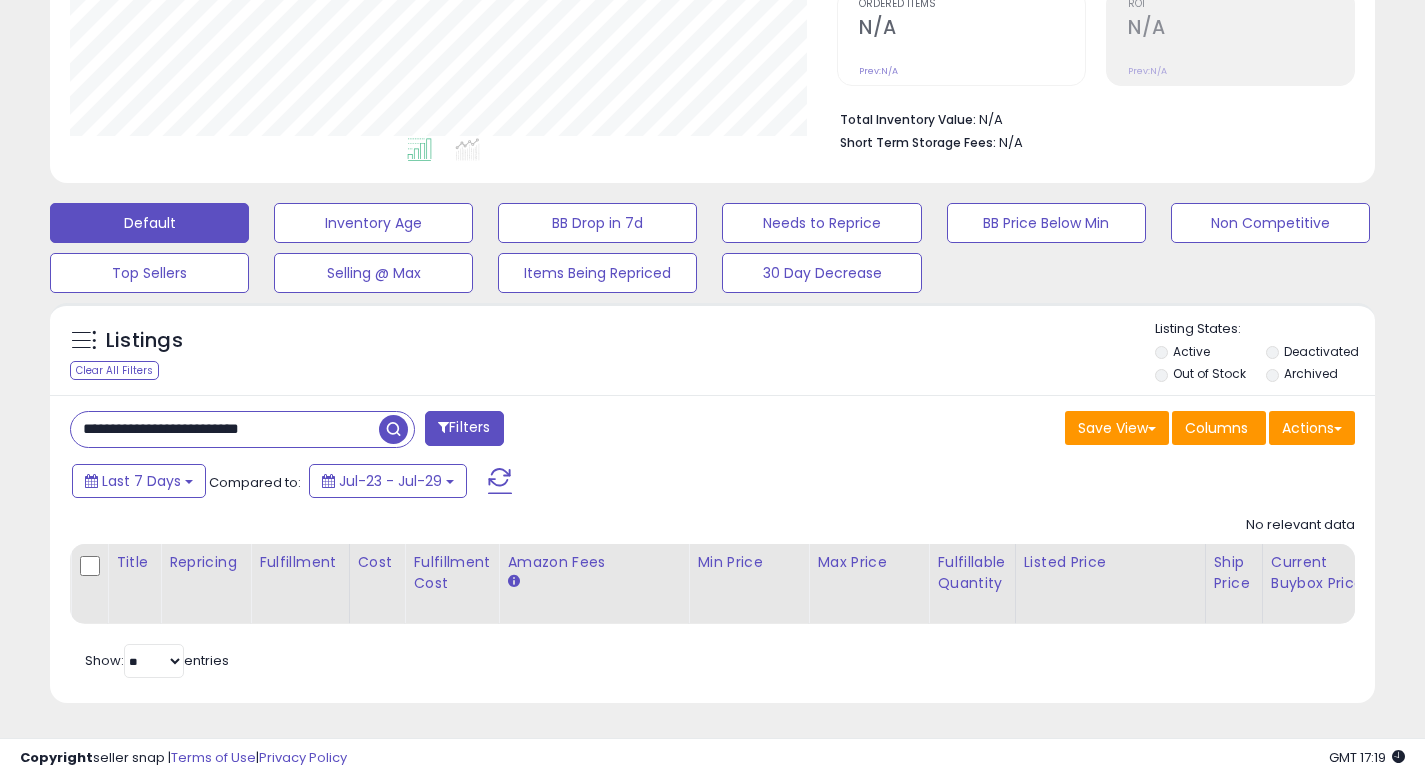 click at bounding box center [393, 429] 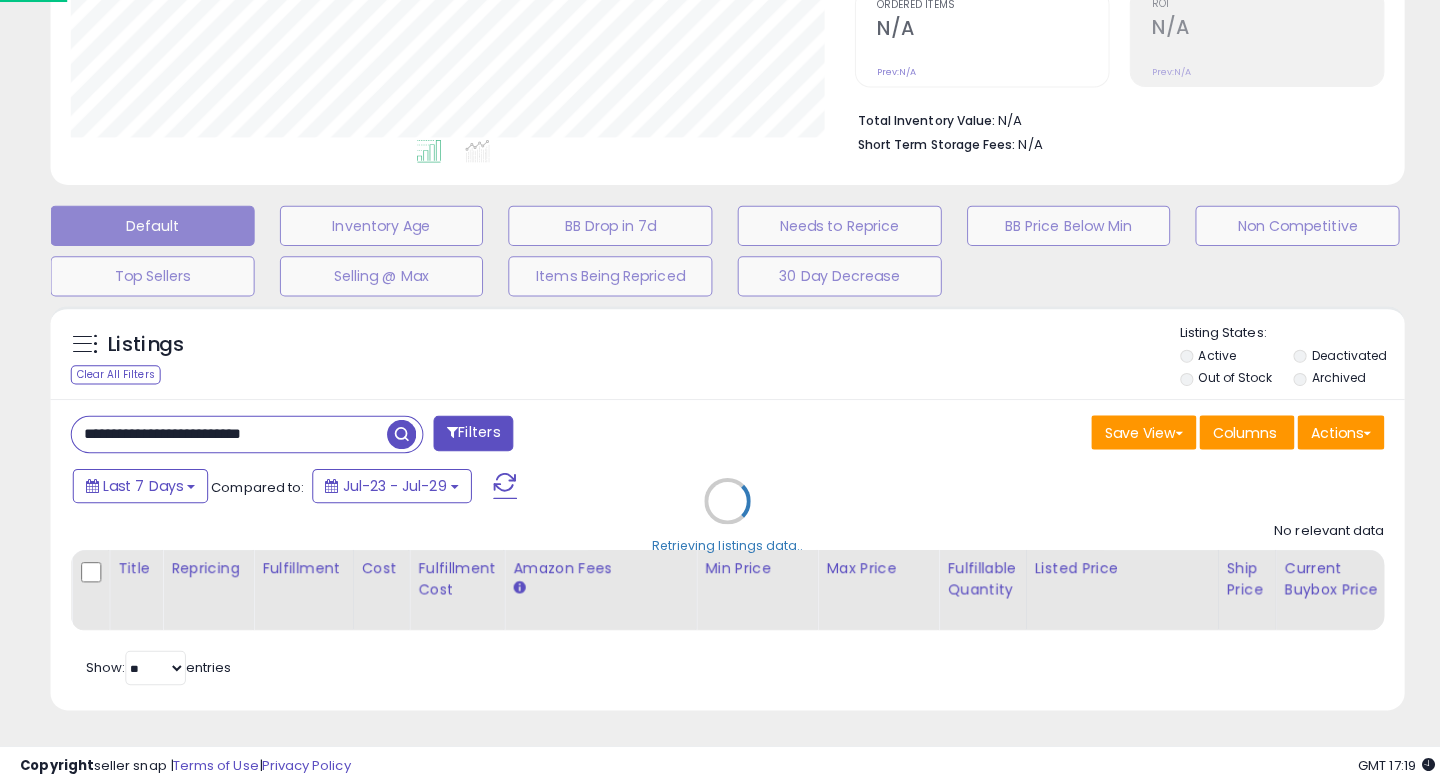 scroll, scrollTop: 999590, scrollLeft: 999224, axis: both 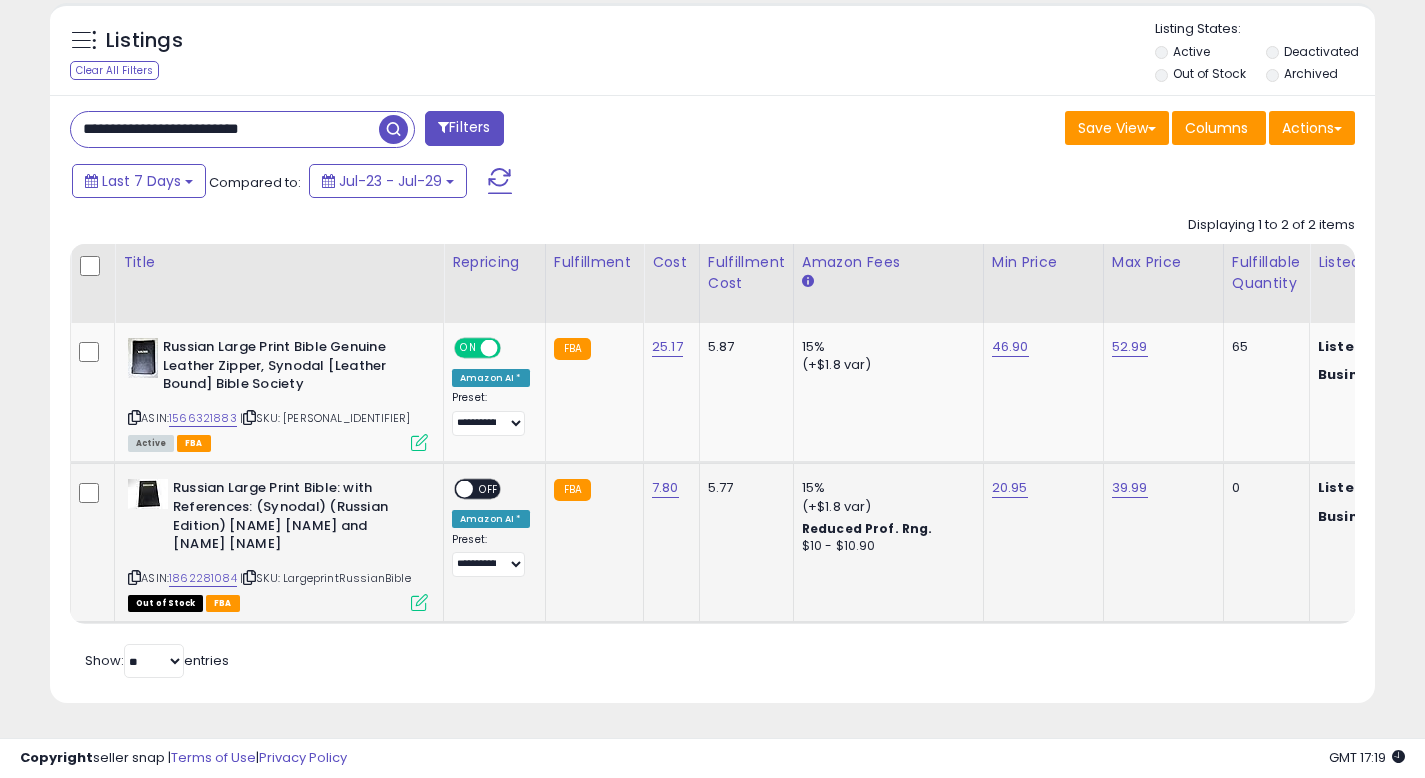 click at bounding box center (419, 602) 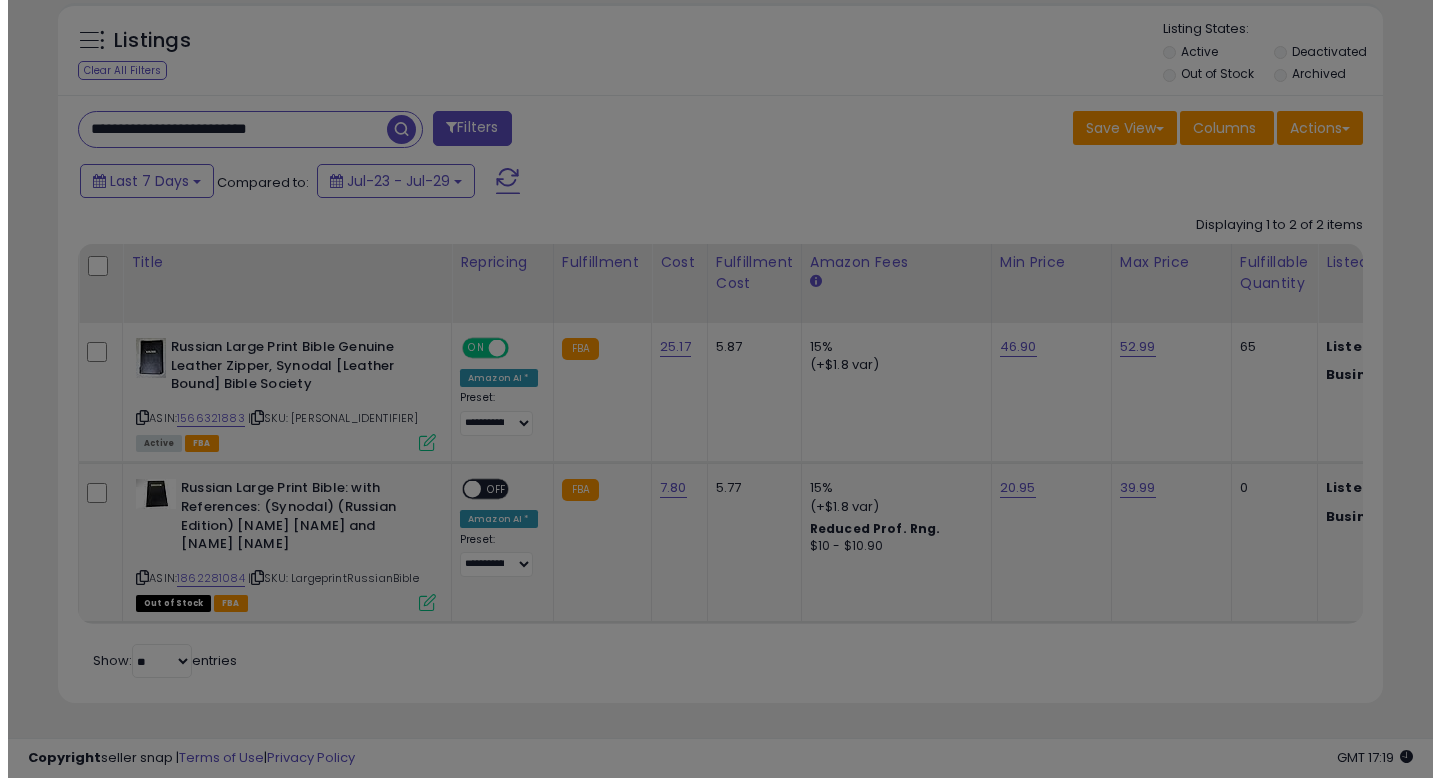 scroll, scrollTop: 999590, scrollLeft: 999224, axis: both 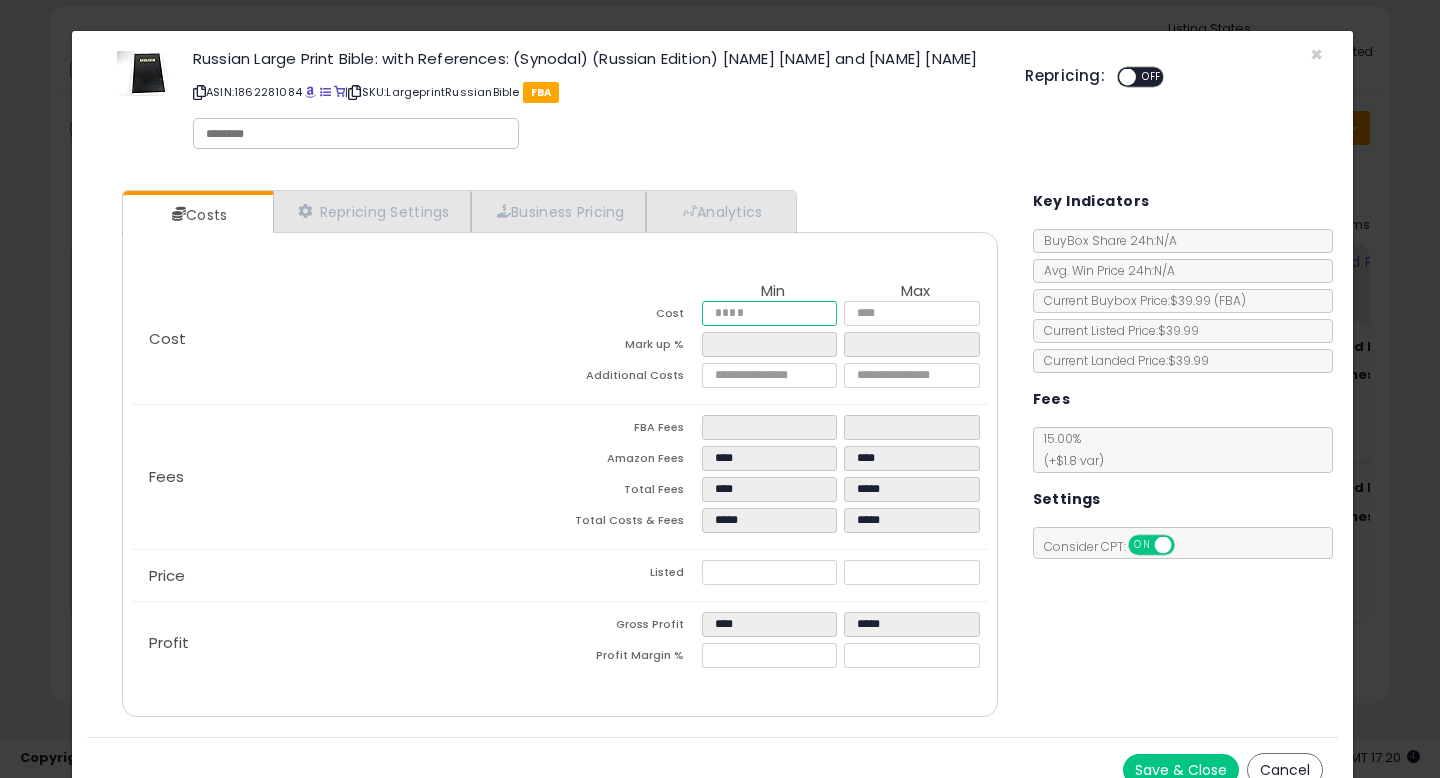 click on "Cost
****
****" at bounding box center (773, 316) 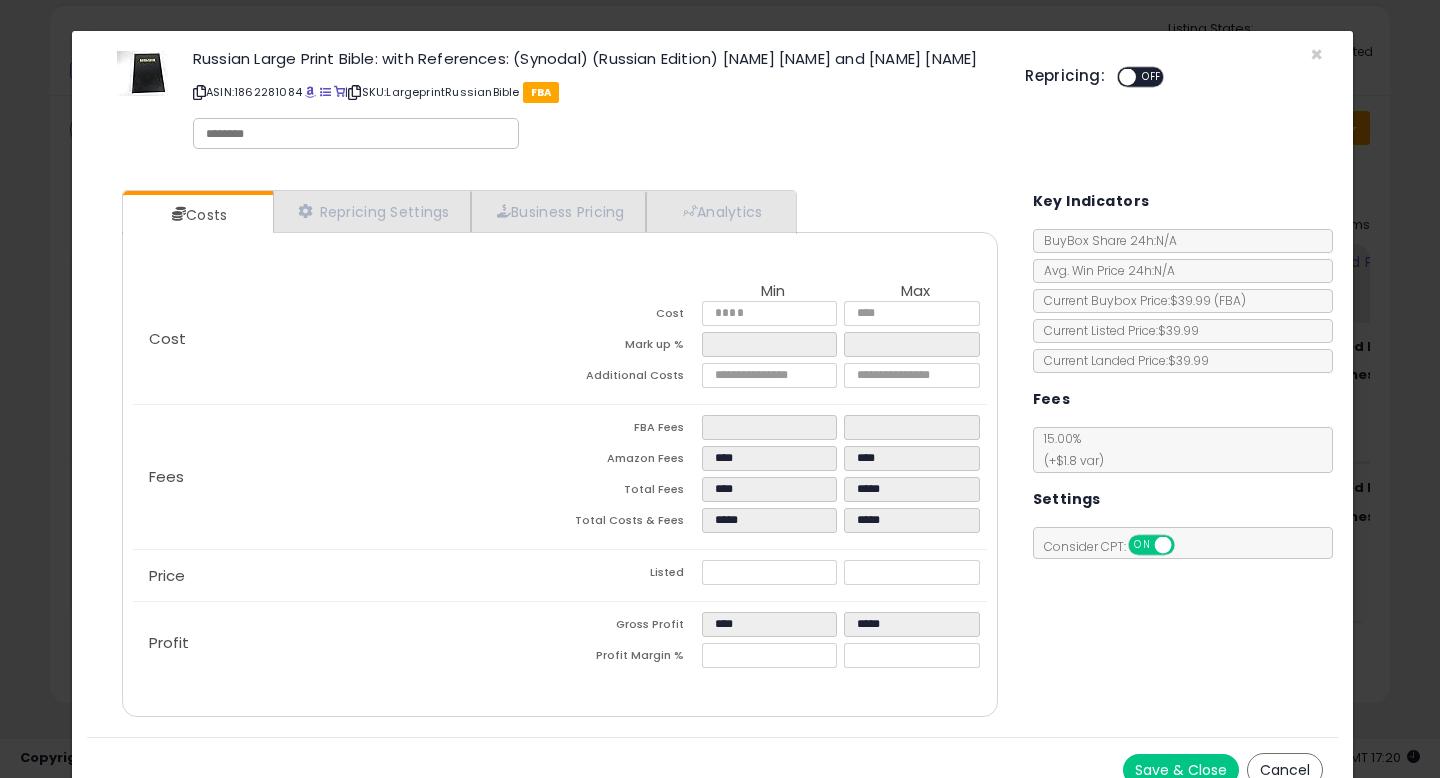 type on "*****" 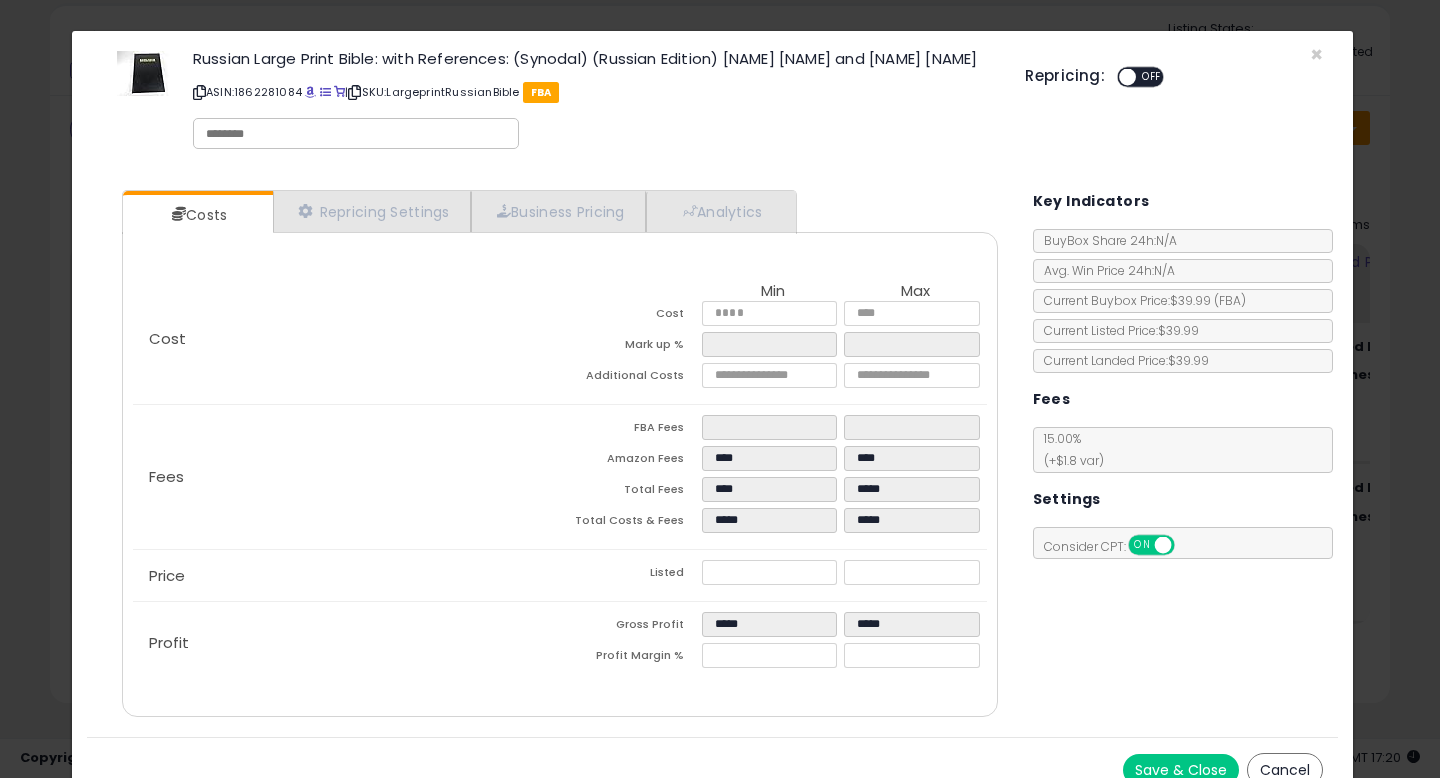 click on "Cost
Min
Max
Cost
*****
*****
Mark up %
******
*****
Additional Costs" at bounding box center [559, 338] 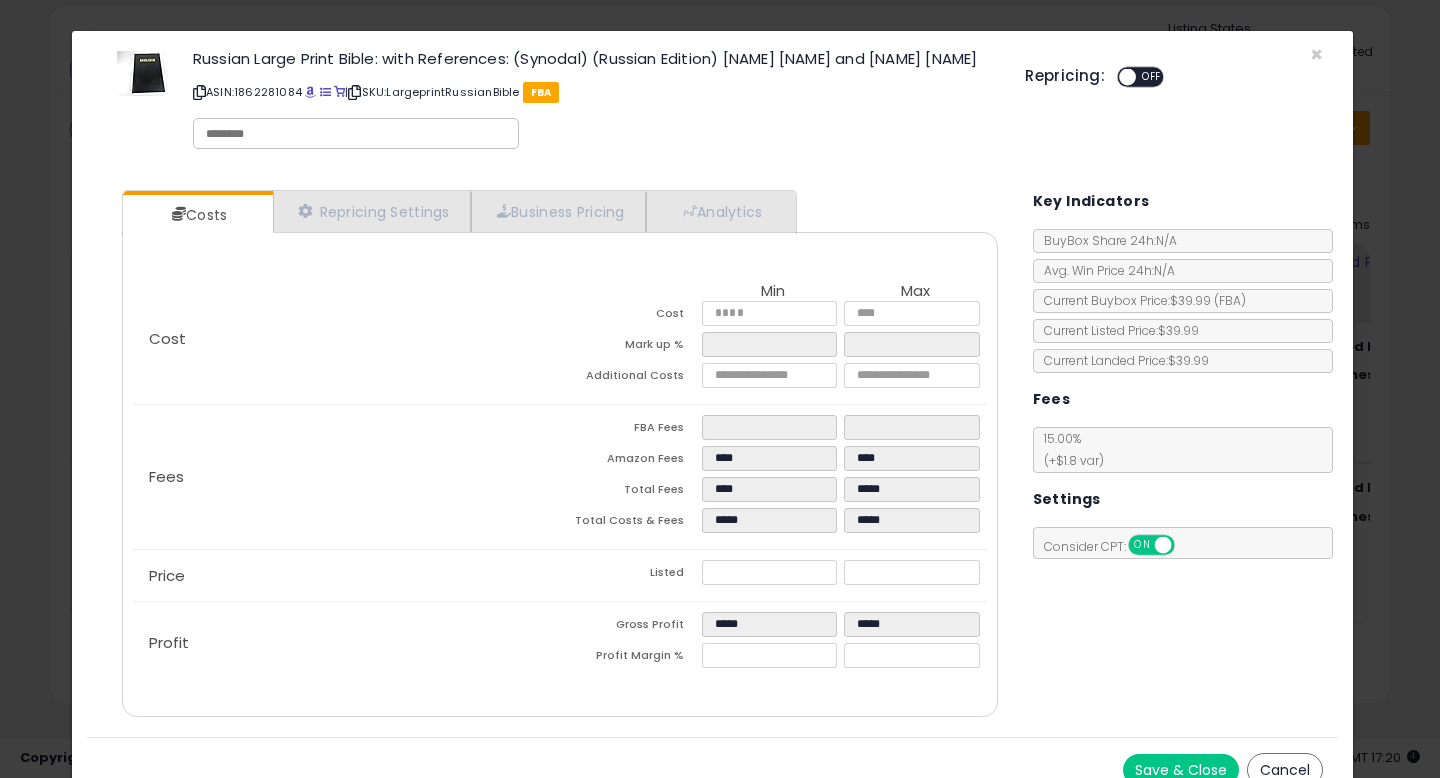 click on "Costs
Repricing Settings
Business Pricing
Analytics
Cost" at bounding box center [712, 456] 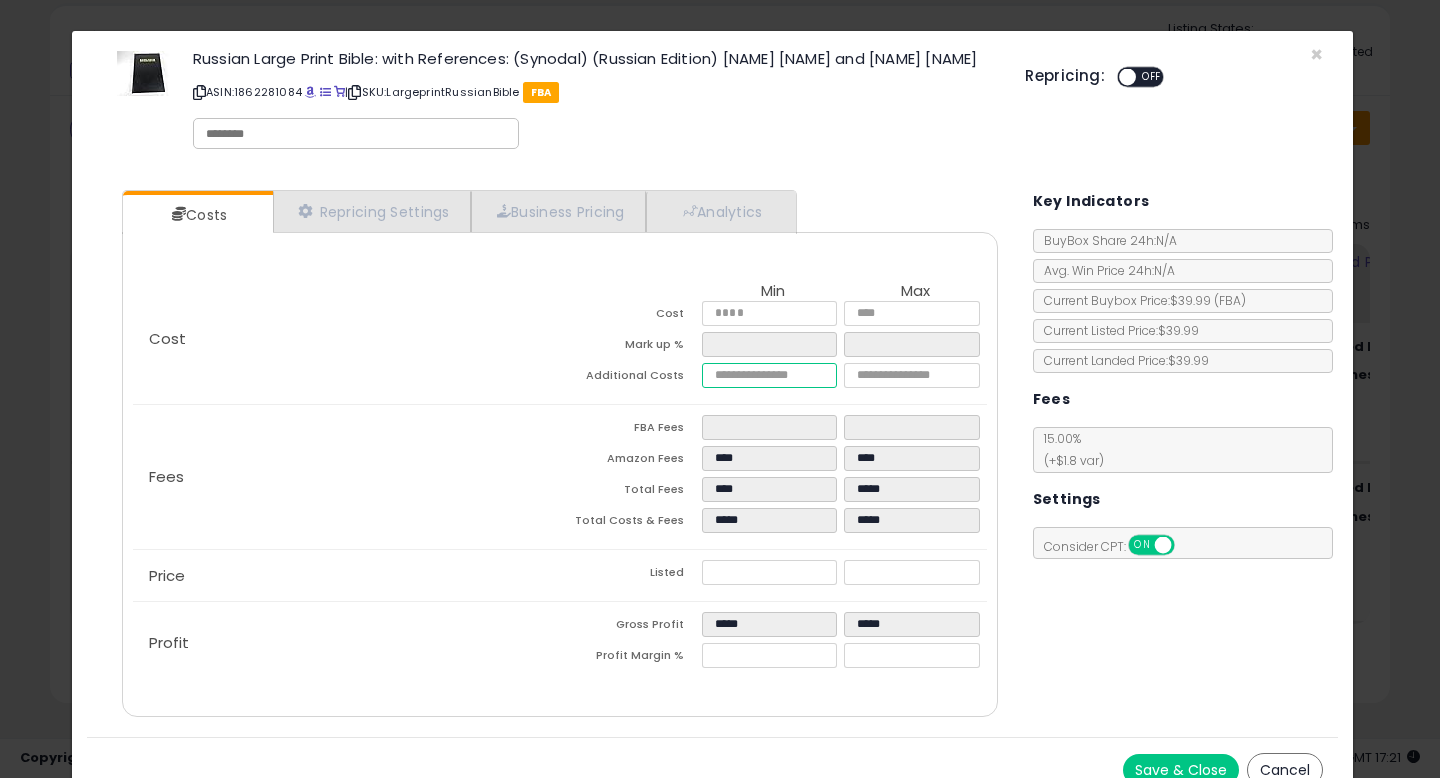 click at bounding box center [769, 375] 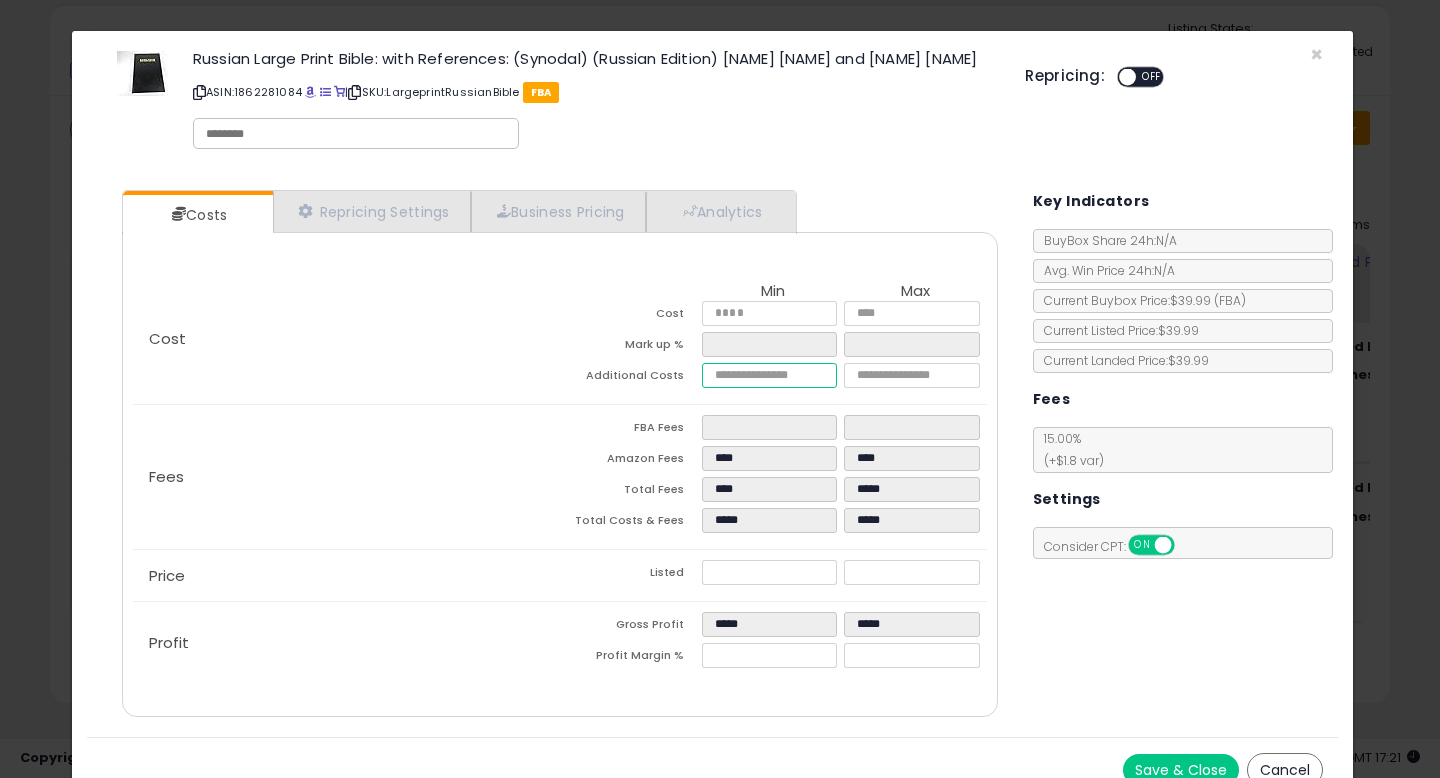 type on "*" 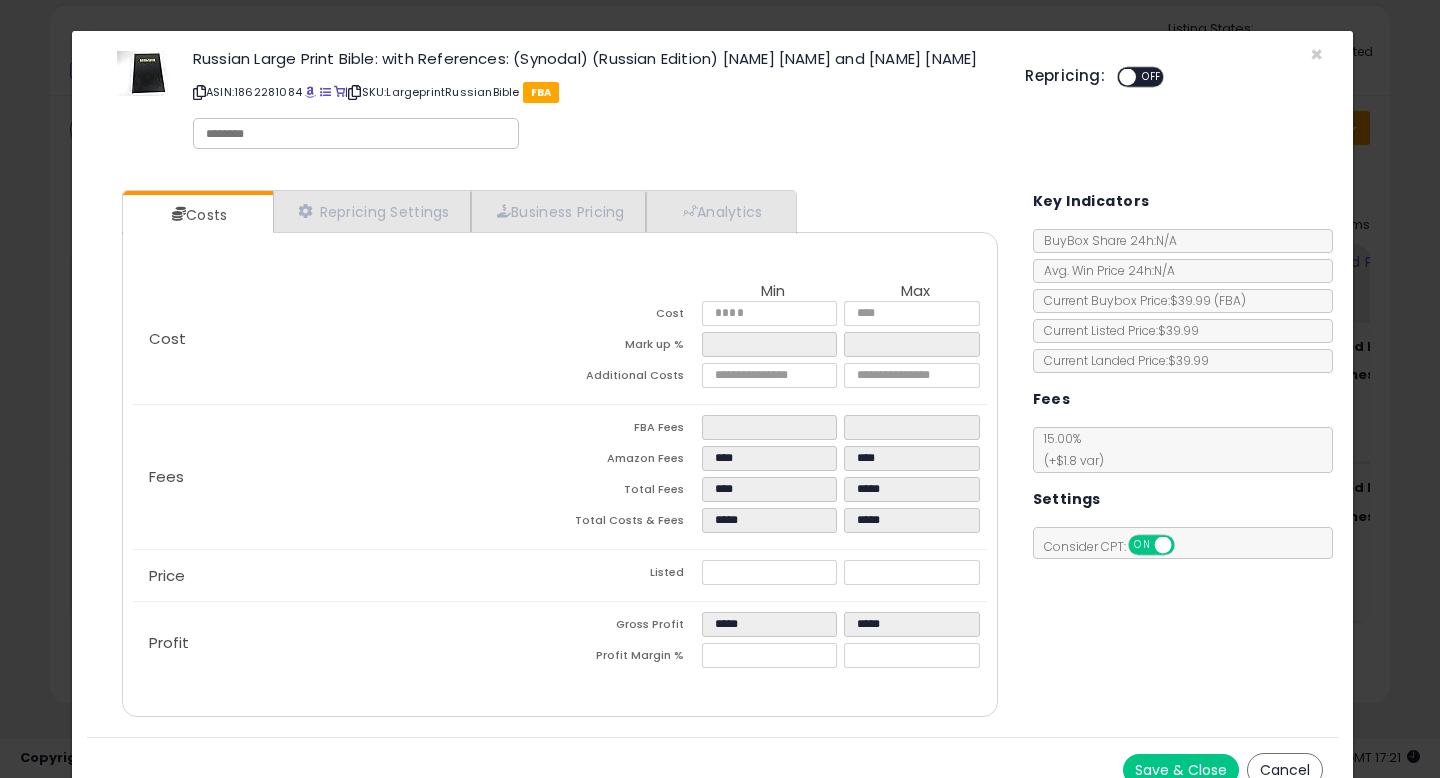 type on "******" 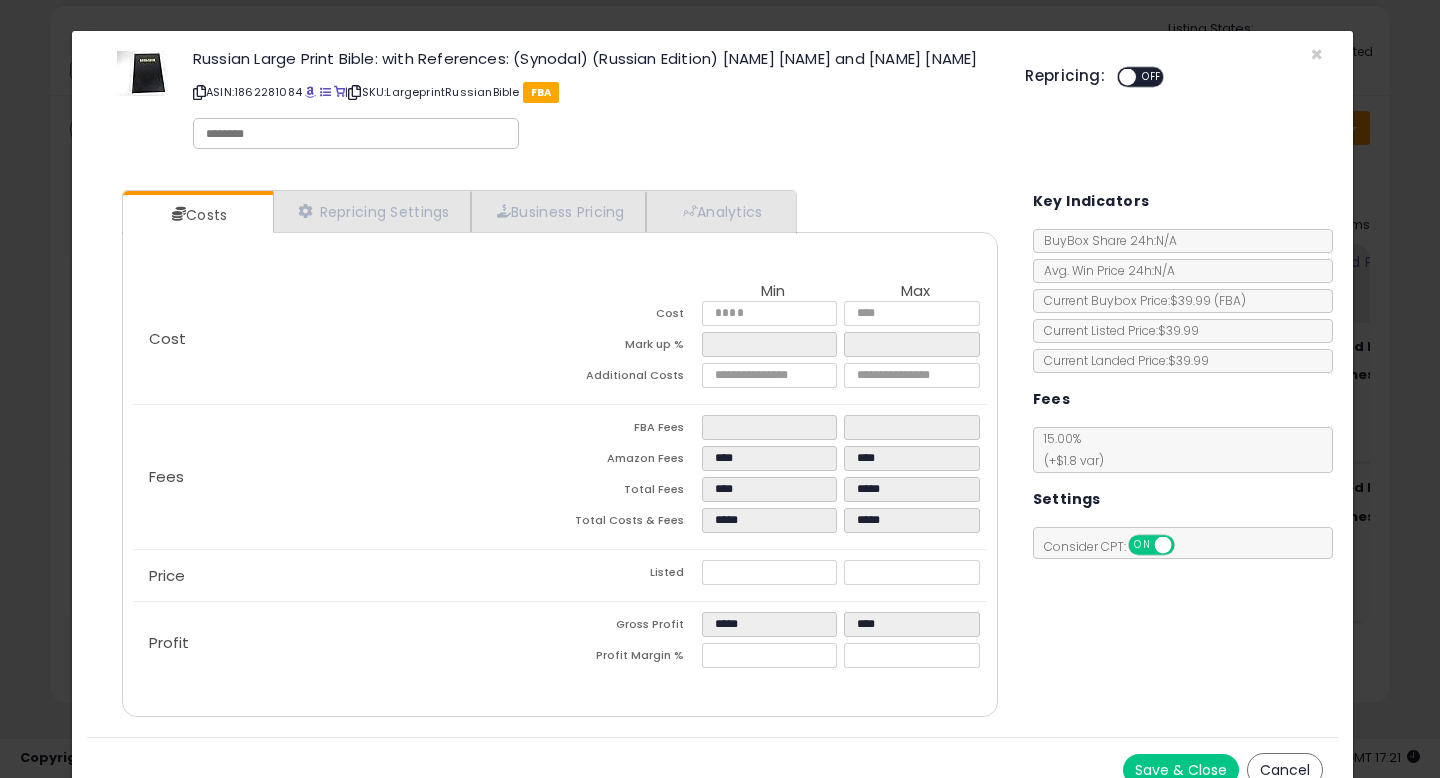 click on "Price
Listed
*****
*****" 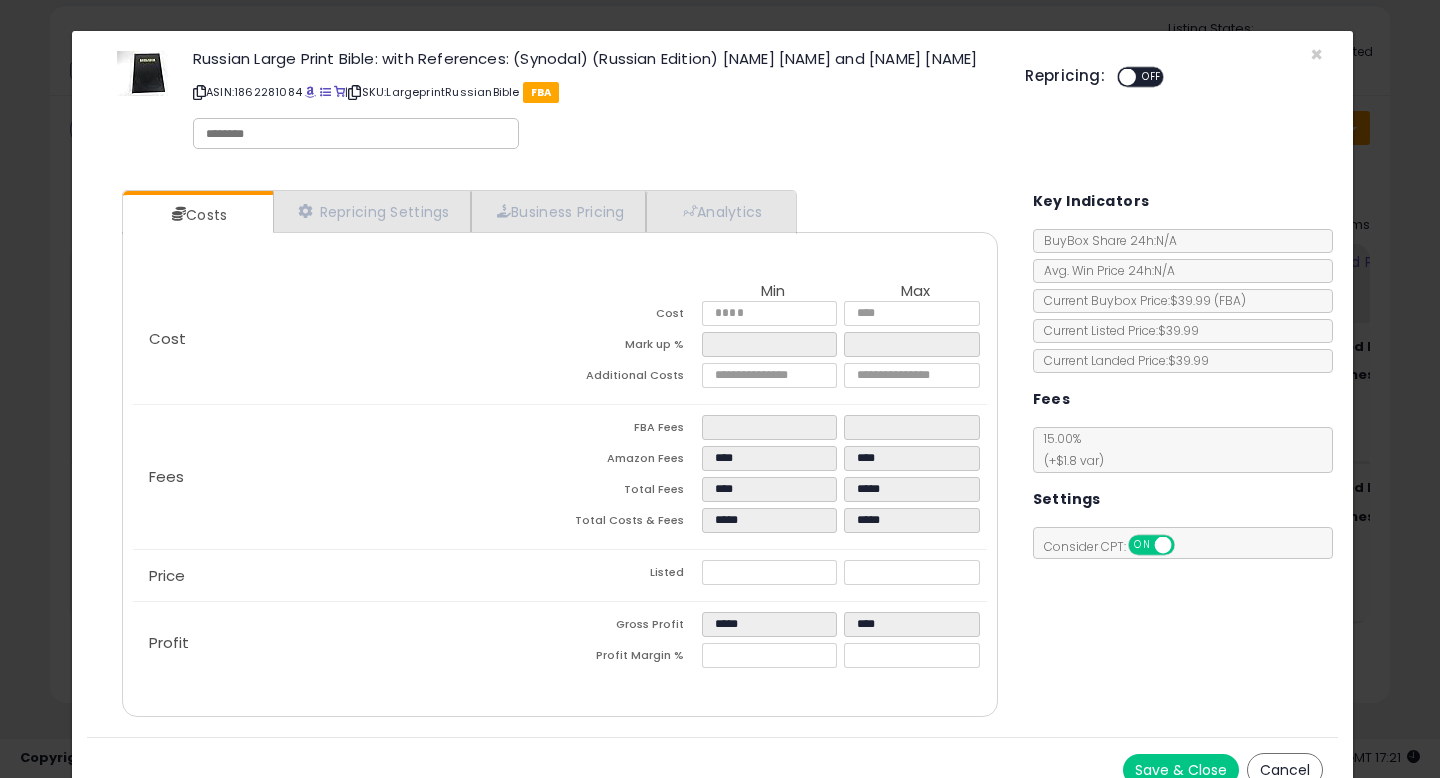click on "Costs
Repricing Settings
Business Pricing
Analytics
Cost" at bounding box center [712, 456] 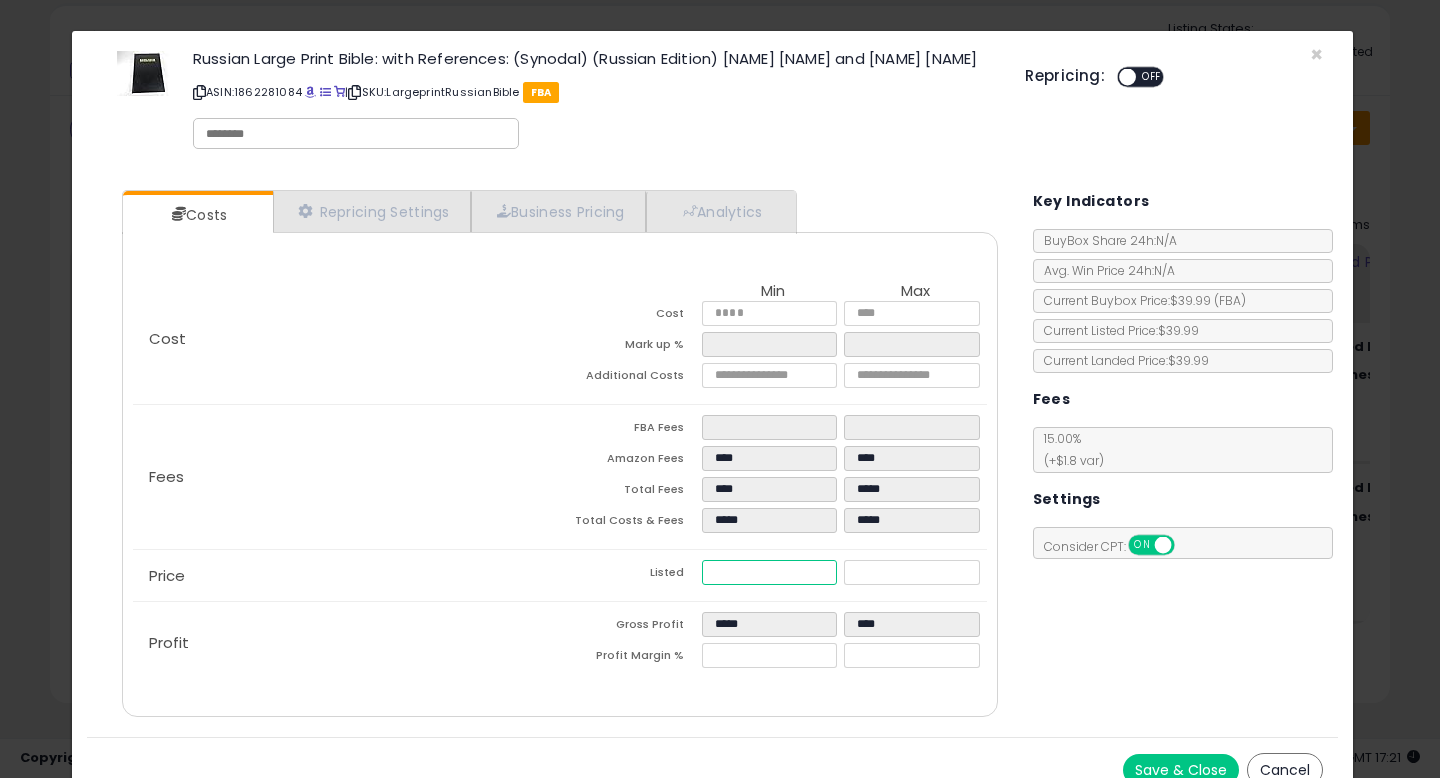 drag, startPoint x: 765, startPoint y: 590, endPoint x: 531, endPoint y: 588, distance: 234.00854 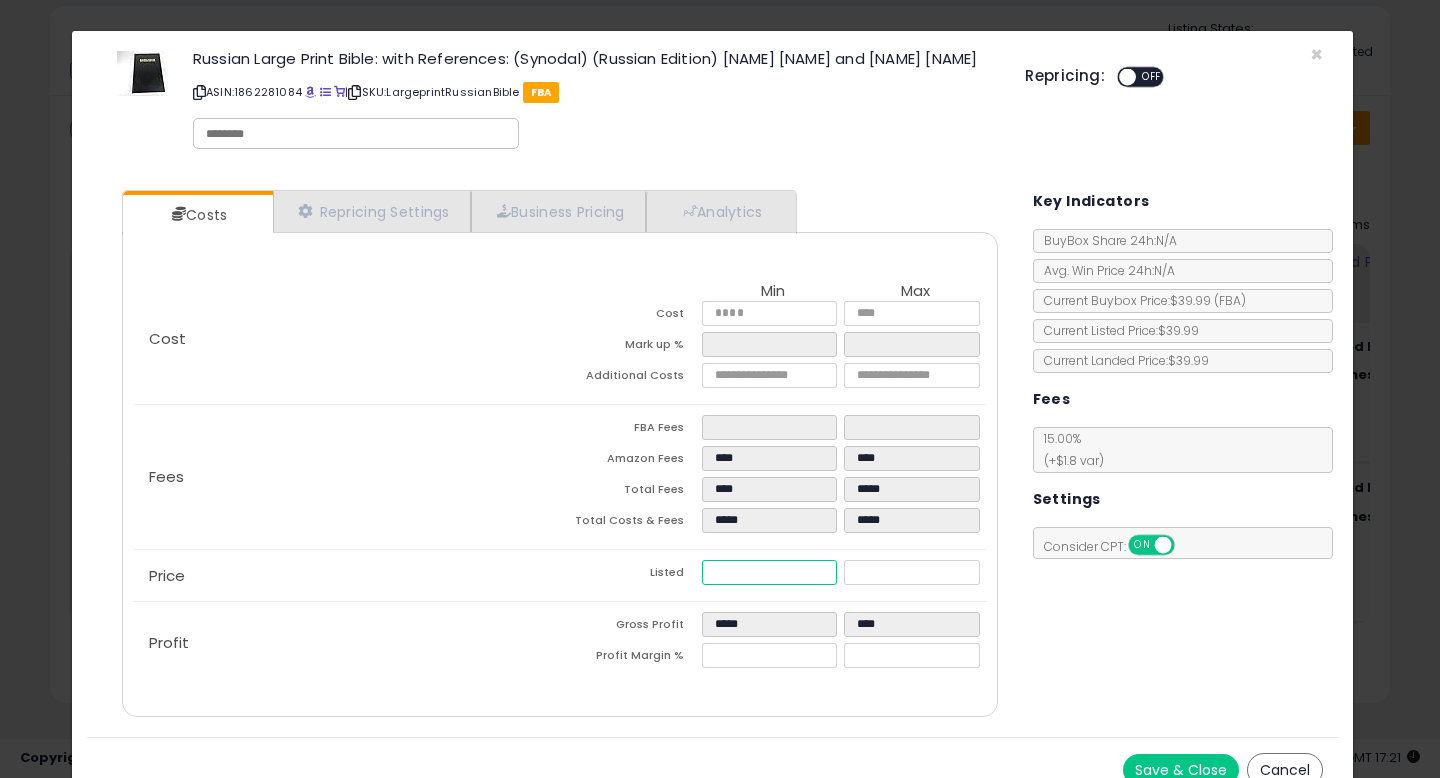 type on "****" 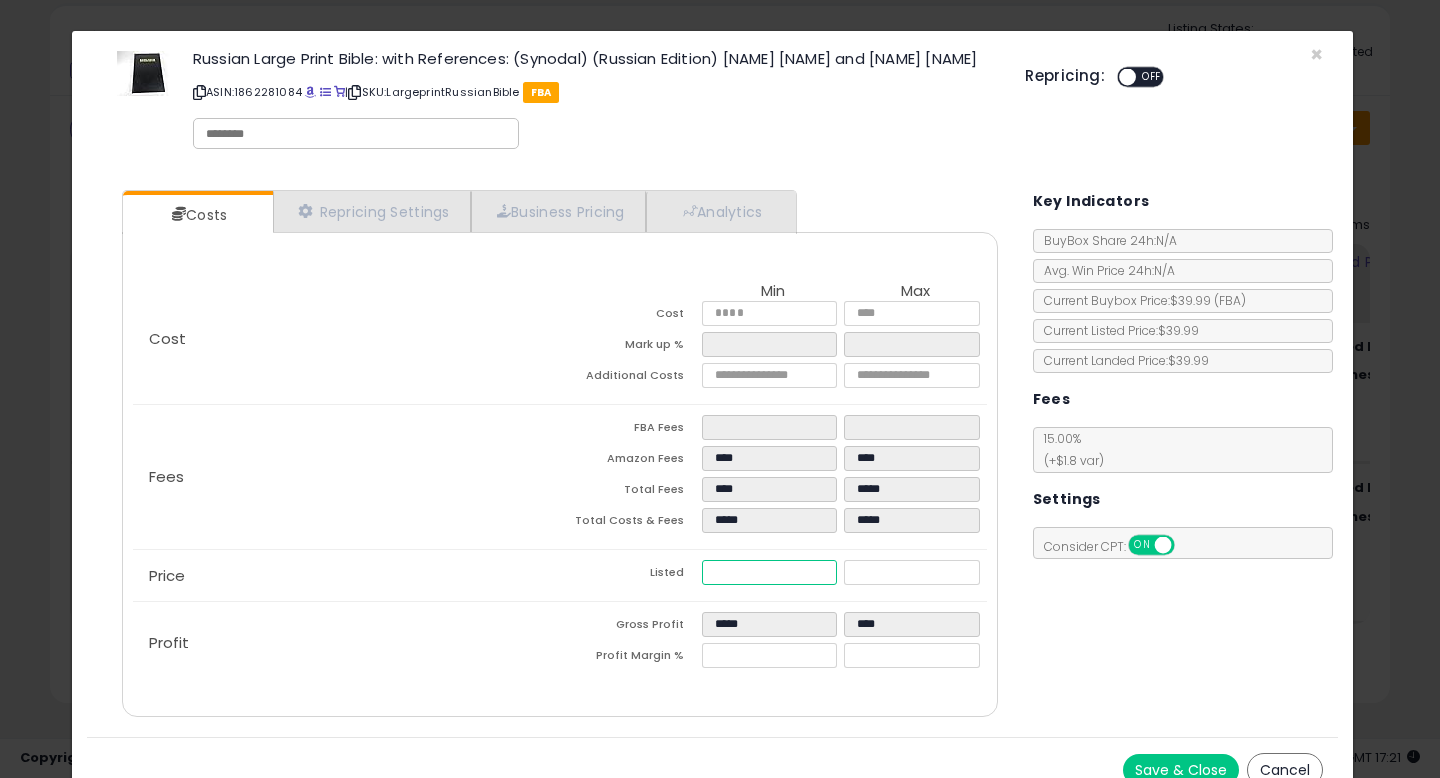 type on "**" 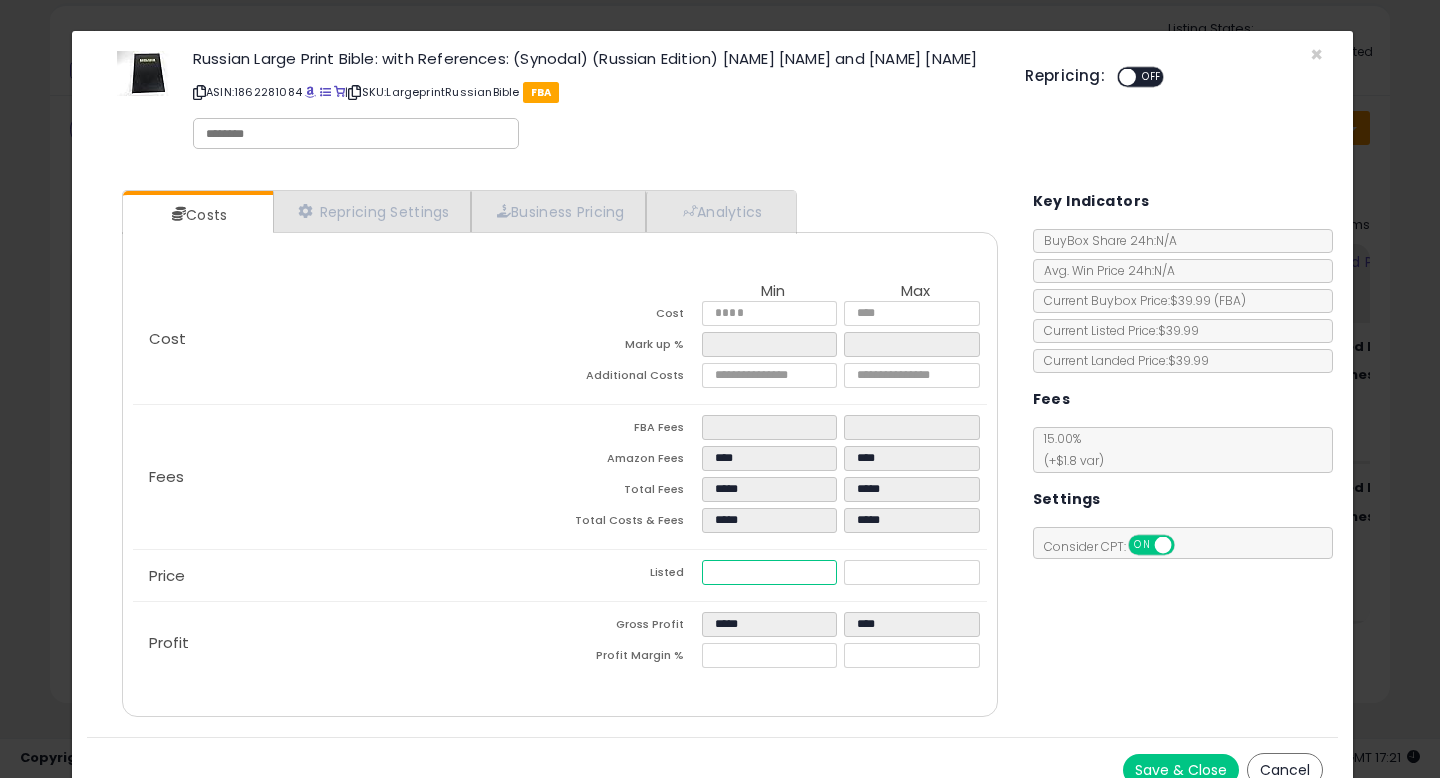 type on "****" 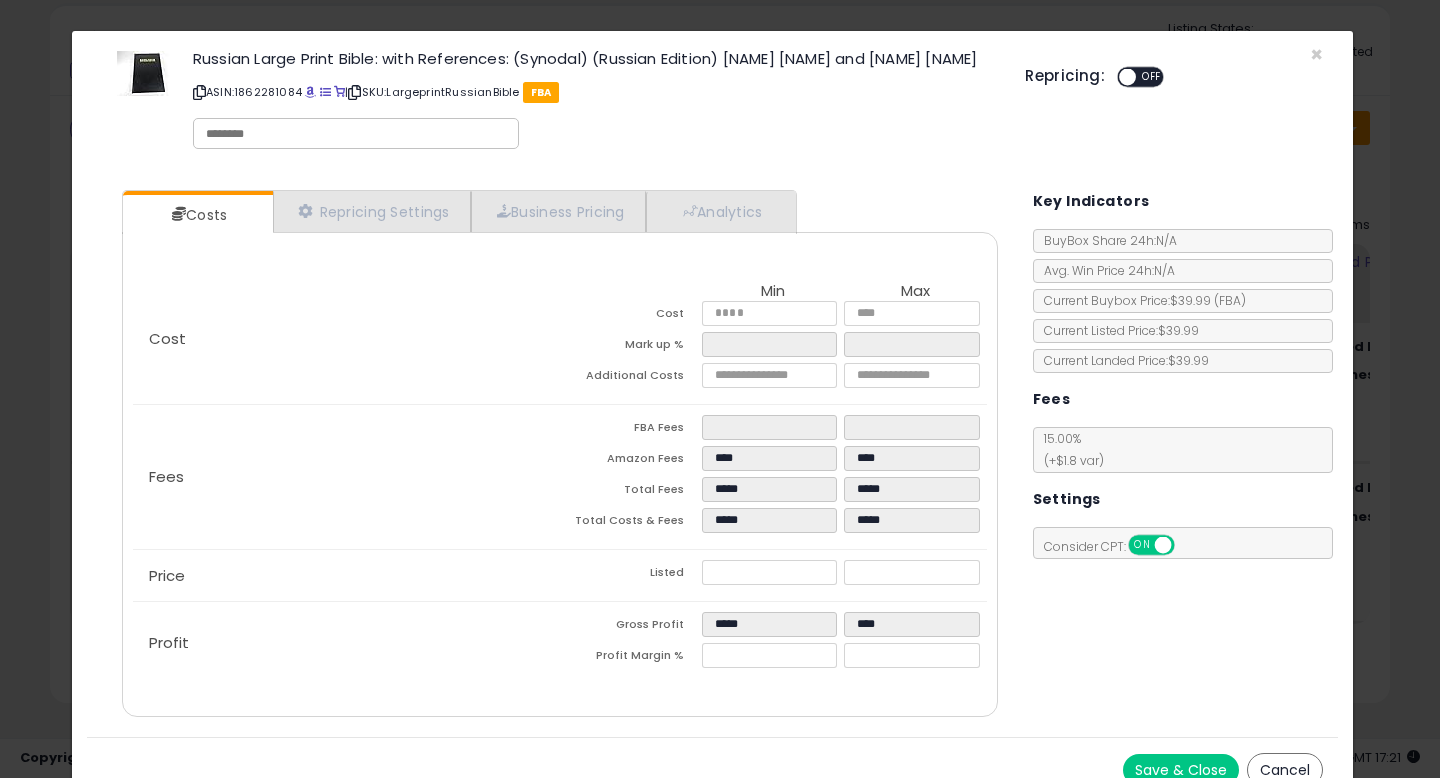 type on "****" 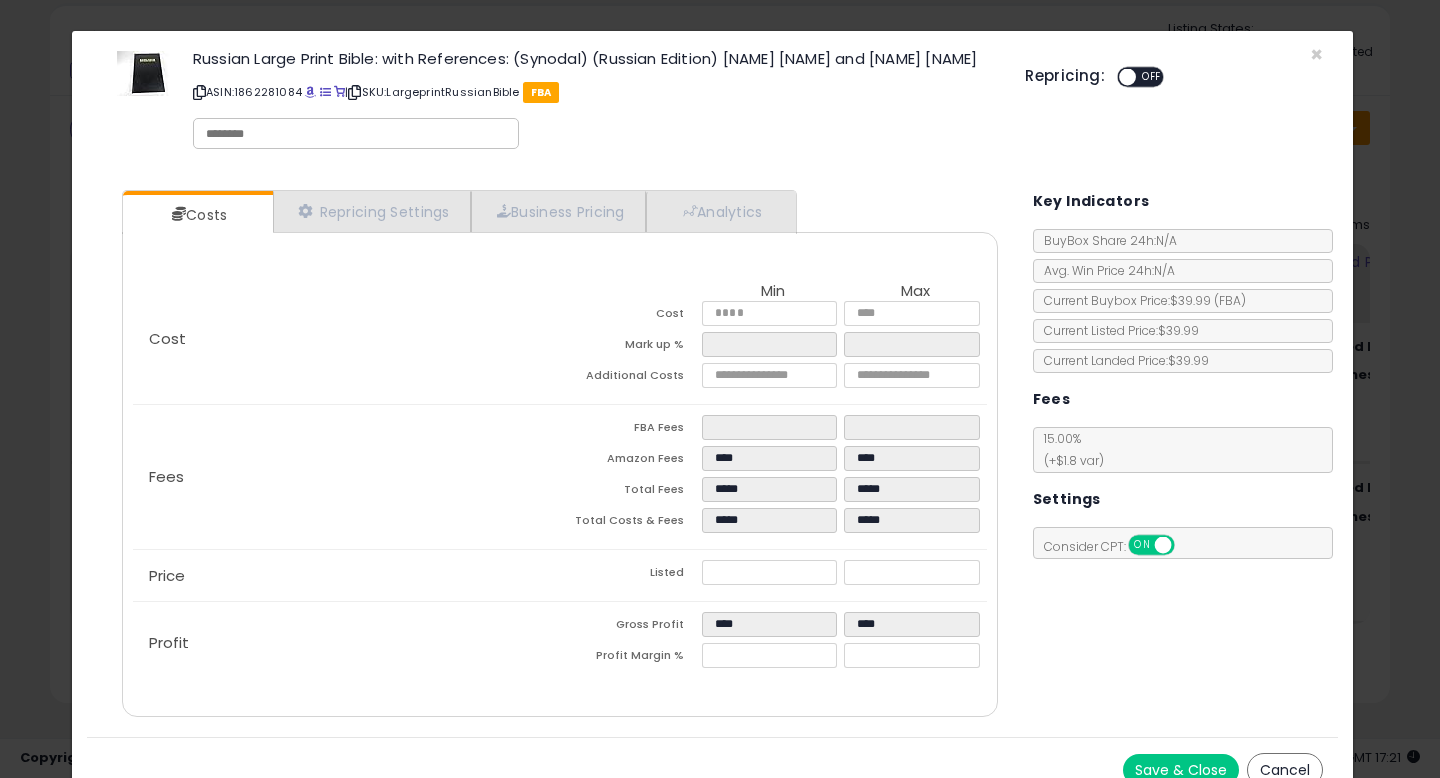 click on "Costs
Repricing Settings
Business Pricing
Analytics
Cost" at bounding box center (712, 456) 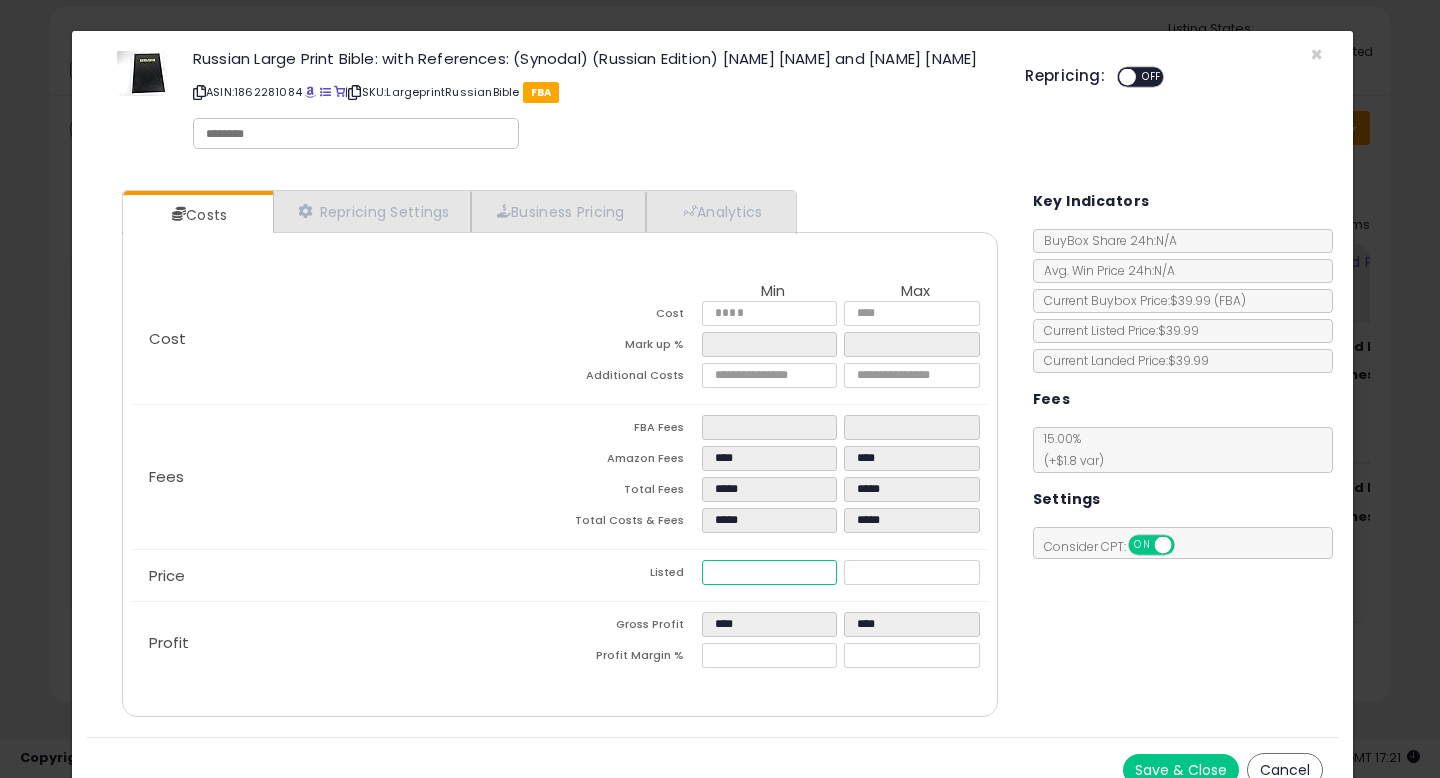drag, startPoint x: 762, startPoint y: 582, endPoint x: 592, endPoint y: 578, distance: 170.04706 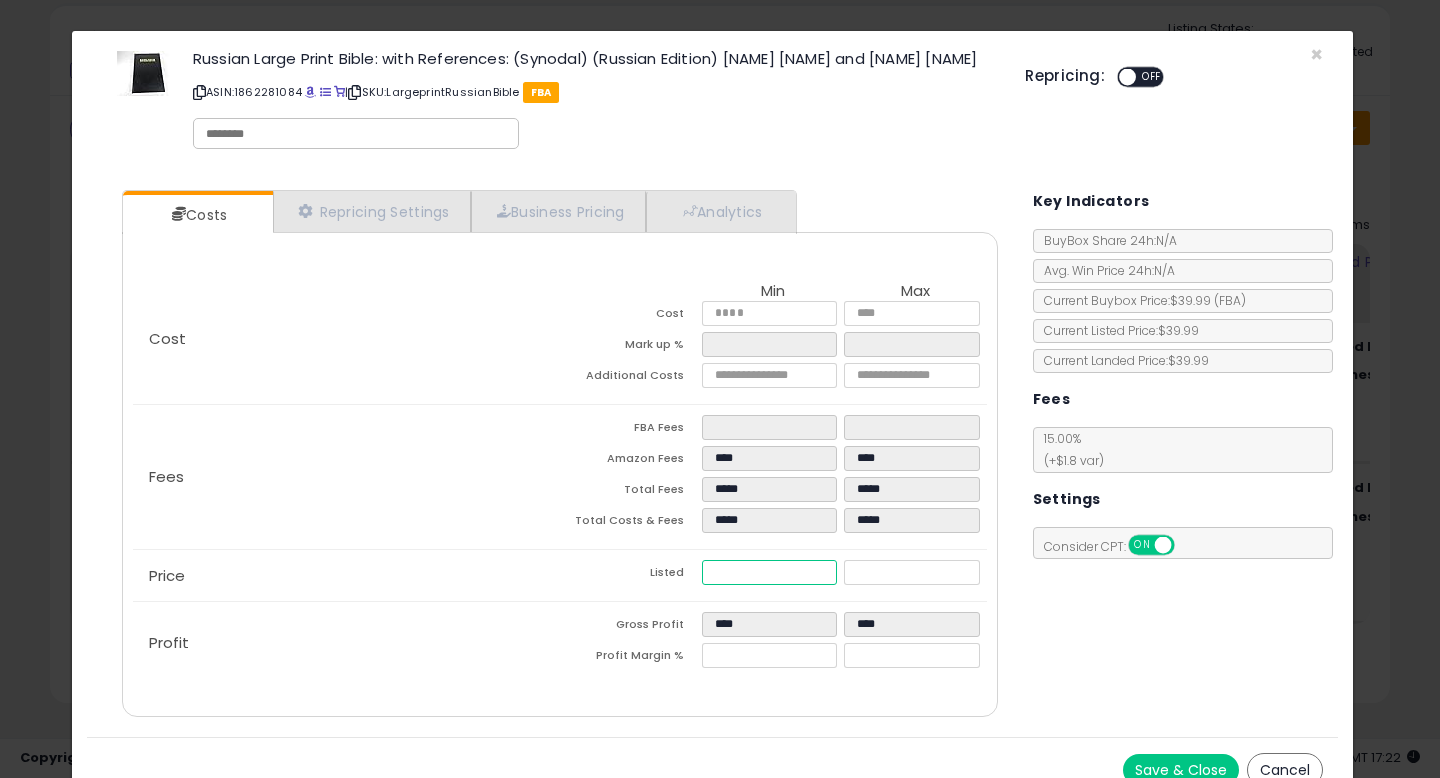 type on "****" 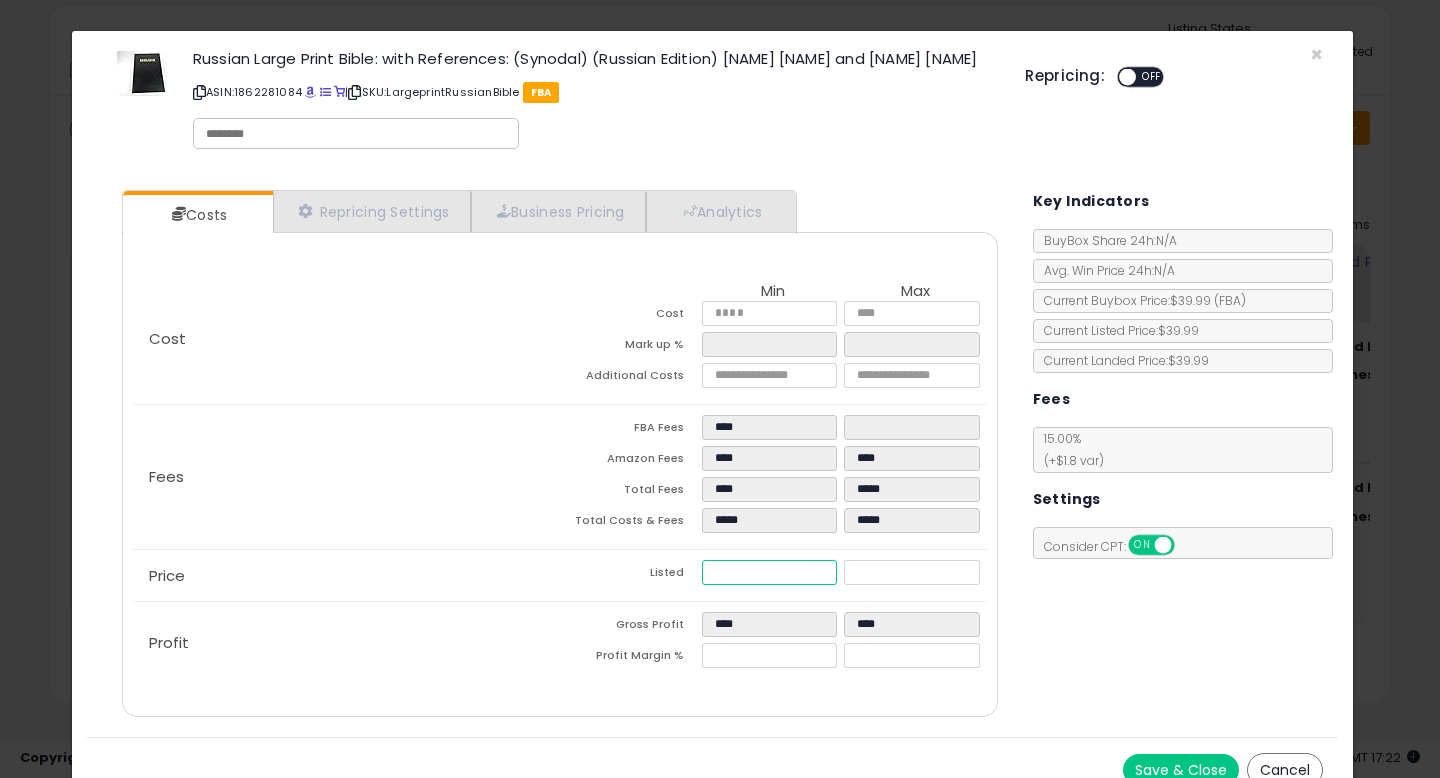 type on "****" 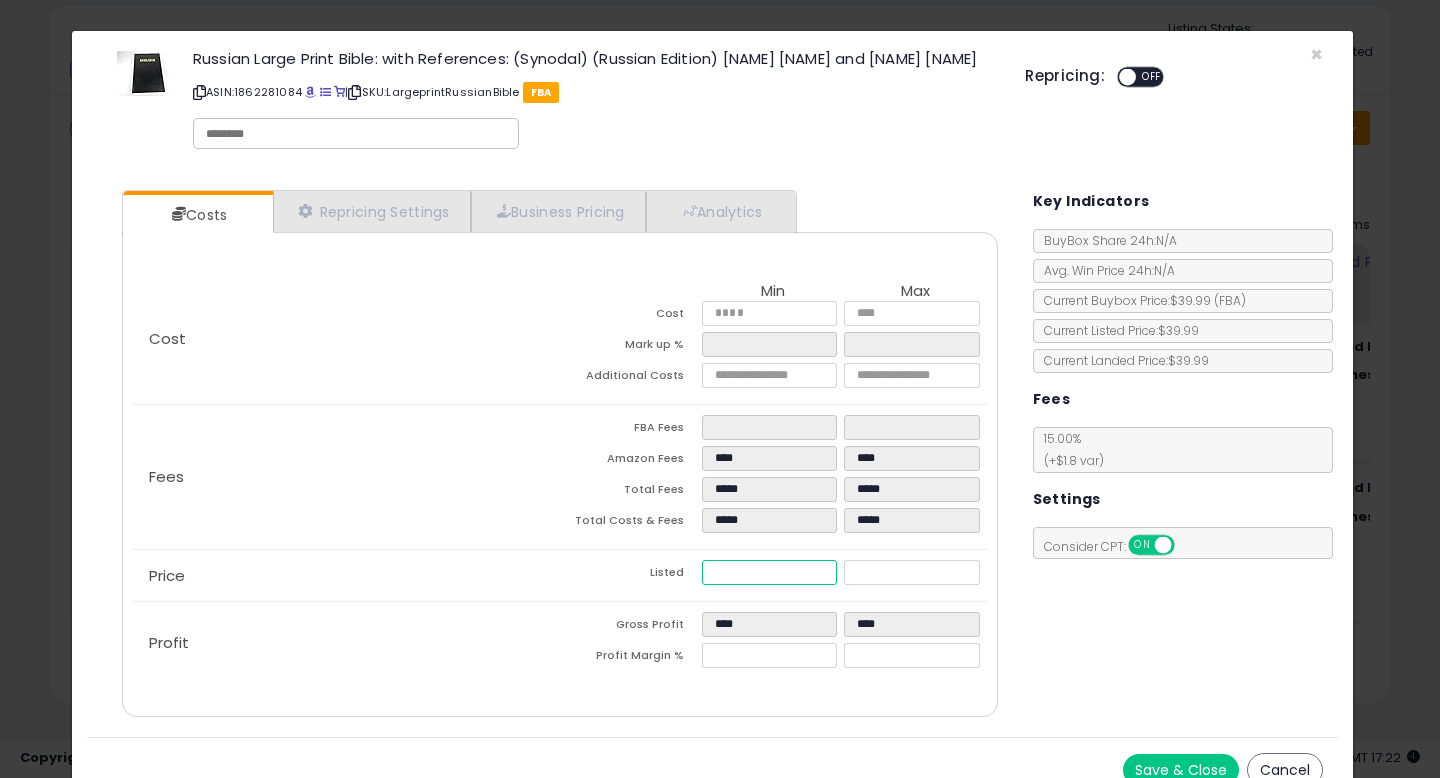 type on "****" 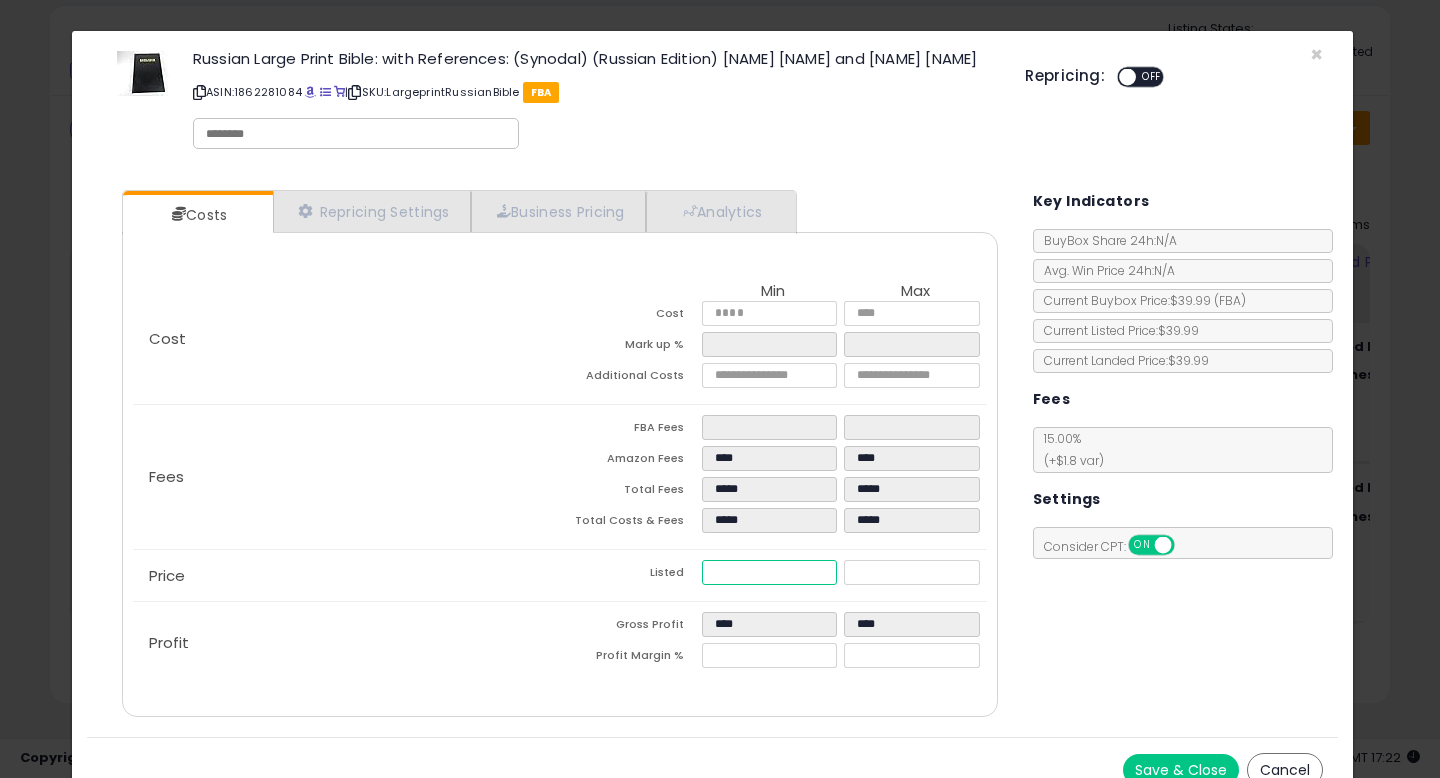 type on "*****" 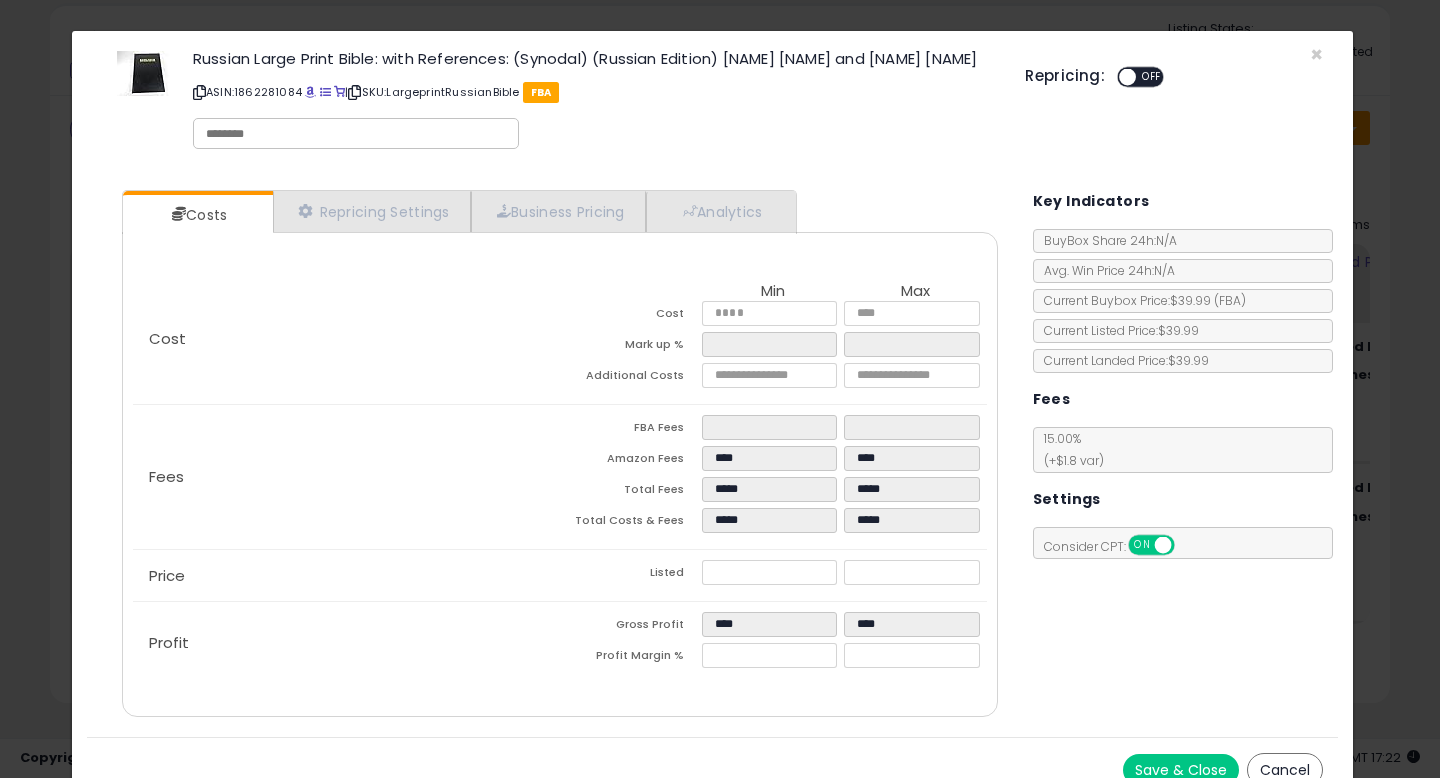 type on "*****" 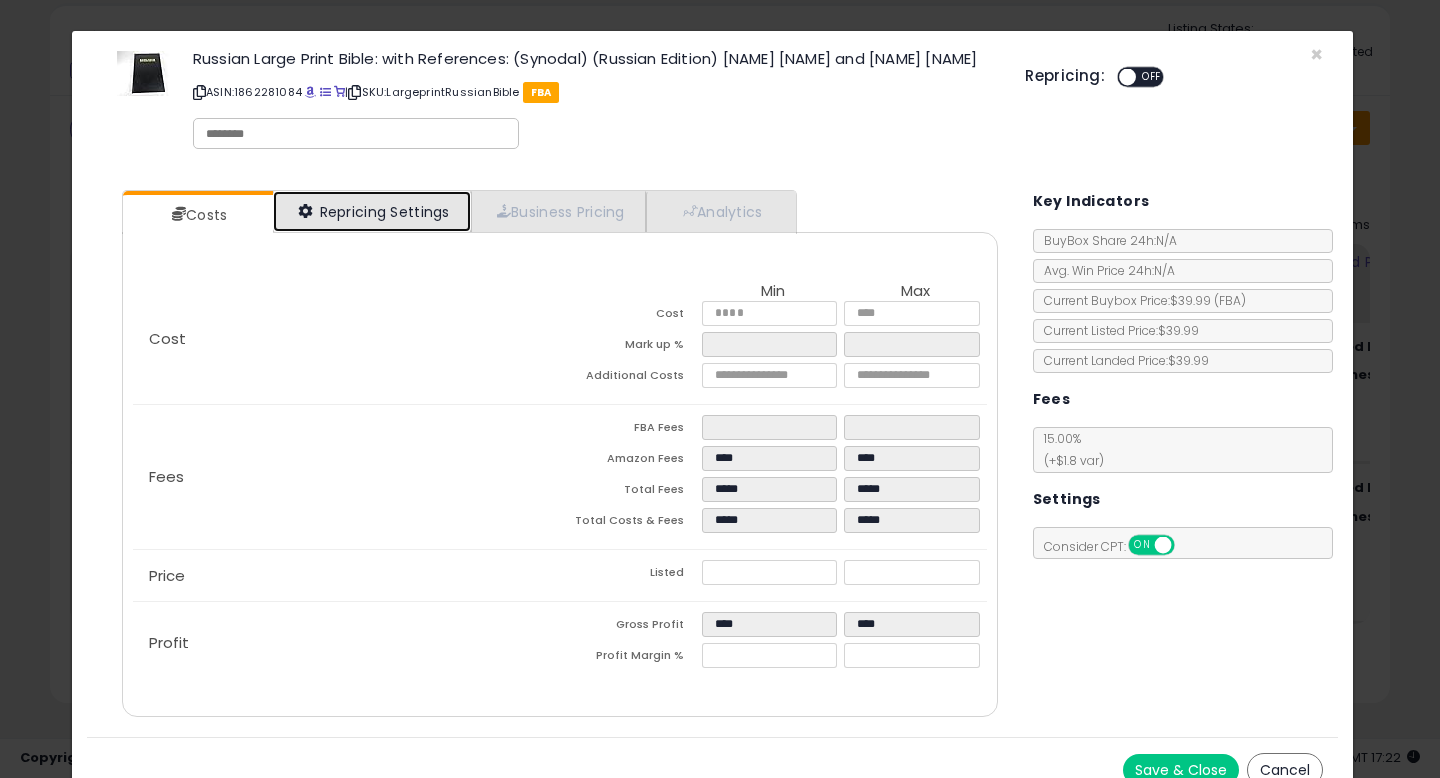 click on "Repricing Settings" at bounding box center [372, 211] 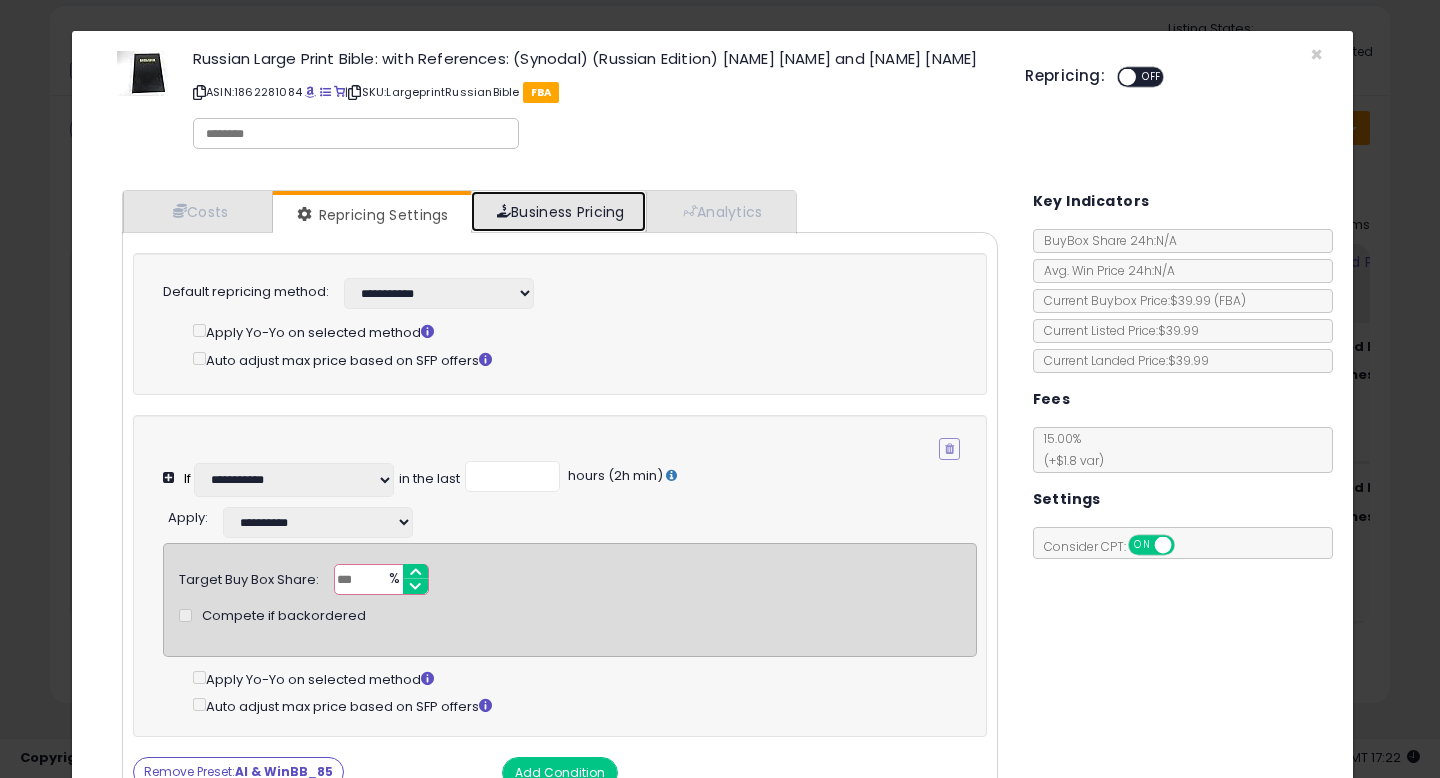 click on "Business Pricing" at bounding box center (558, 211) 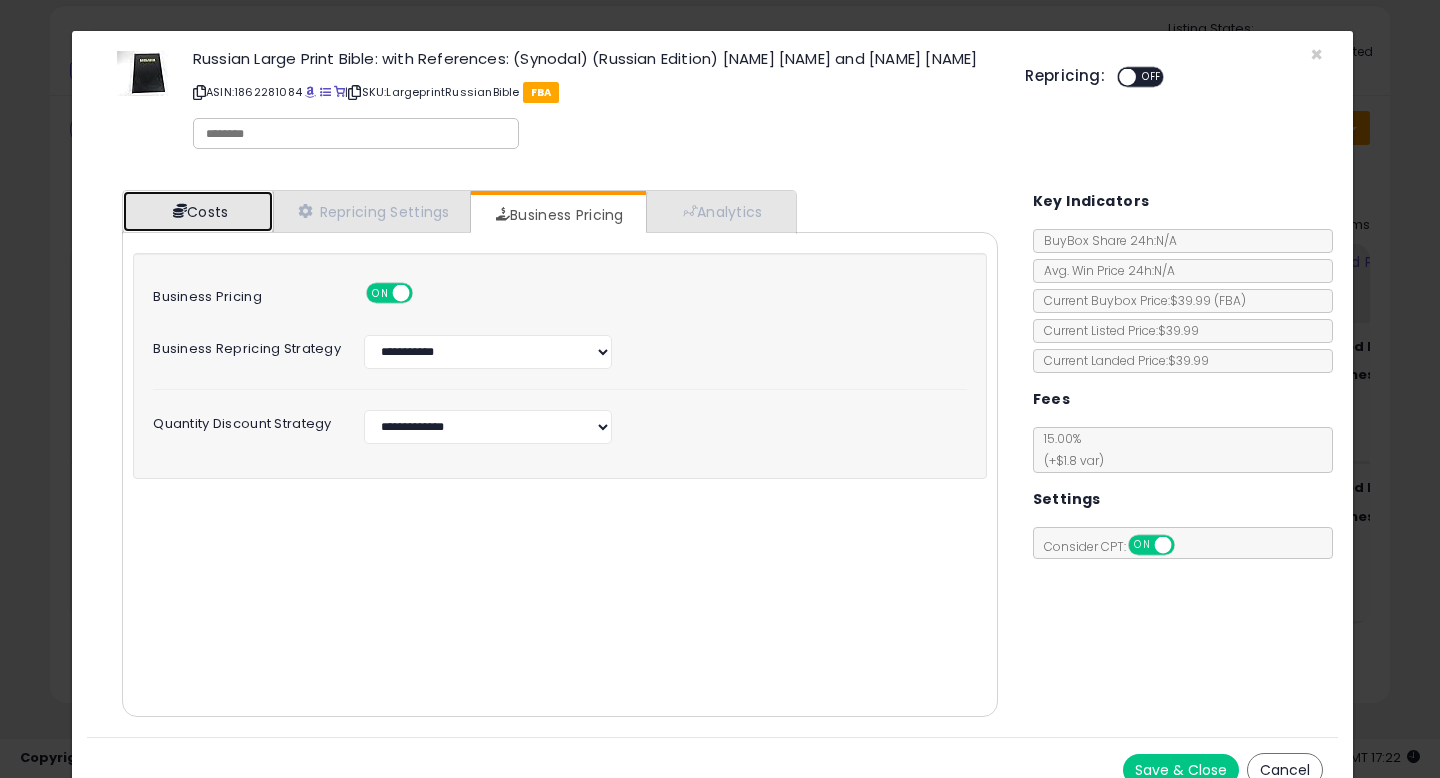 click on "Costs" at bounding box center [198, 211] 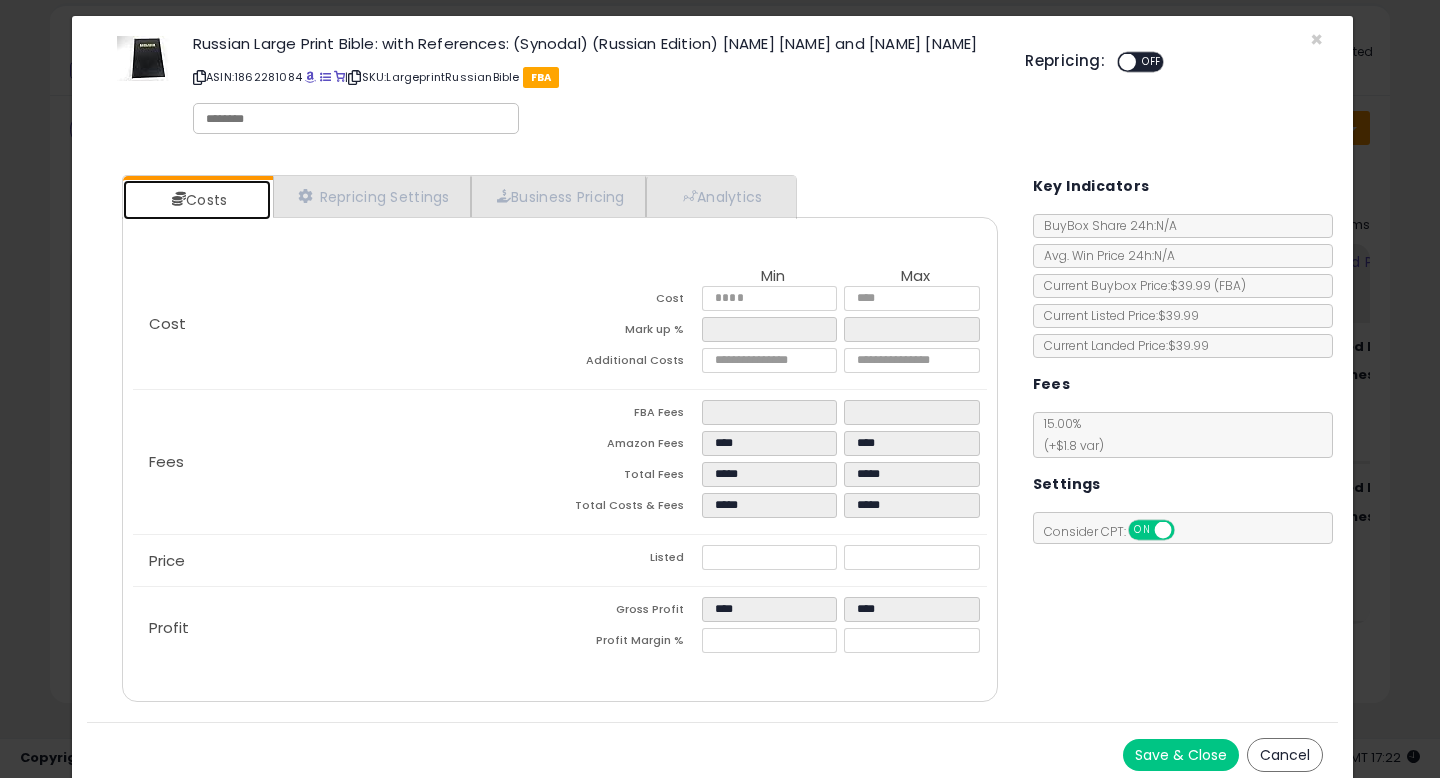 scroll, scrollTop: 38, scrollLeft: 0, axis: vertical 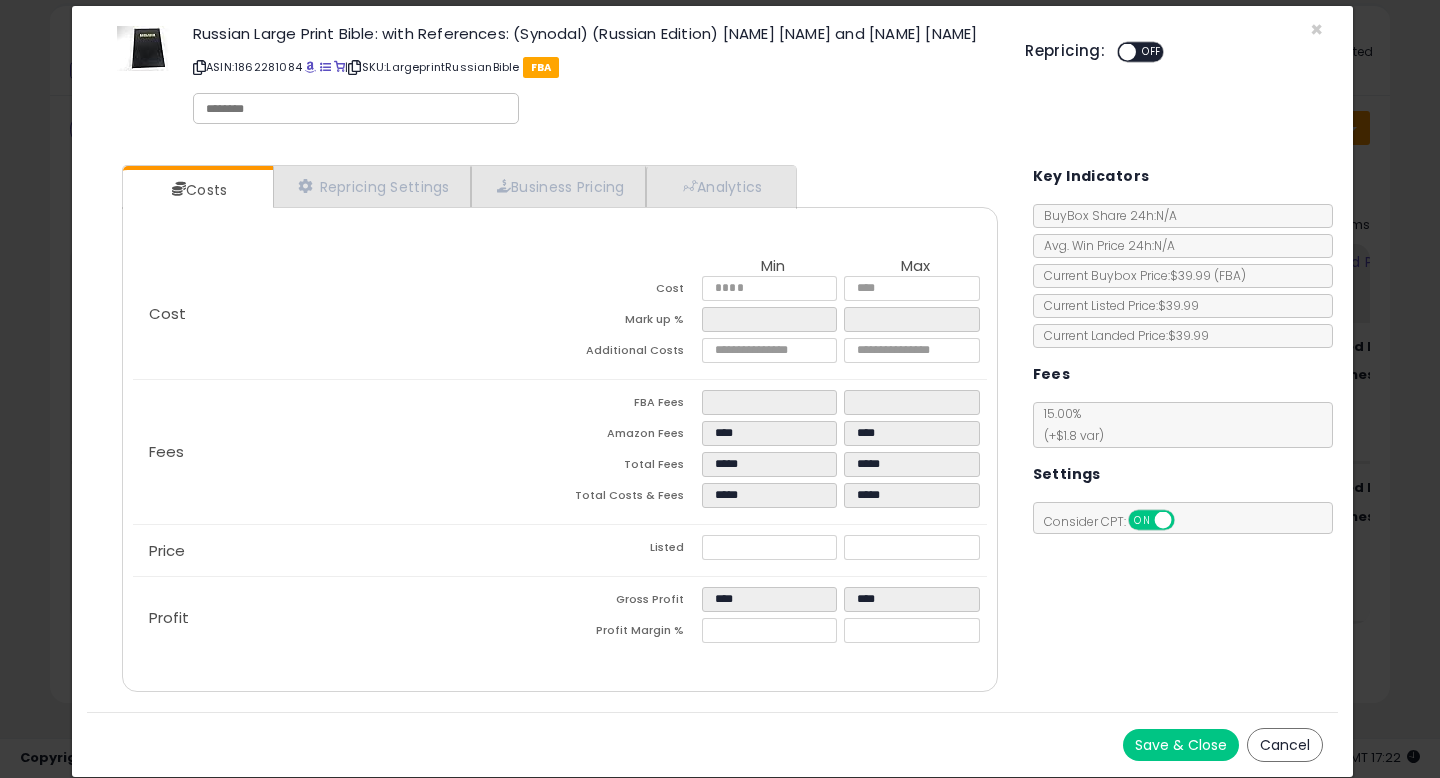 click on "Save & Close" at bounding box center (1181, 745) 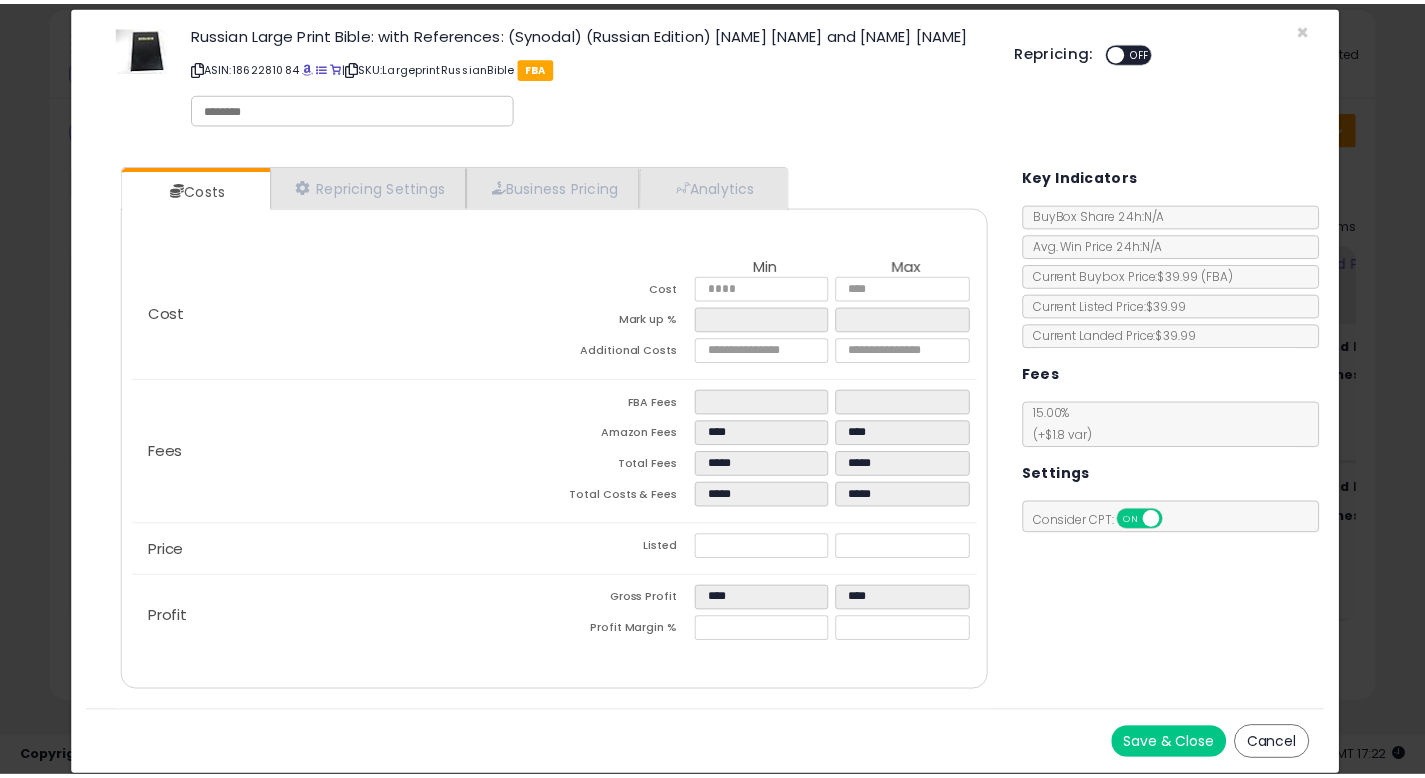 scroll, scrollTop: 0, scrollLeft: 0, axis: both 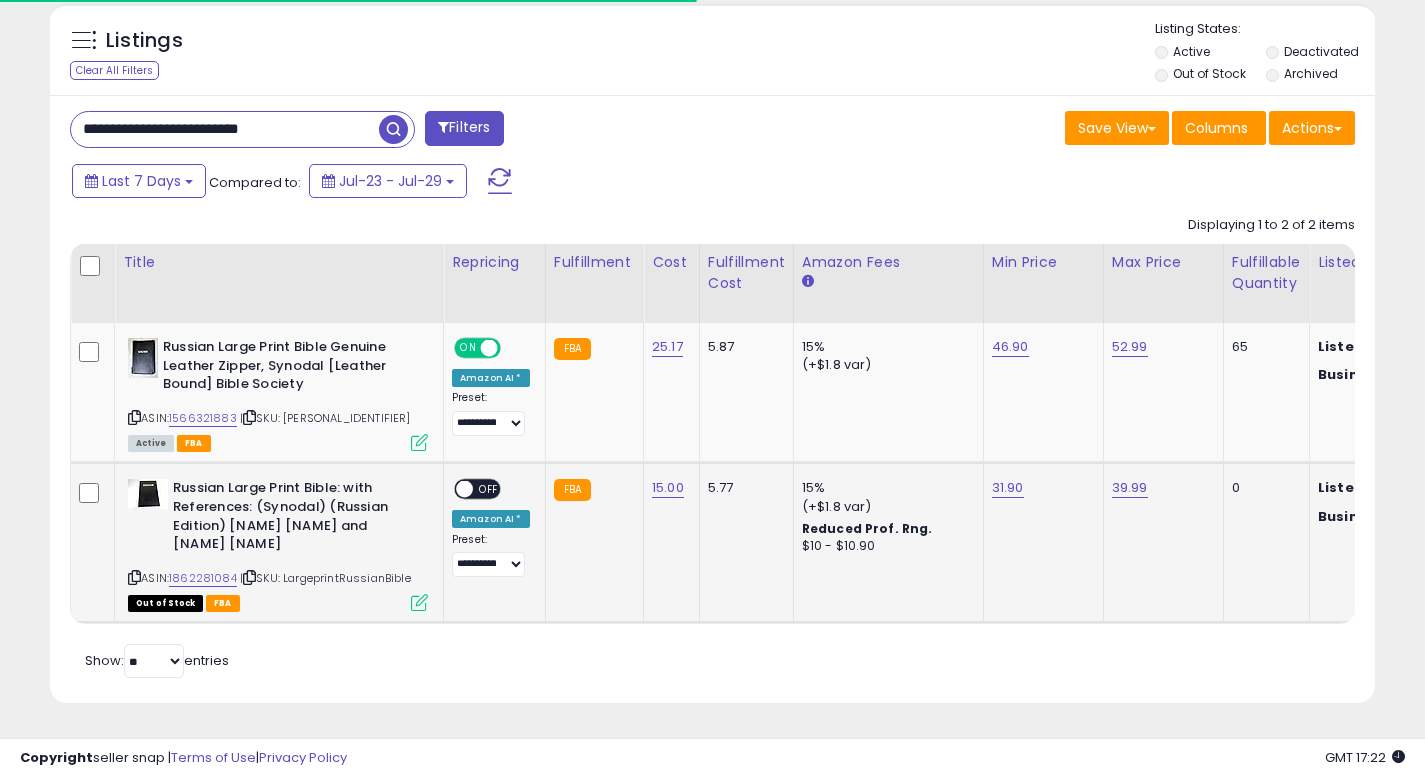 click on "OFF" at bounding box center [489, 489] 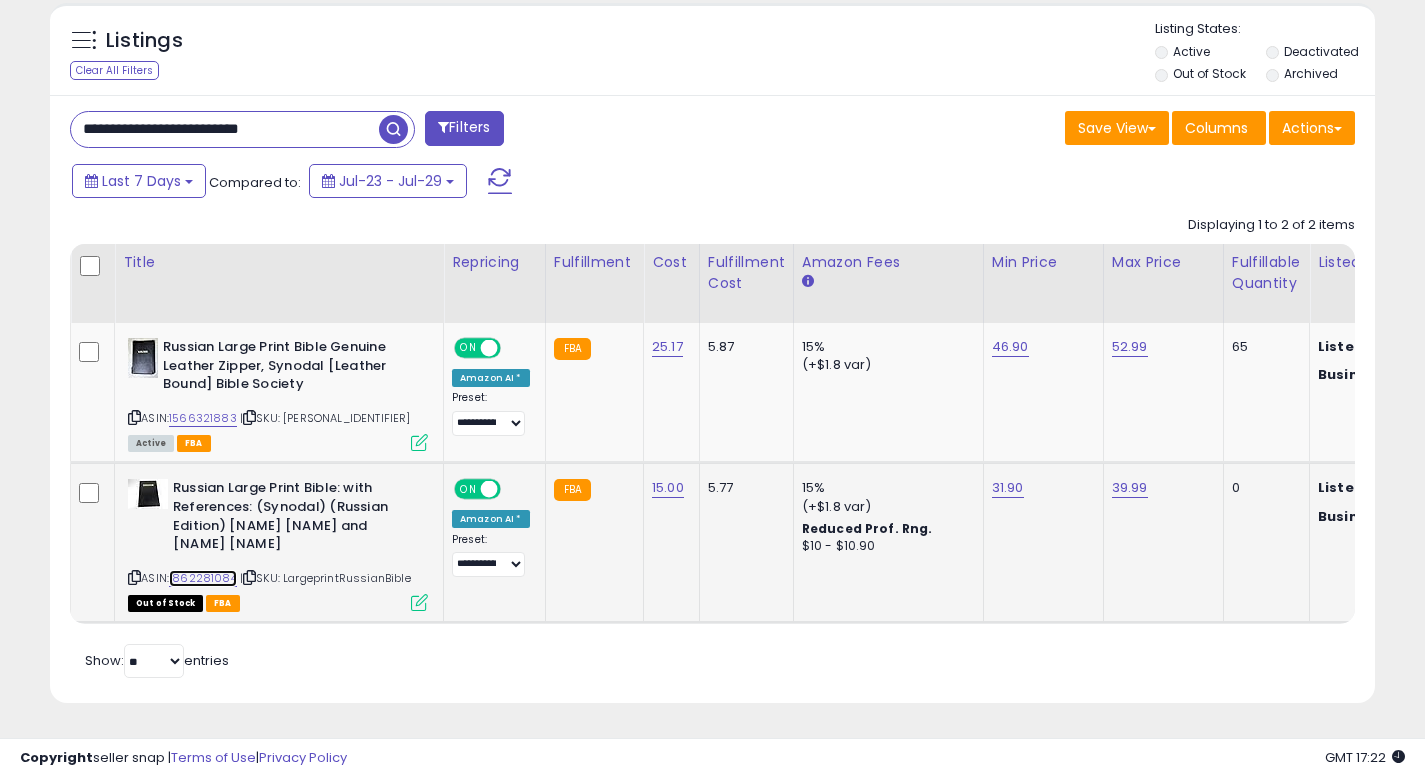 click on "1862281084" at bounding box center [203, 578] 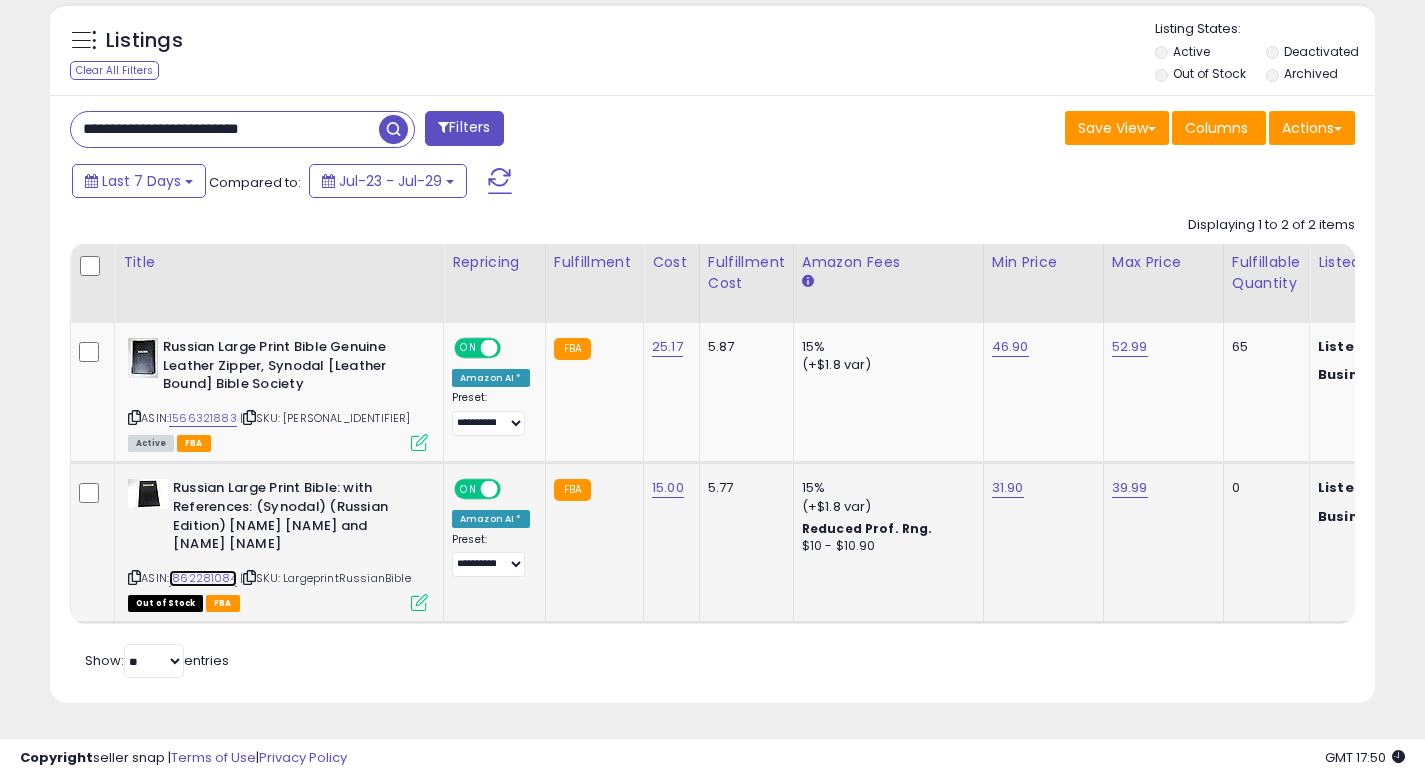 scroll, scrollTop: 999590, scrollLeft: 999233, axis: both 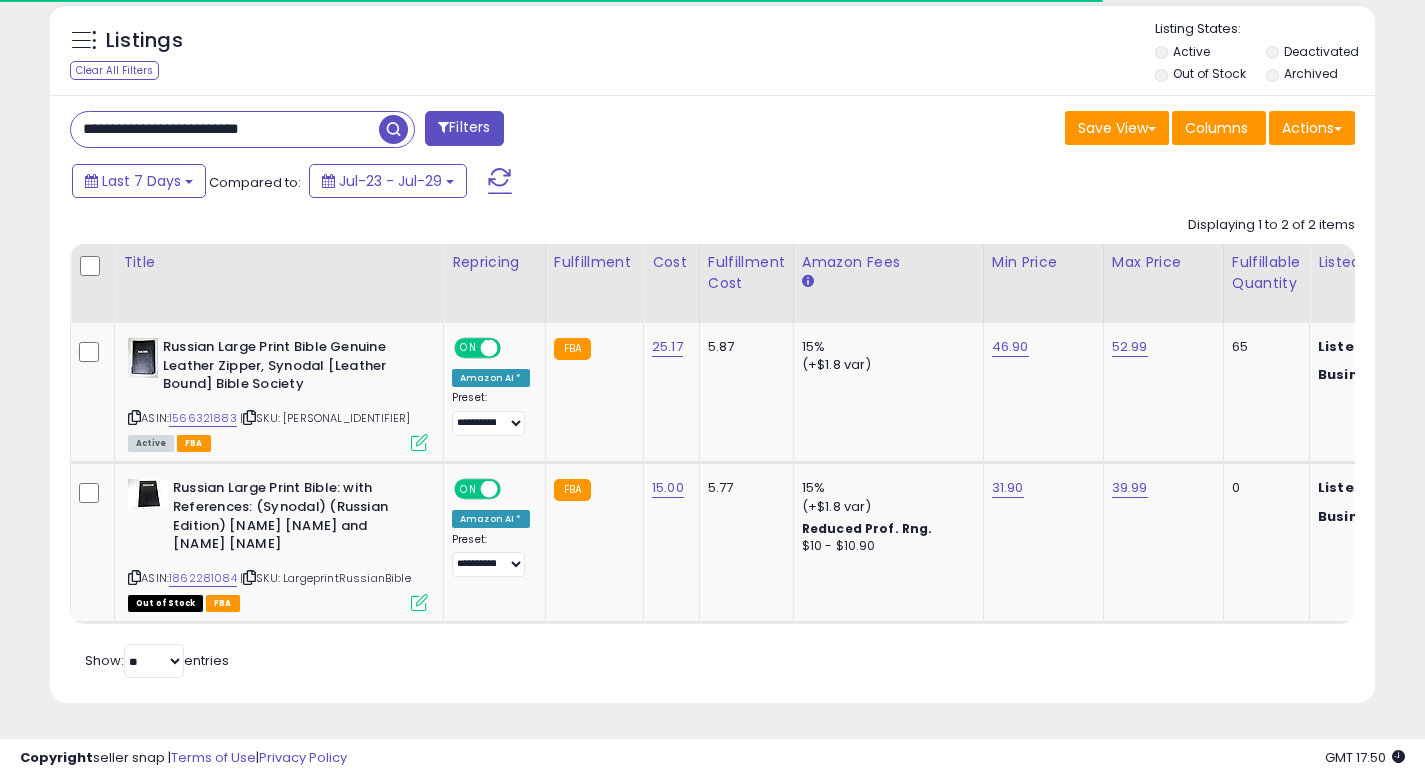 drag, startPoint x: 271, startPoint y: 99, endPoint x: 0, endPoint y: -27, distance: 298.8595 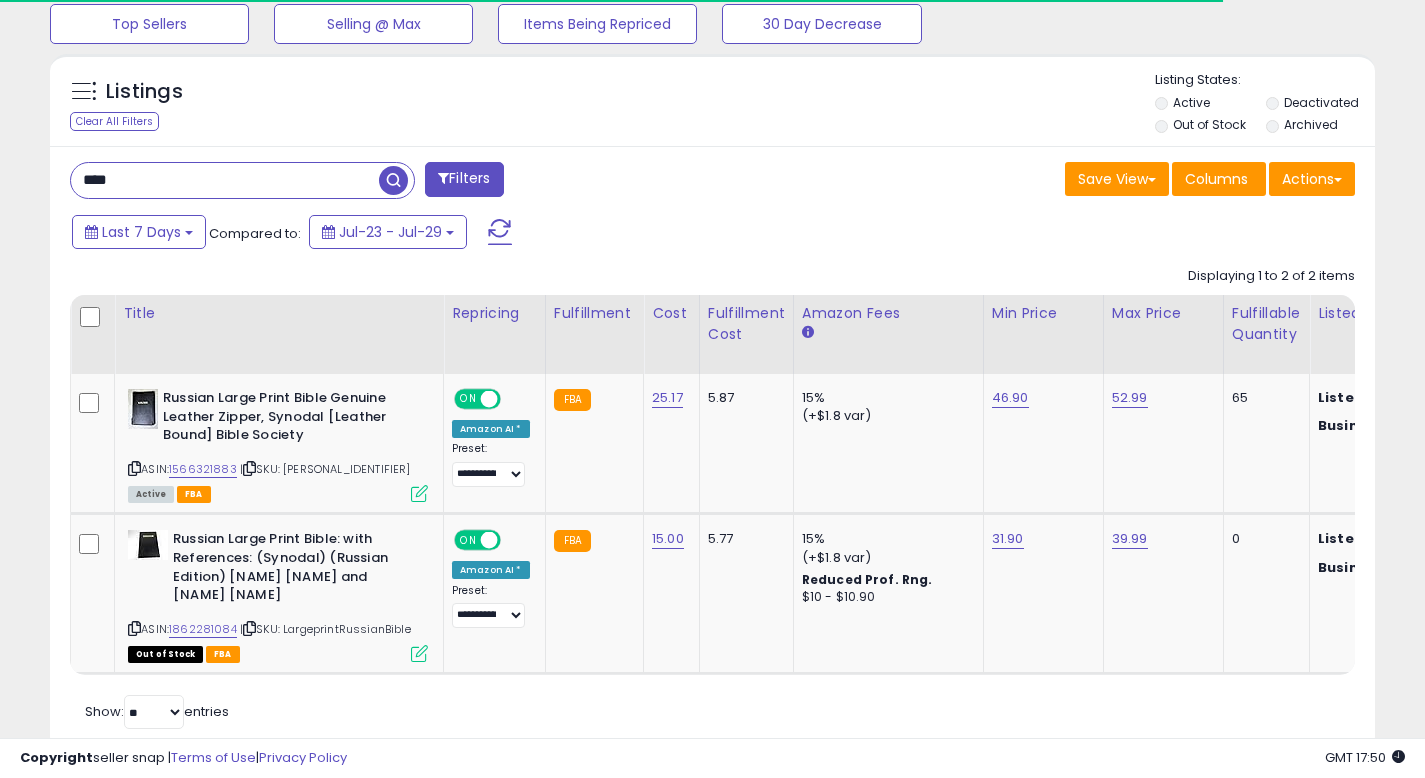 type on "****" 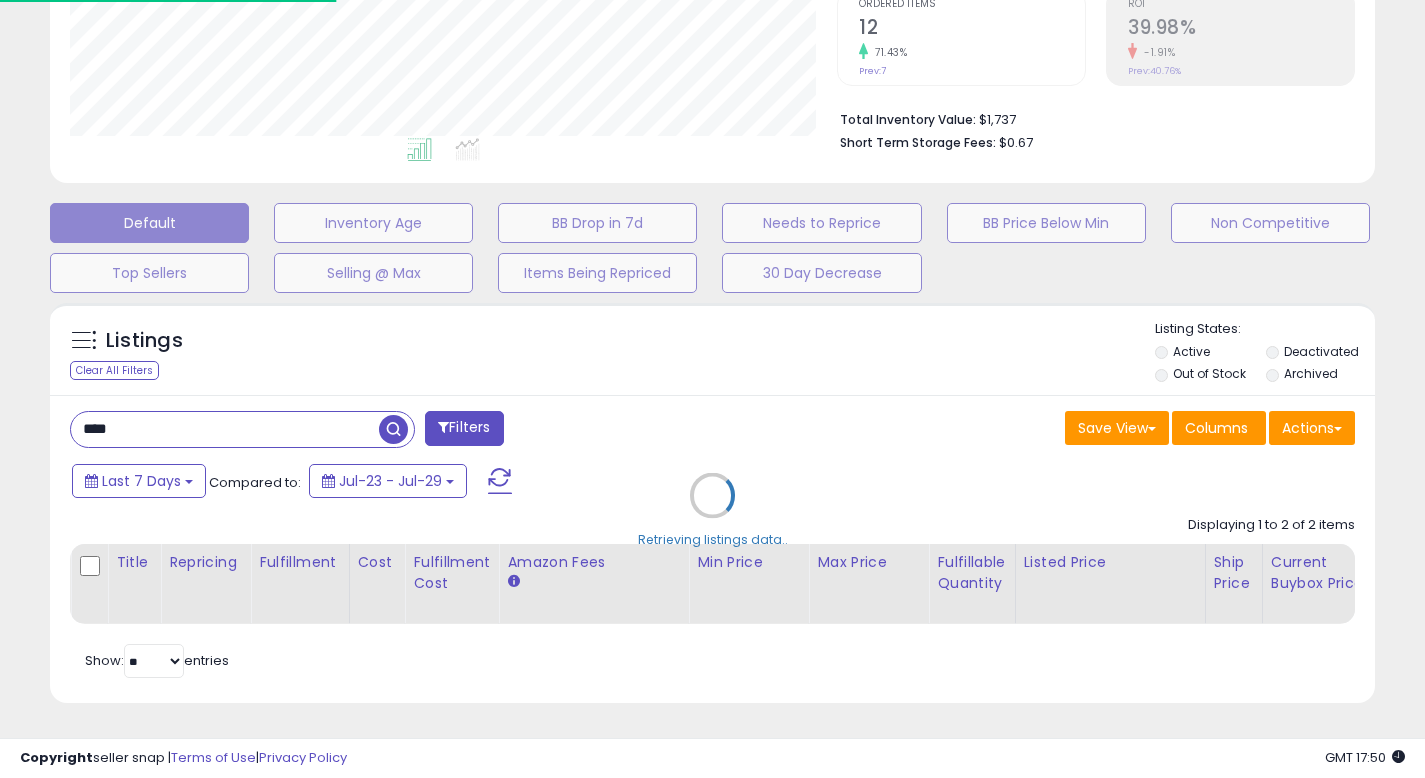 scroll, scrollTop: 999590, scrollLeft: 999224, axis: both 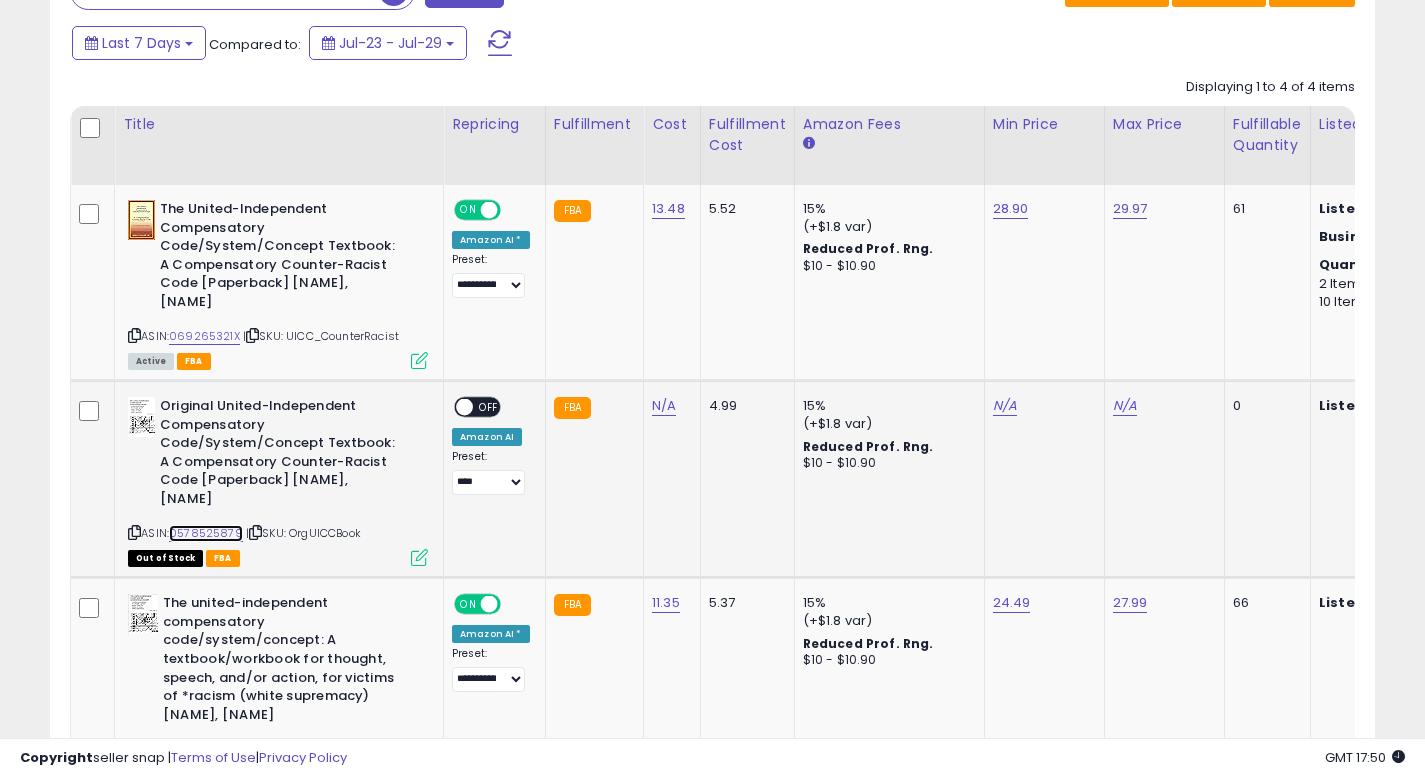click on "0578525879" at bounding box center (206, 533) 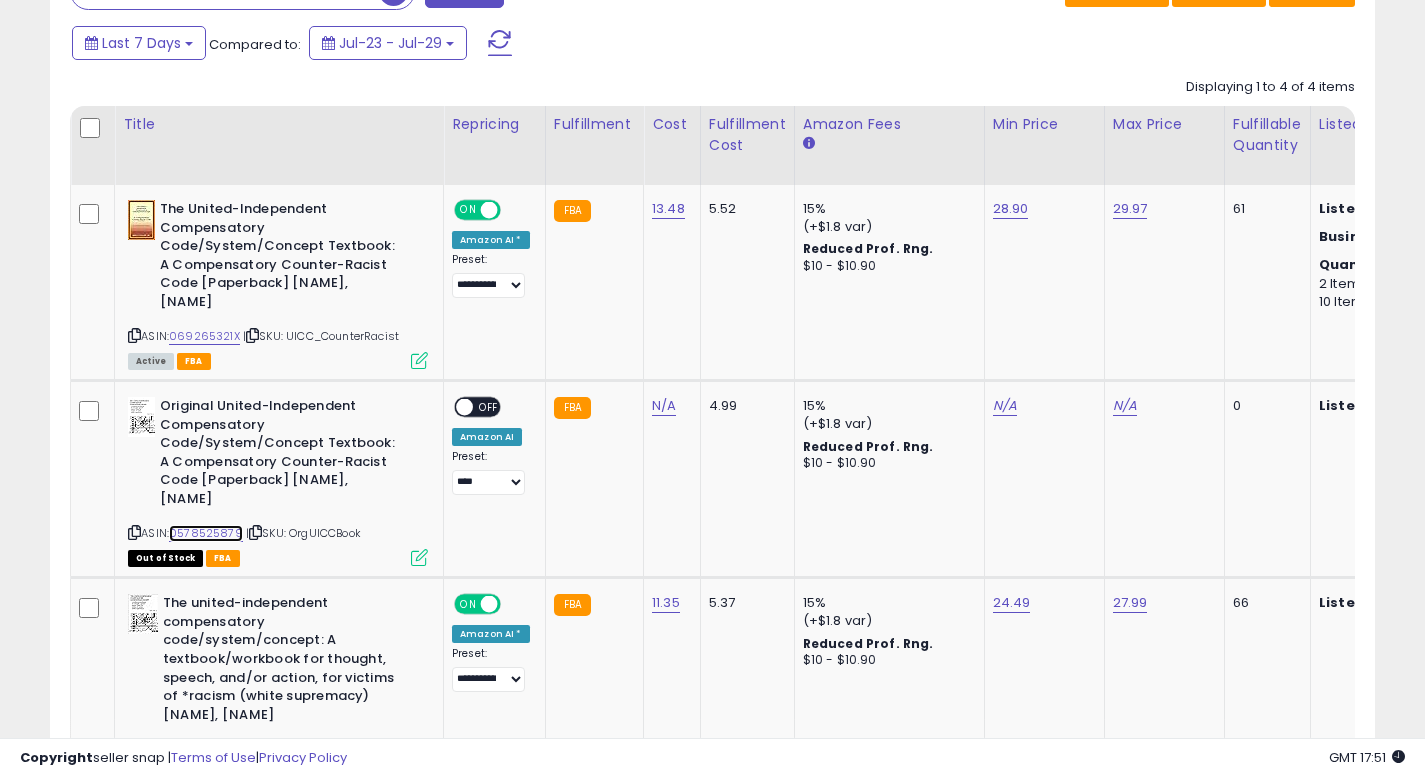 scroll, scrollTop: 0, scrollLeft: 75, axis: horizontal 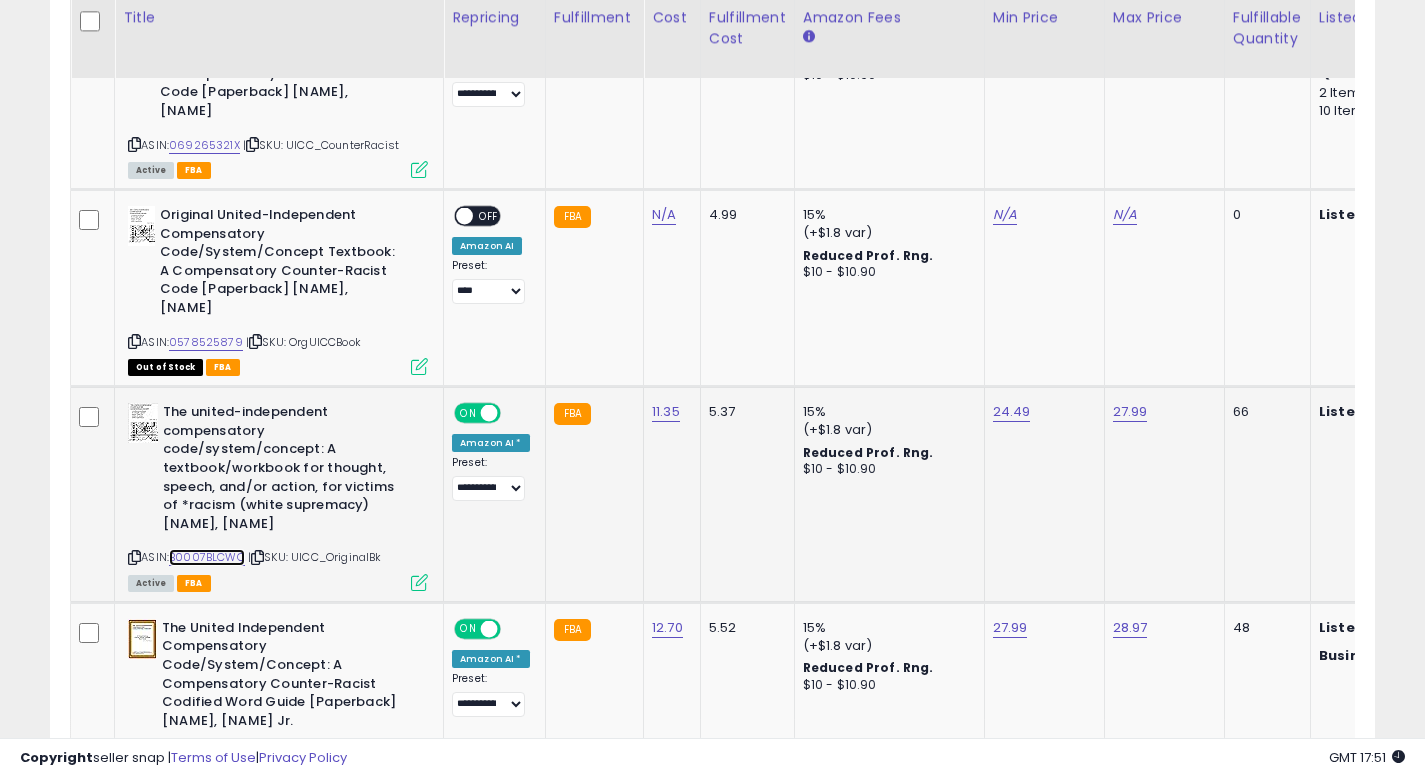 click on "B0007BLCWC" at bounding box center (207, 557) 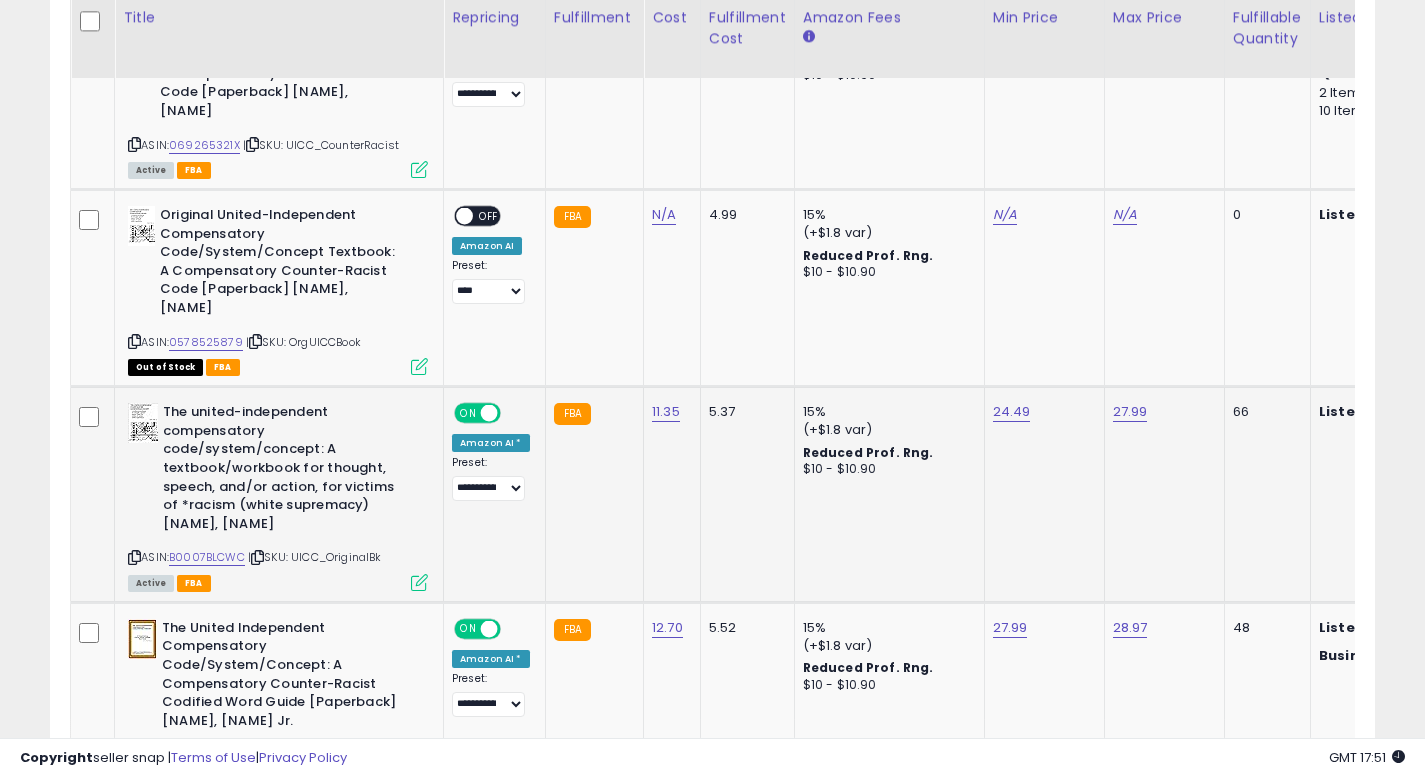 click at bounding box center [419, 582] 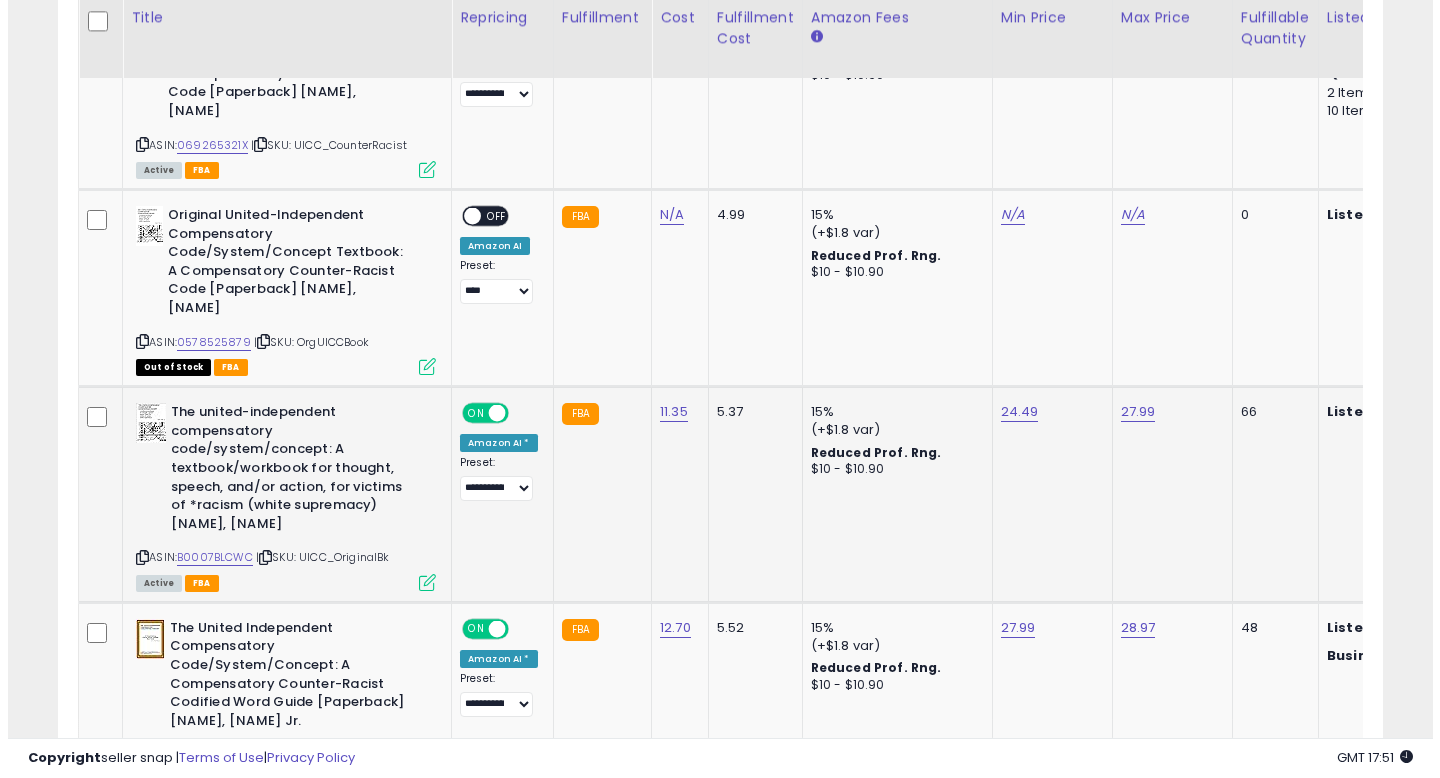 scroll, scrollTop: 999590, scrollLeft: 999224, axis: both 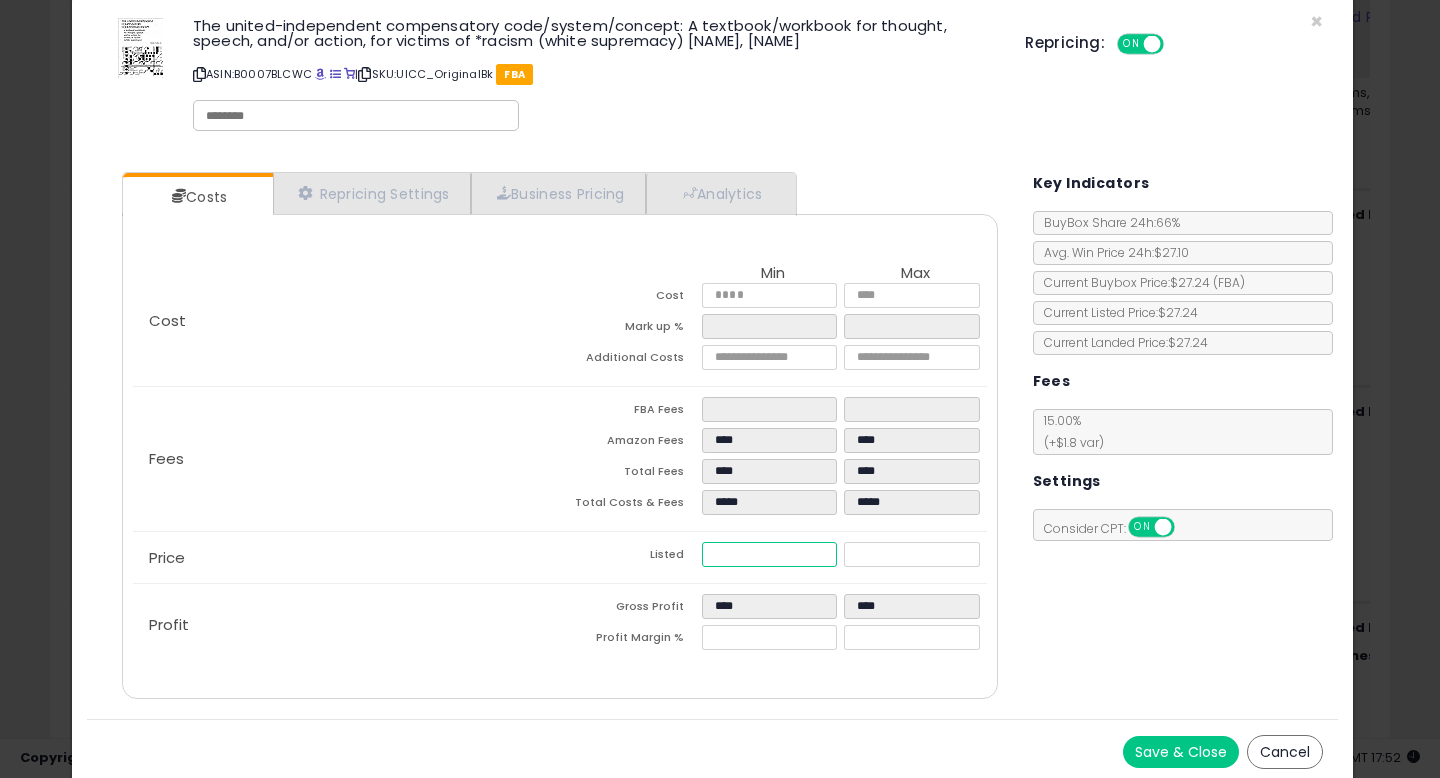drag, startPoint x: 784, startPoint y: 561, endPoint x: 619, endPoint y: 553, distance: 165.19383 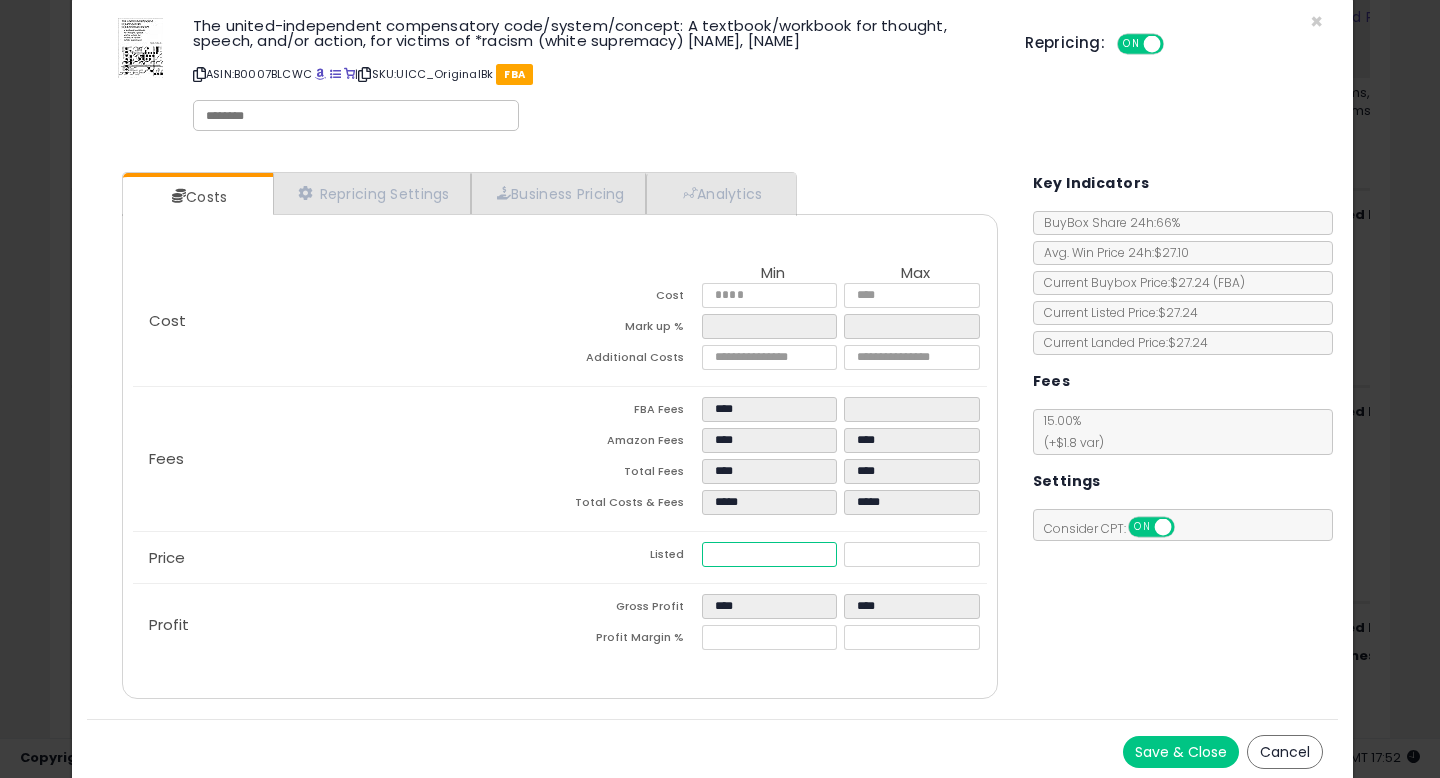type on "****" 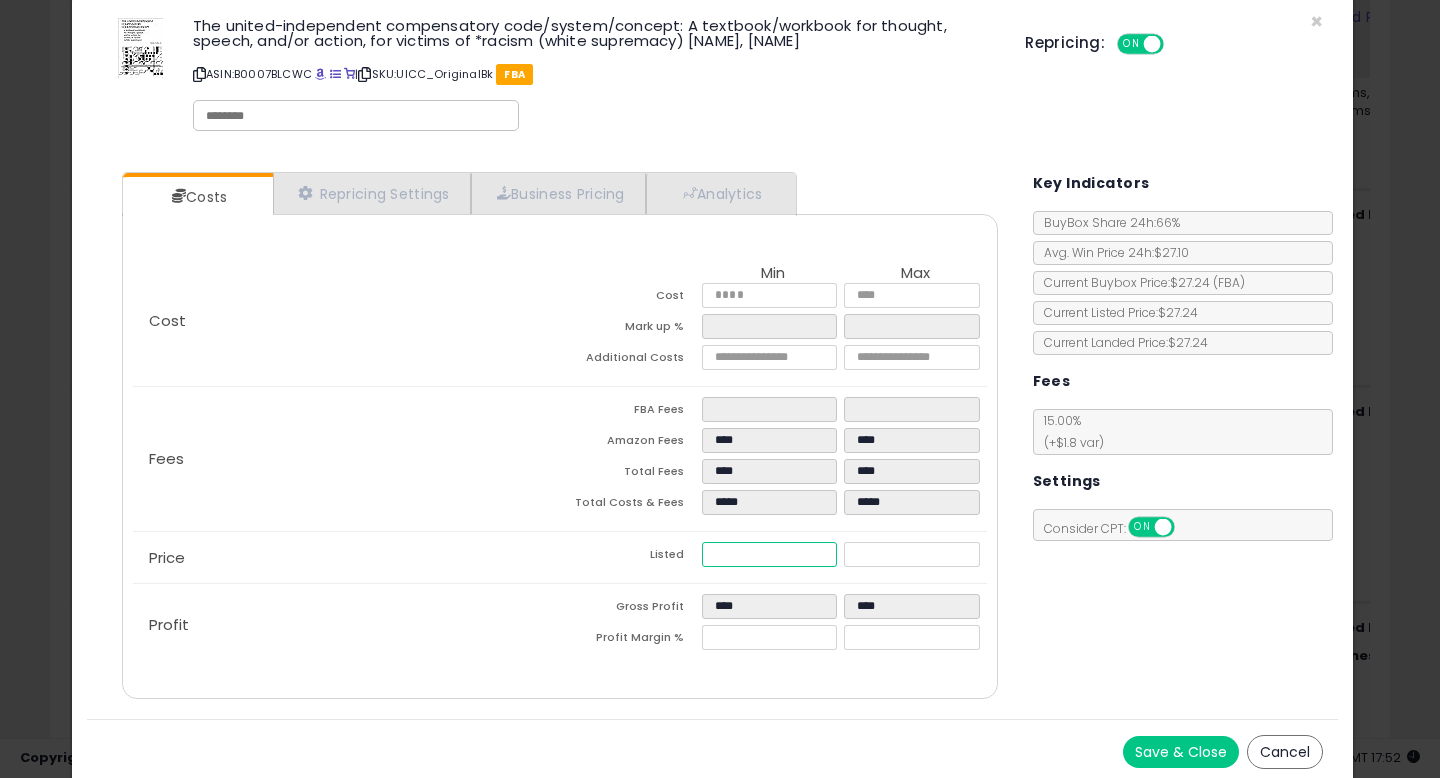 type on "****" 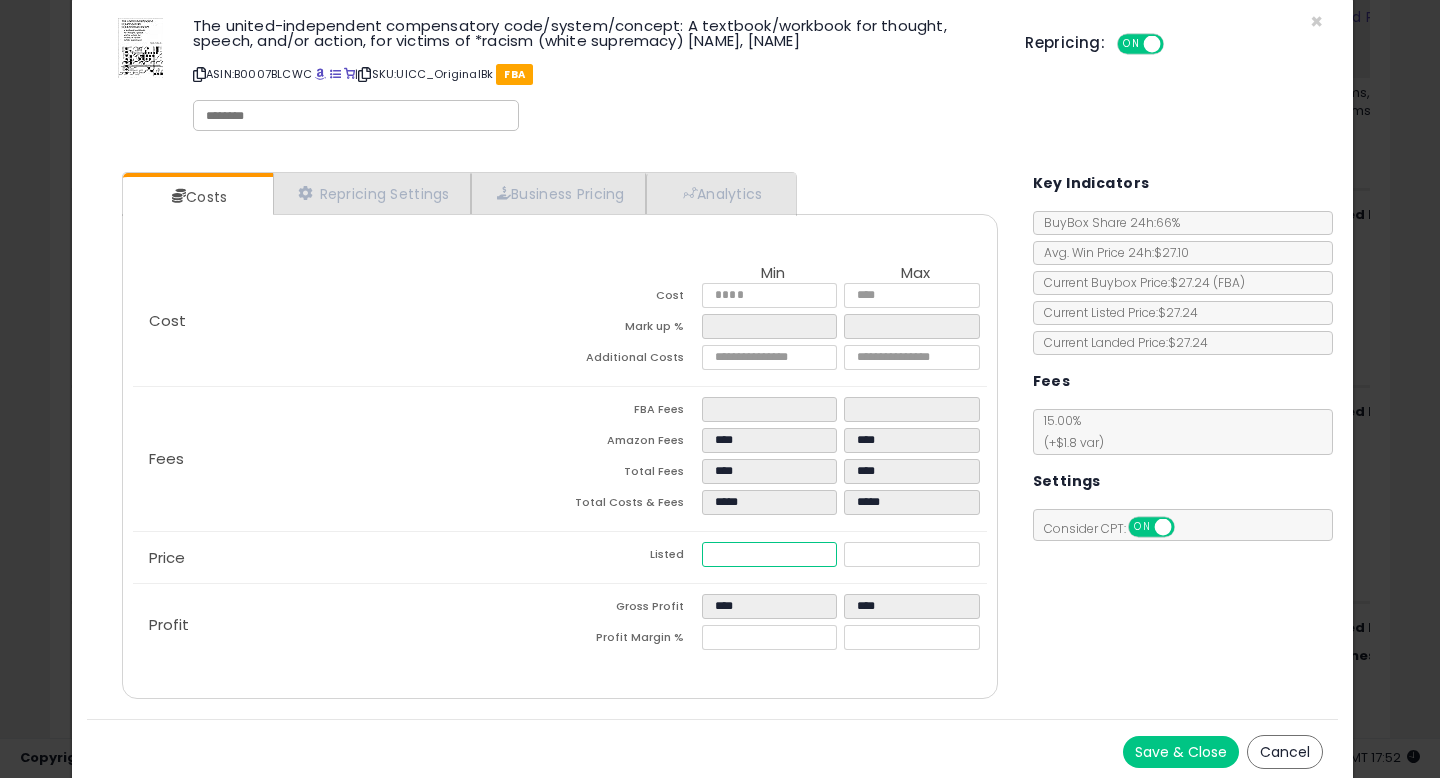 type on "*****" 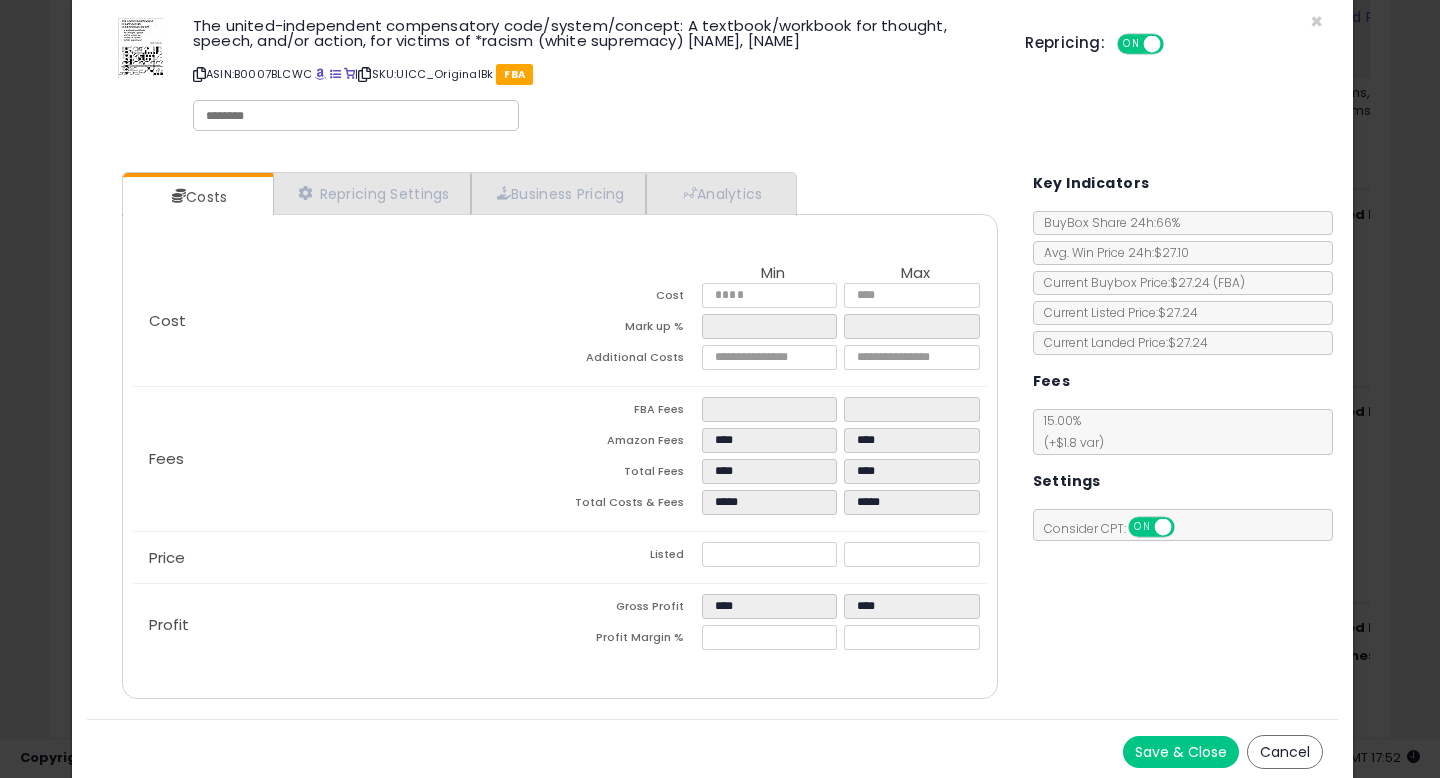 type on "*****" 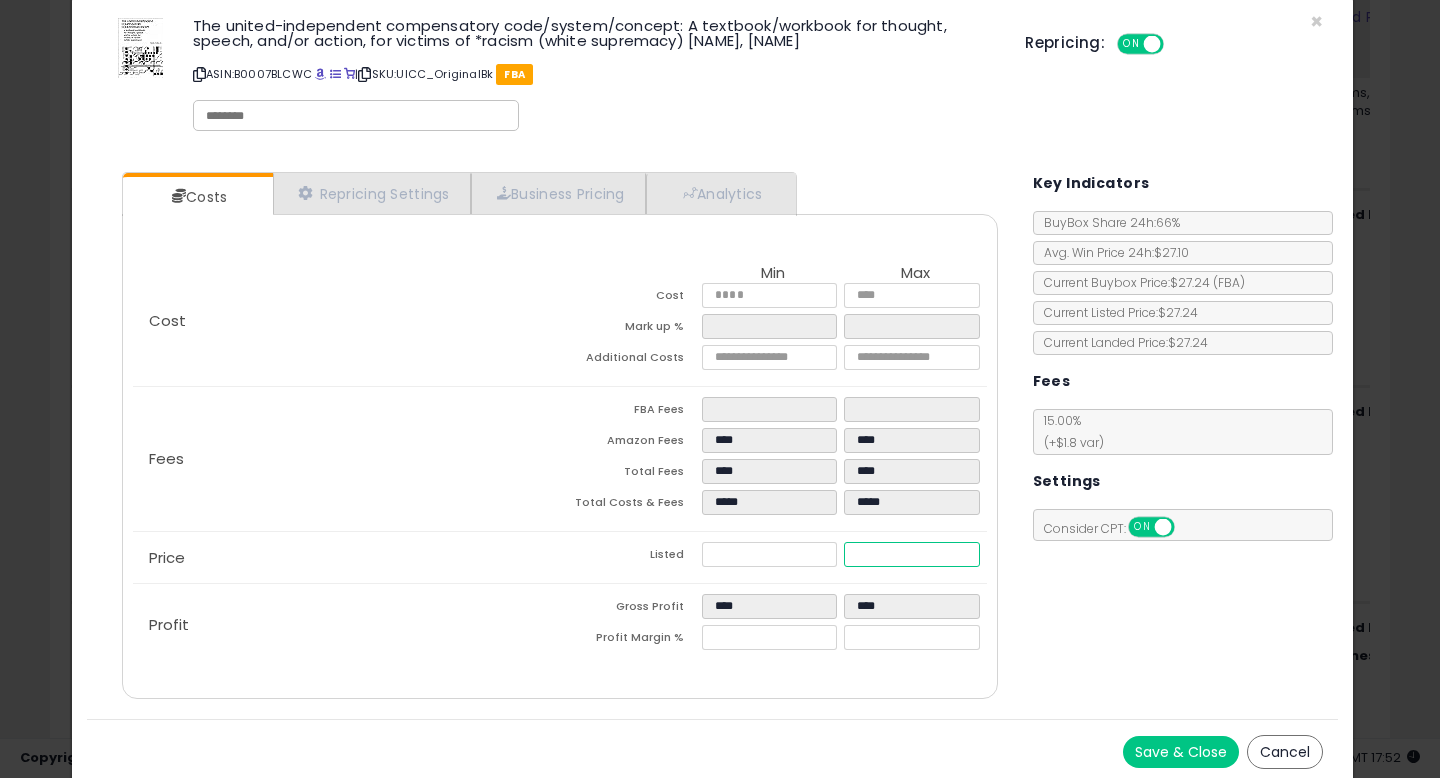 drag, startPoint x: 924, startPoint y: 550, endPoint x: 786, endPoint y: 525, distance: 140.24622 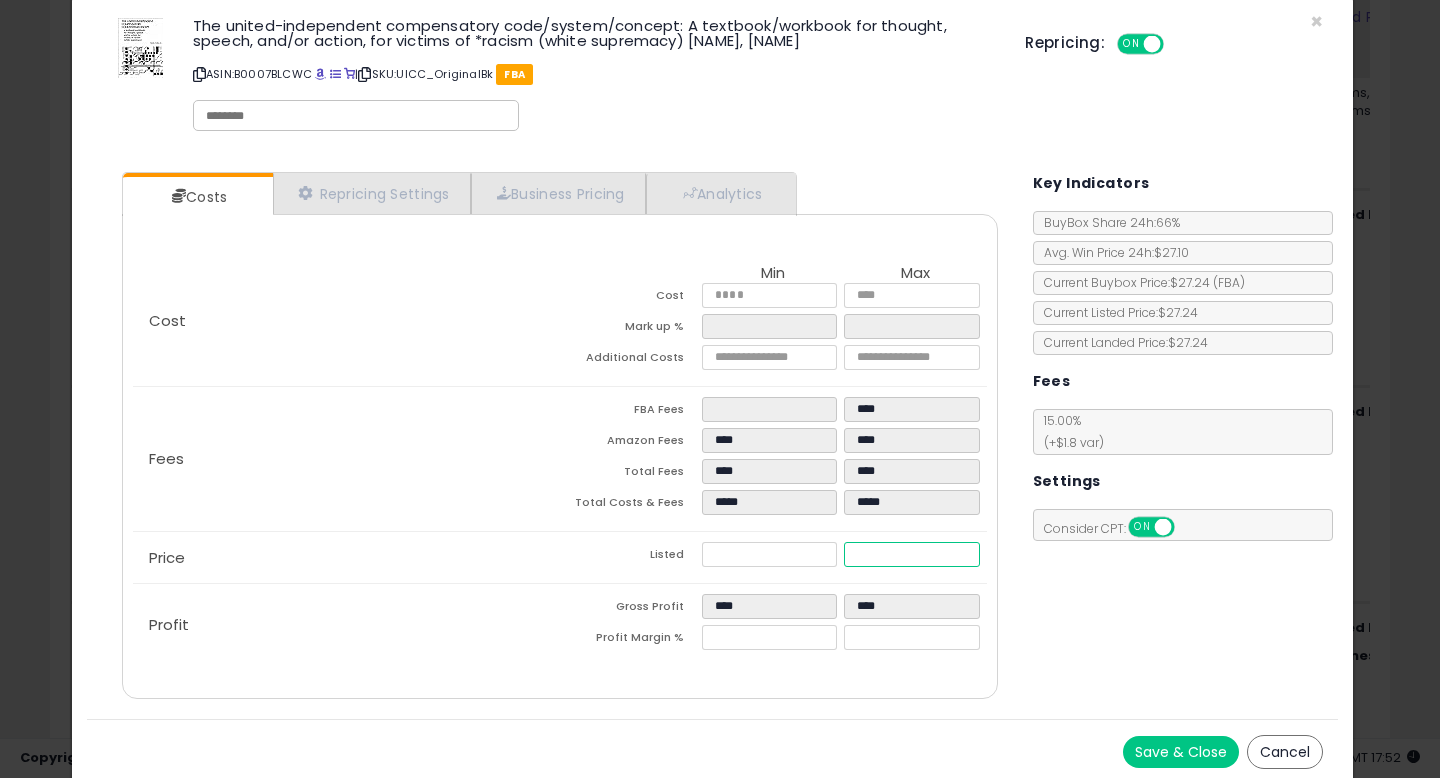 type on "****" 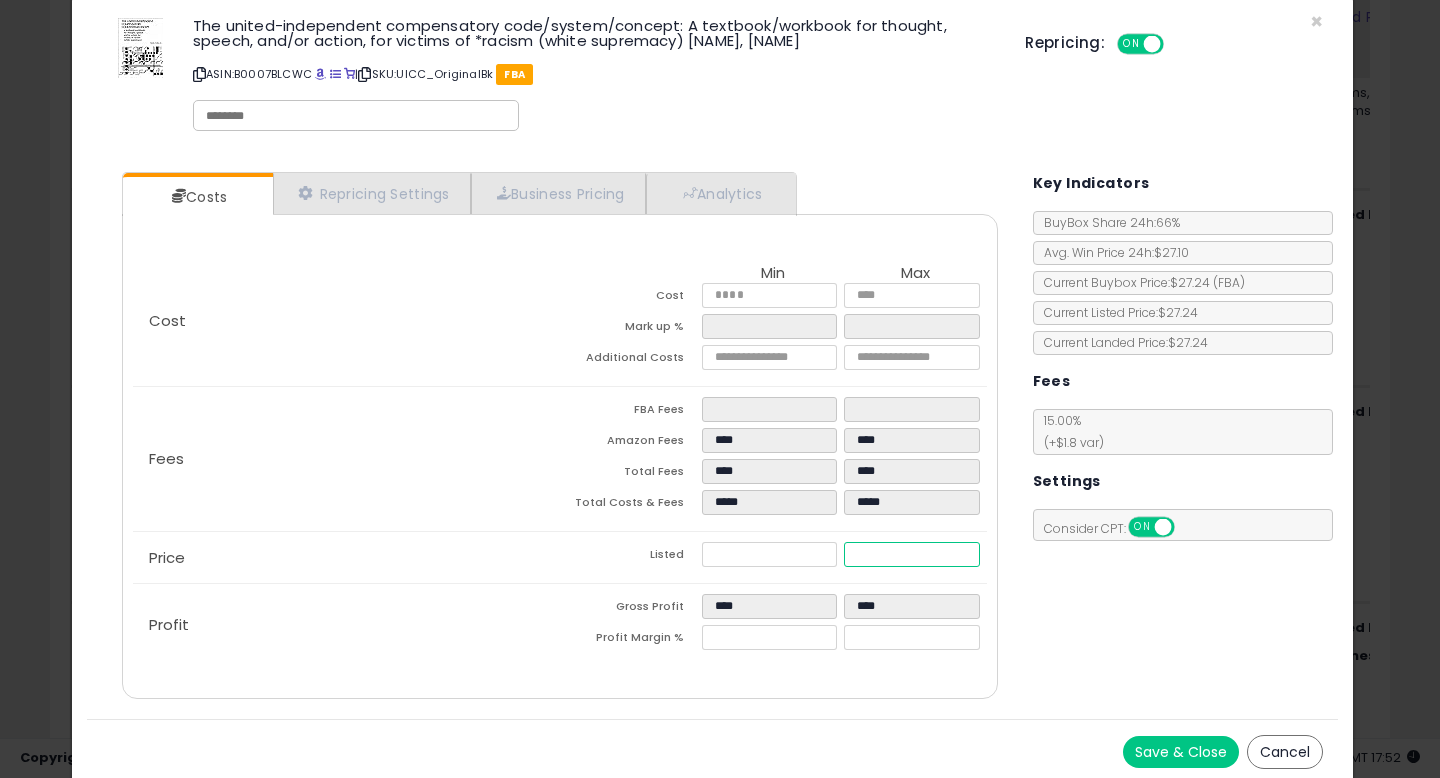 type on "****" 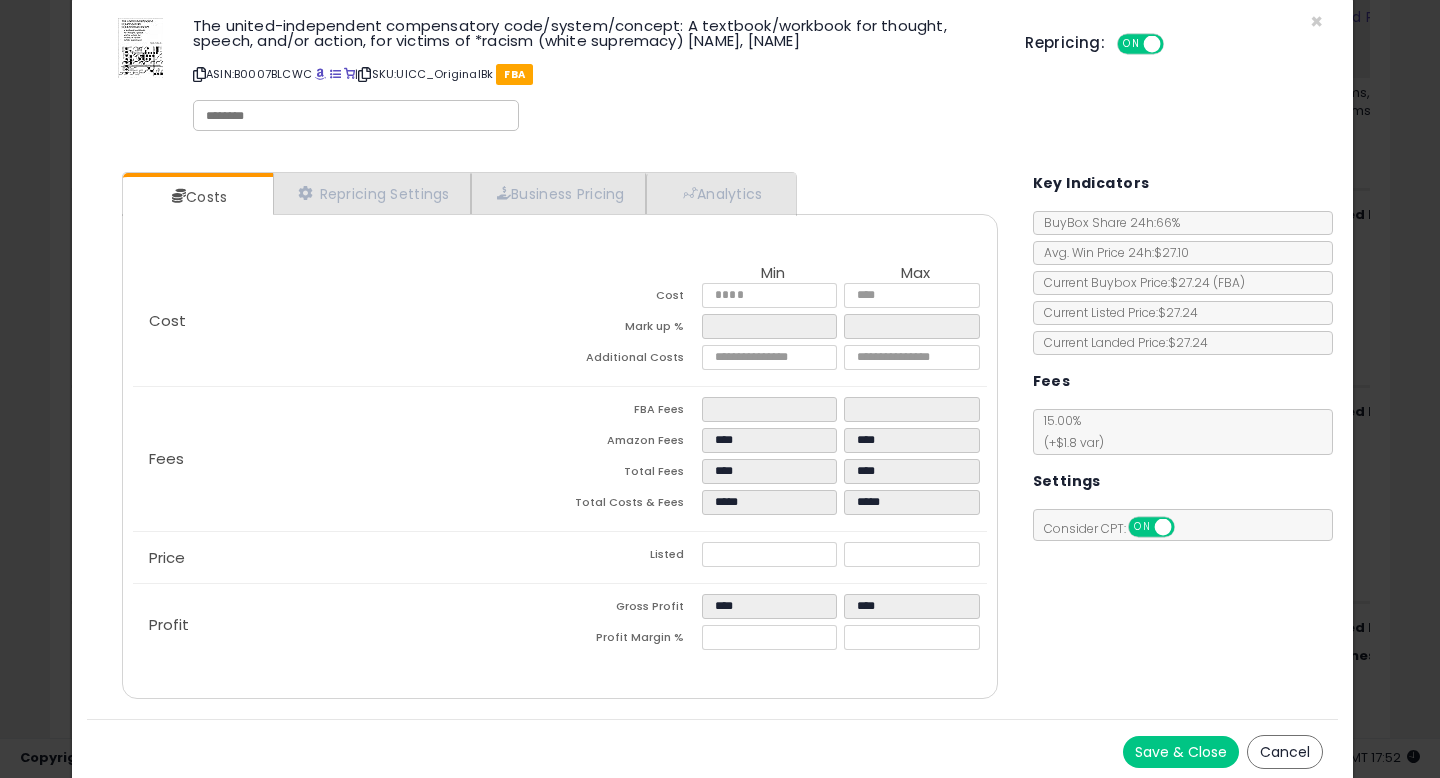 type on "*****" 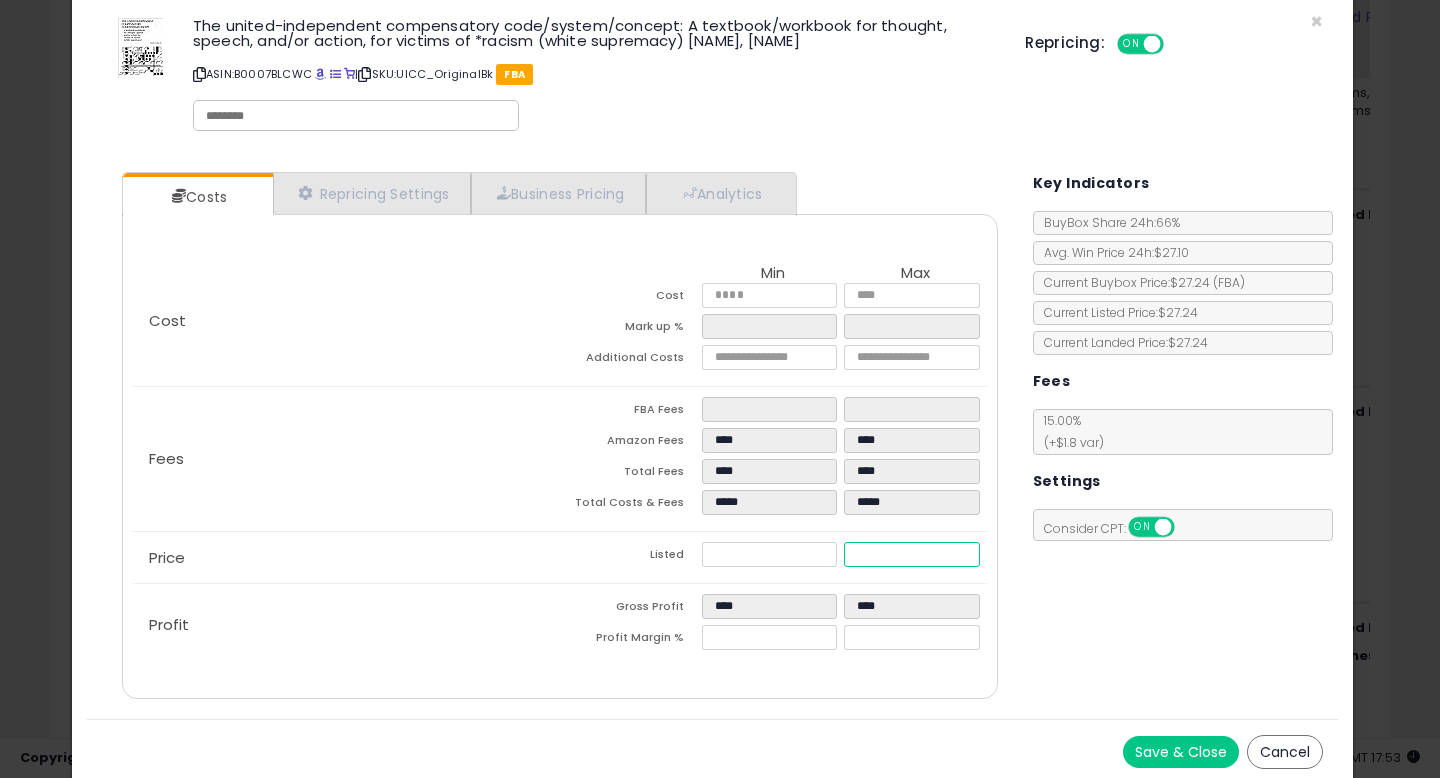 click on "*****" at bounding box center [911, 554] 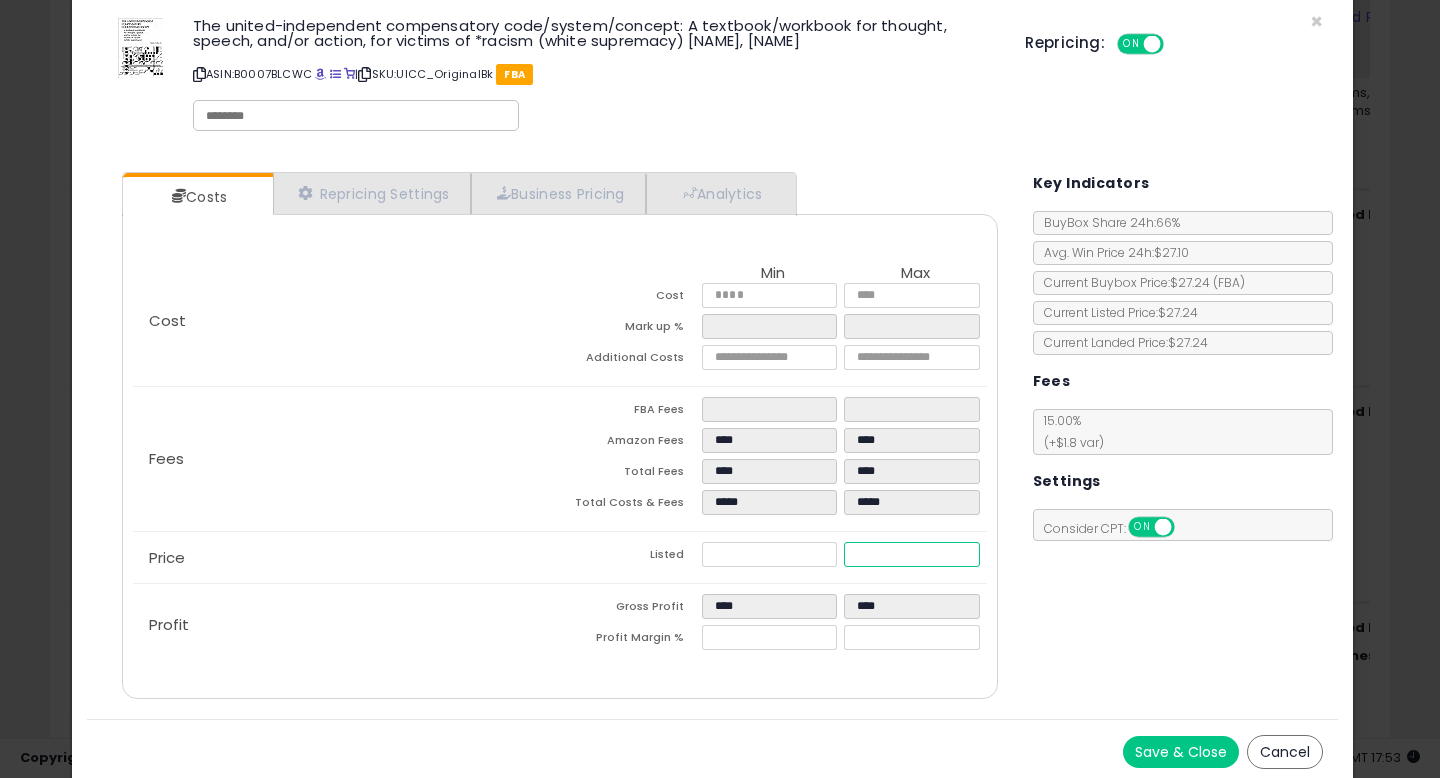 type on "****" 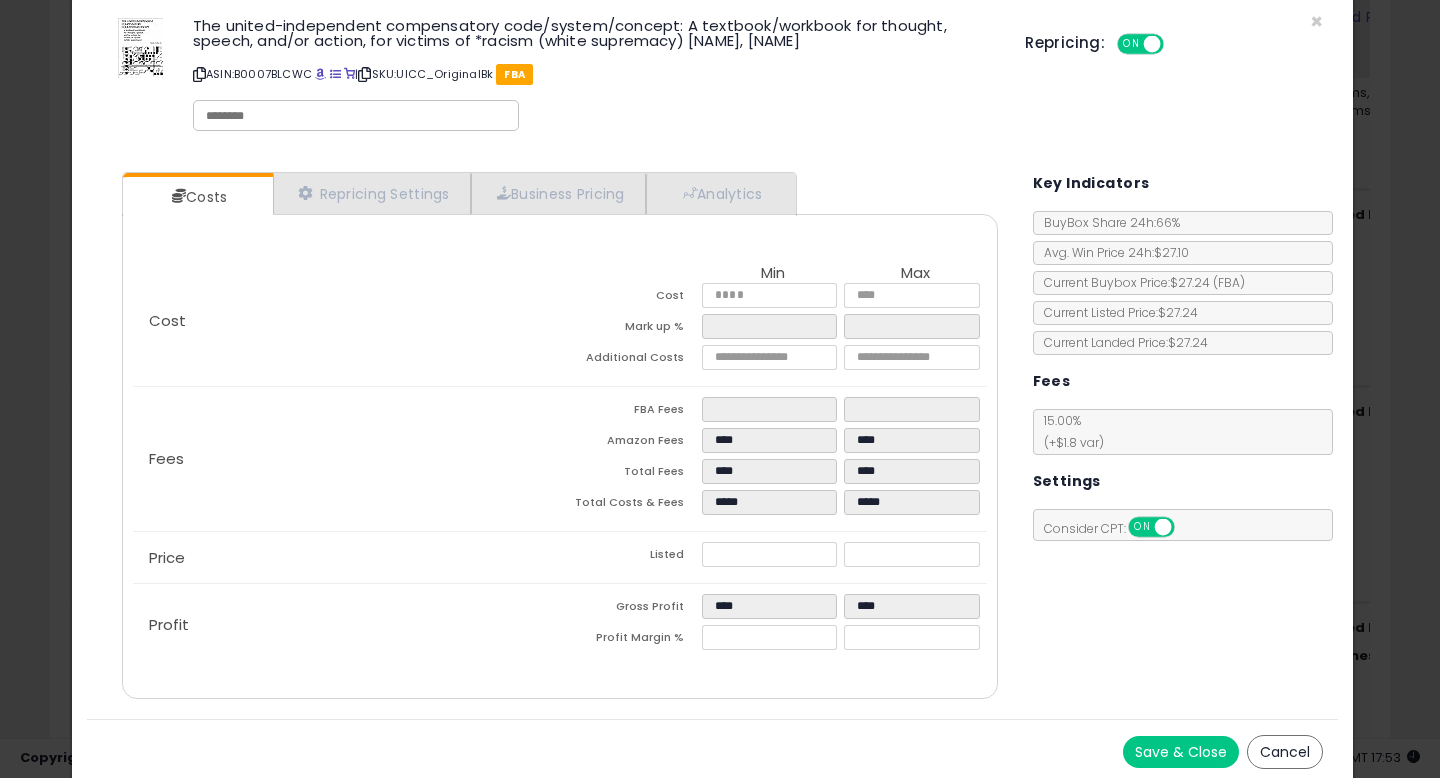 type on "*****" 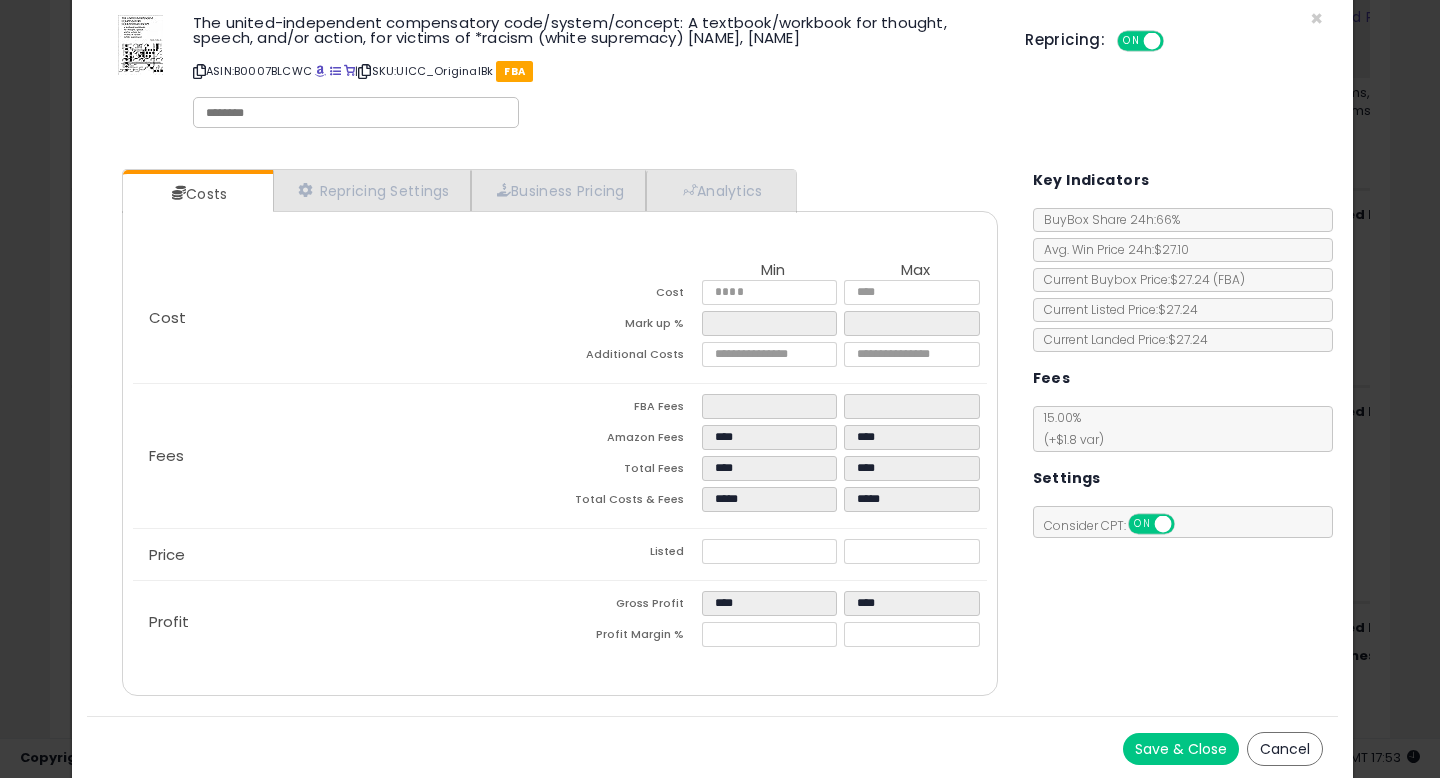 scroll, scrollTop: 38, scrollLeft: 0, axis: vertical 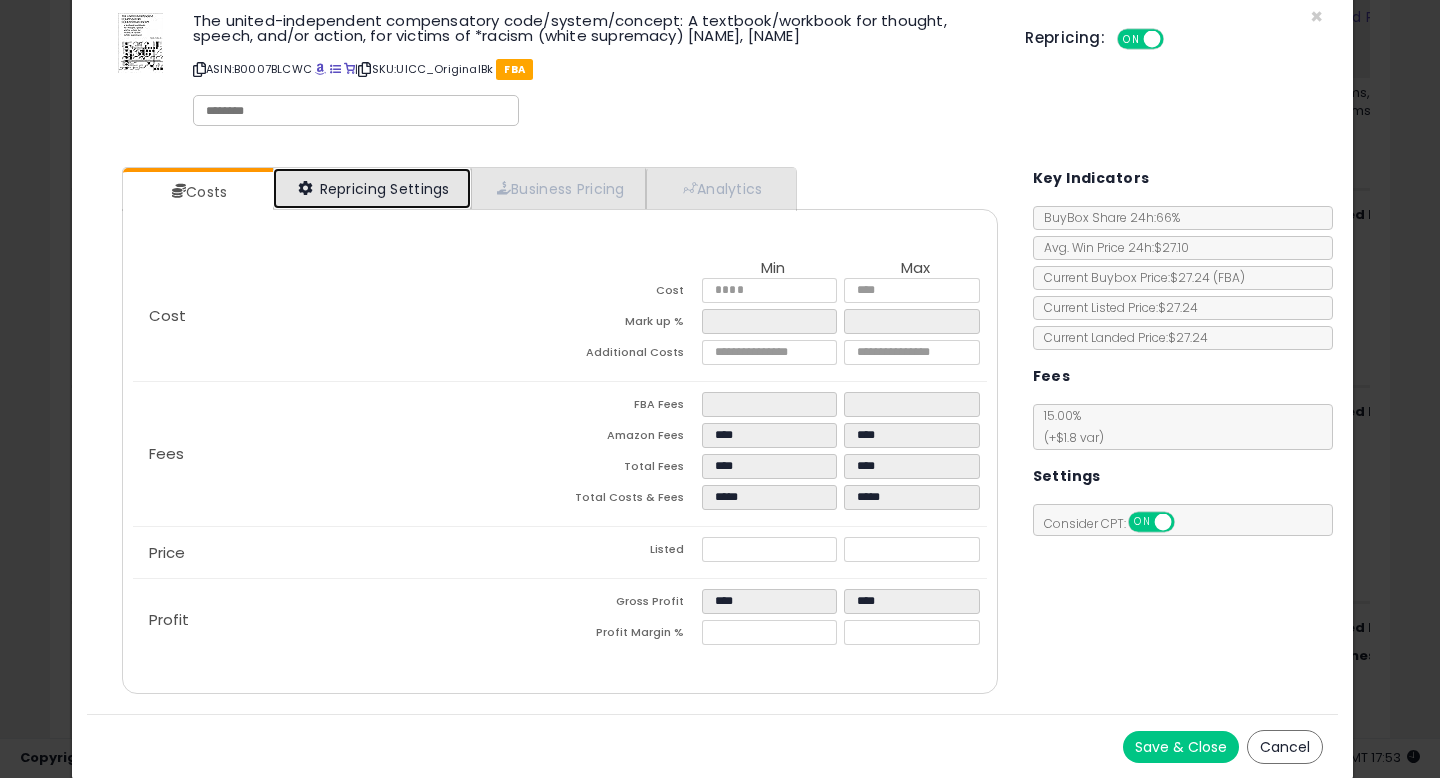 click on "Repricing Settings" at bounding box center (372, 188) 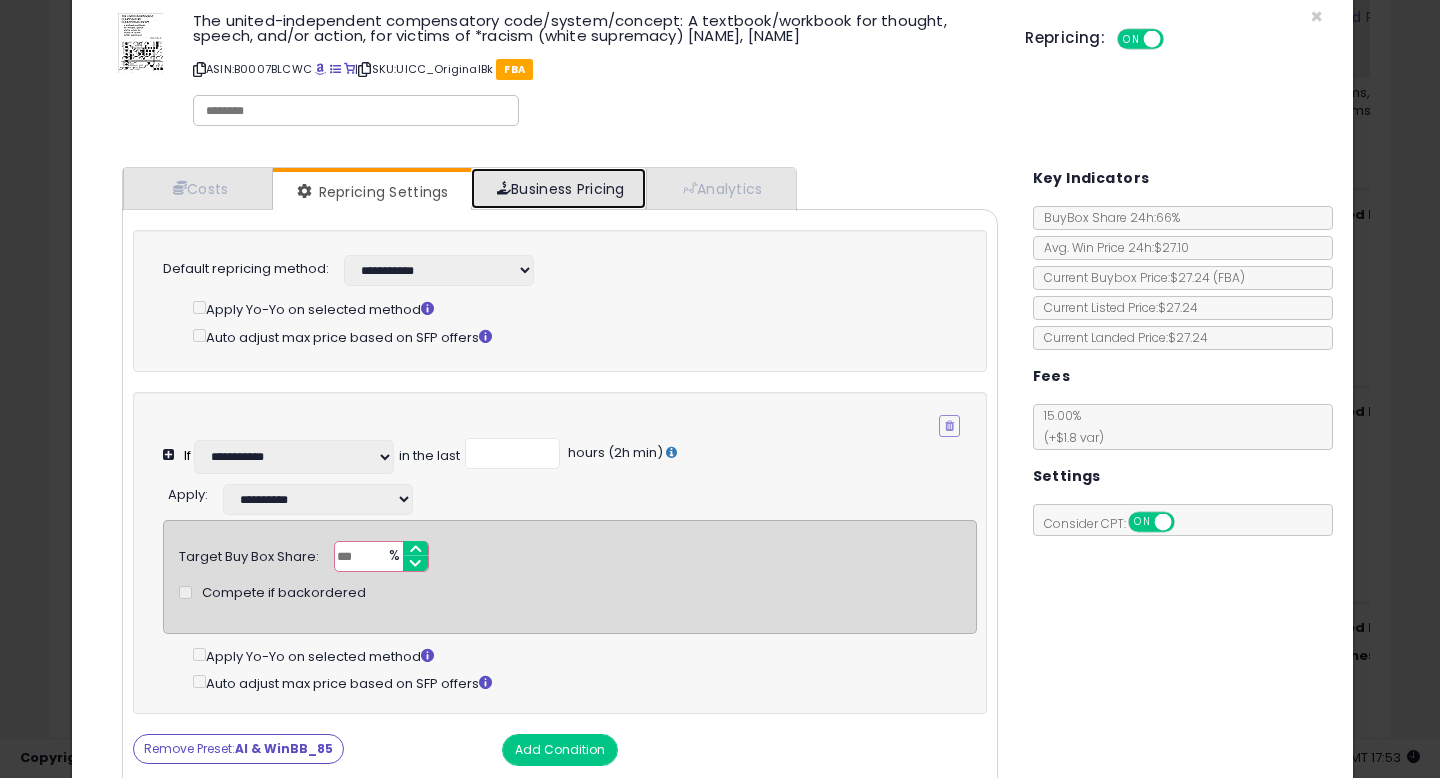 click on "Business Pricing" at bounding box center (558, 188) 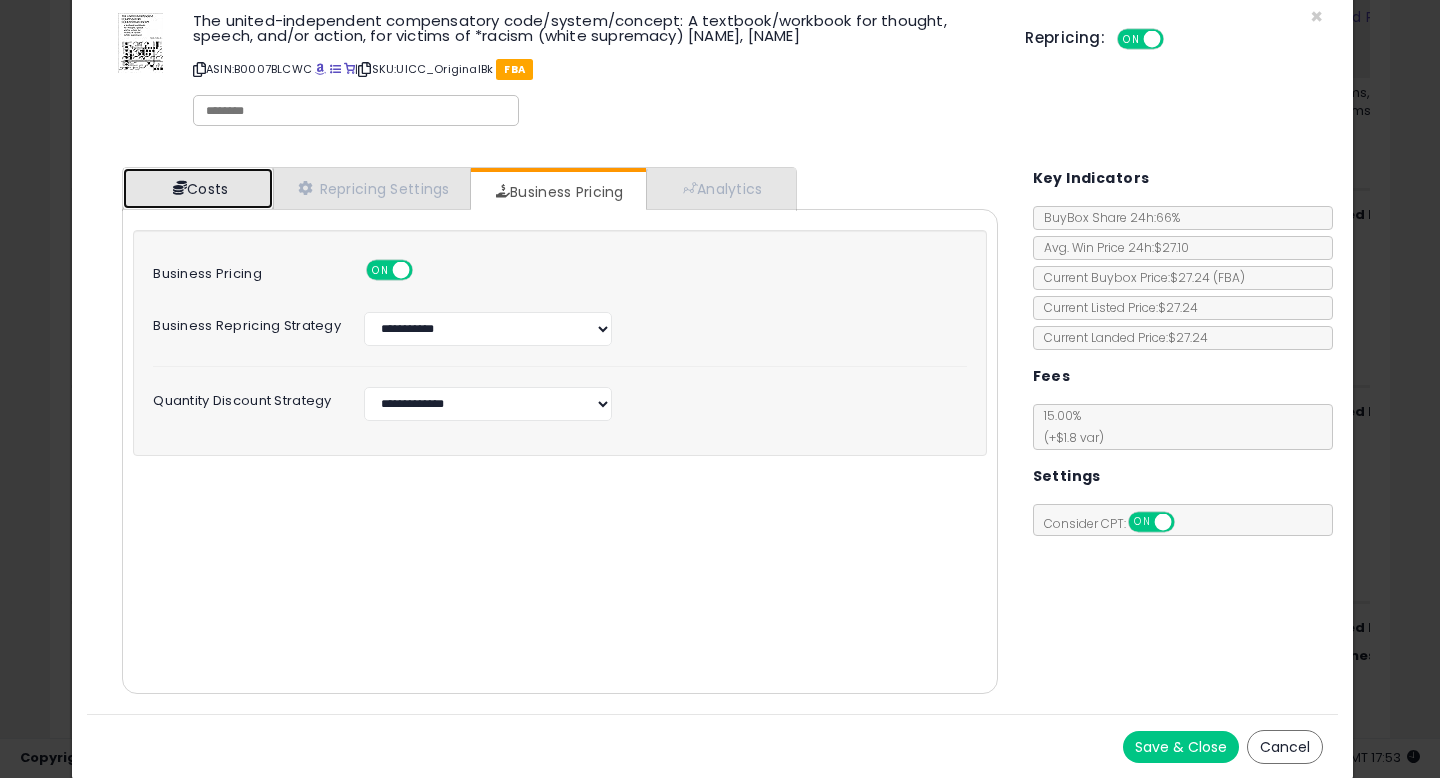 click on "Costs" at bounding box center (198, 188) 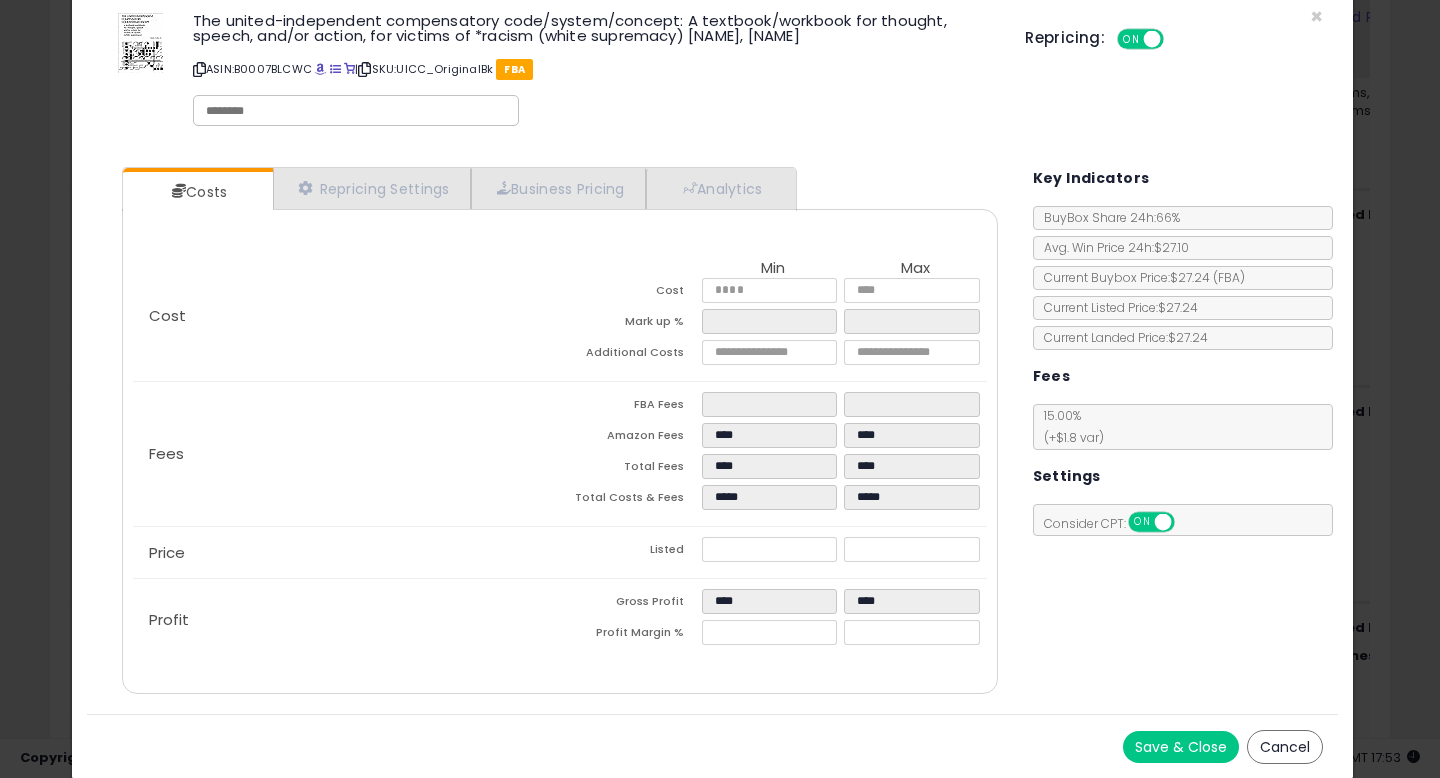 click on "Save & Close" at bounding box center [1181, 747] 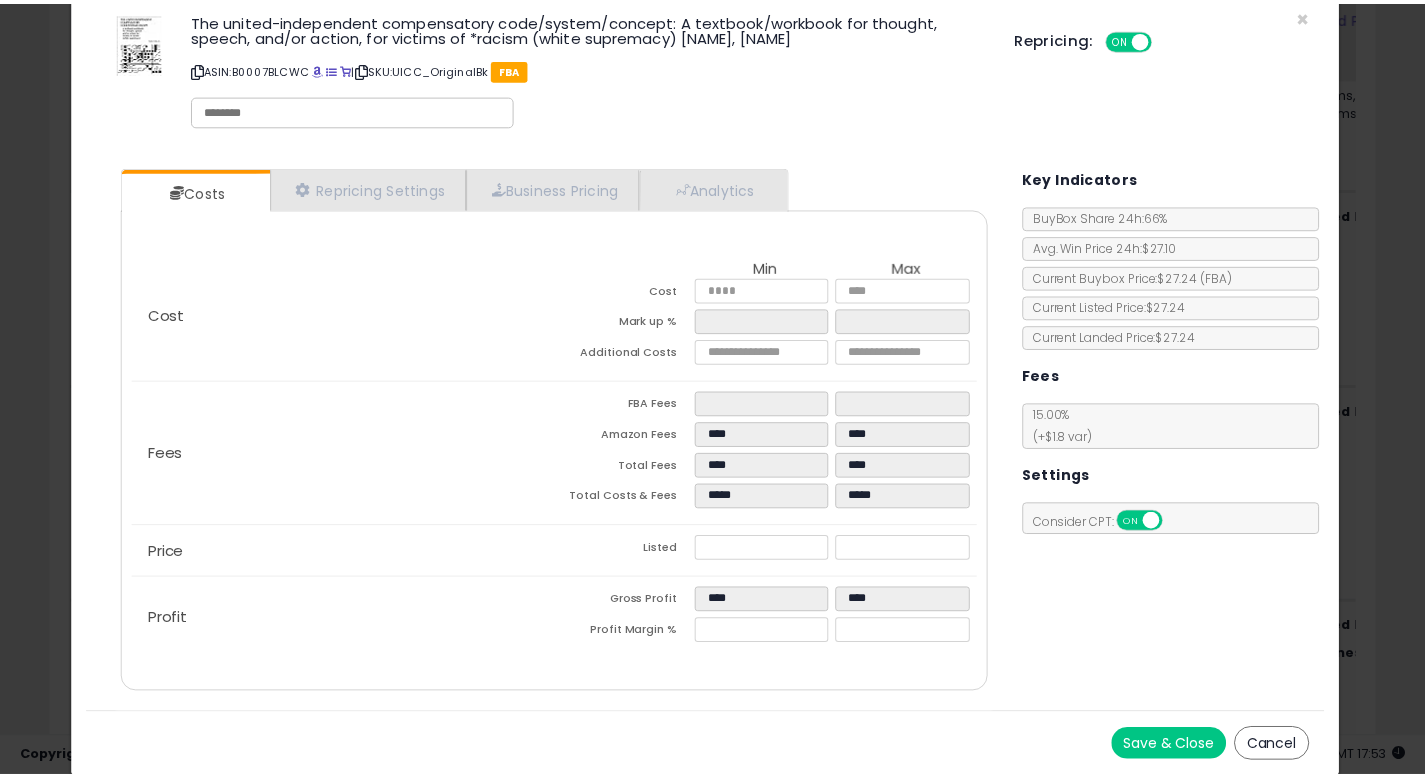 scroll, scrollTop: 0, scrollLeft: 0, axis: both 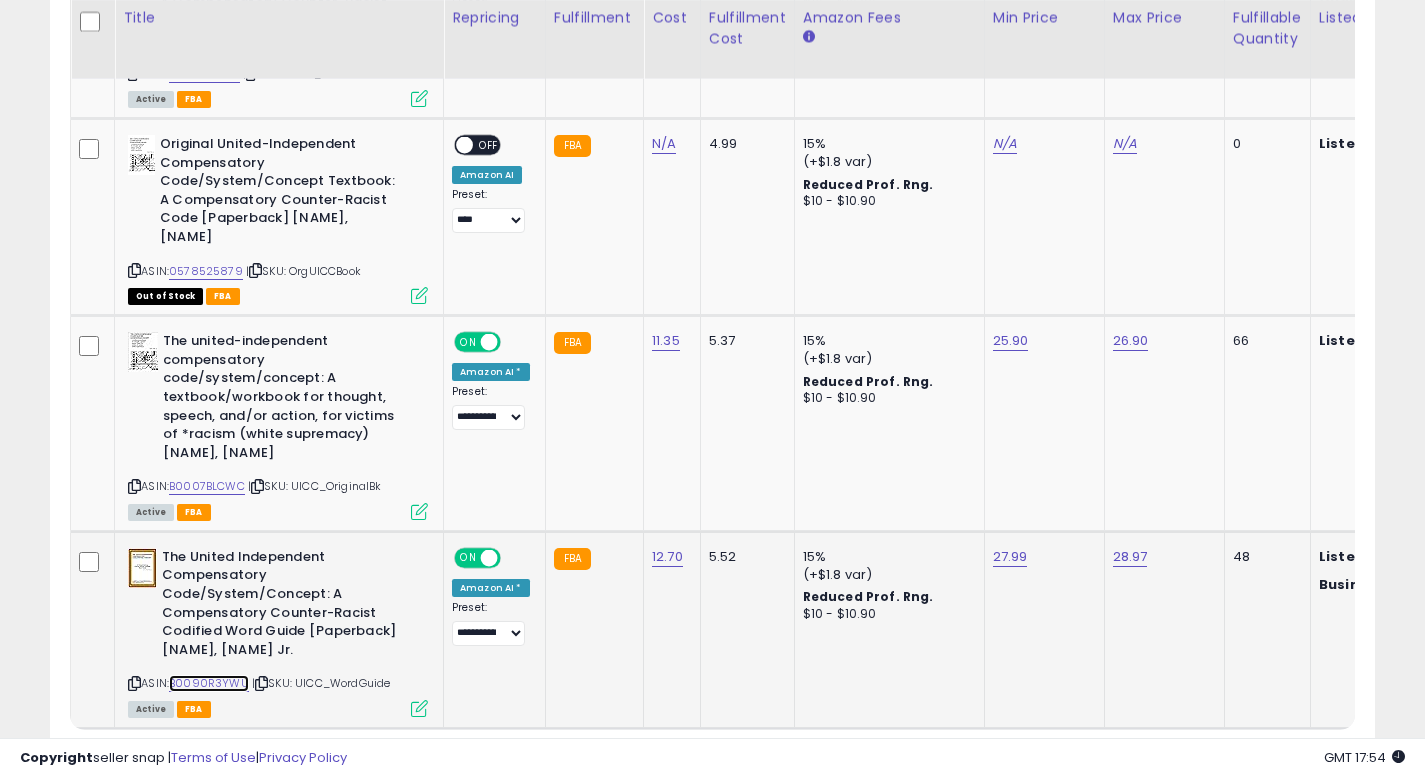 click on "B0090R3YWU" at bounding box center (209, 683) 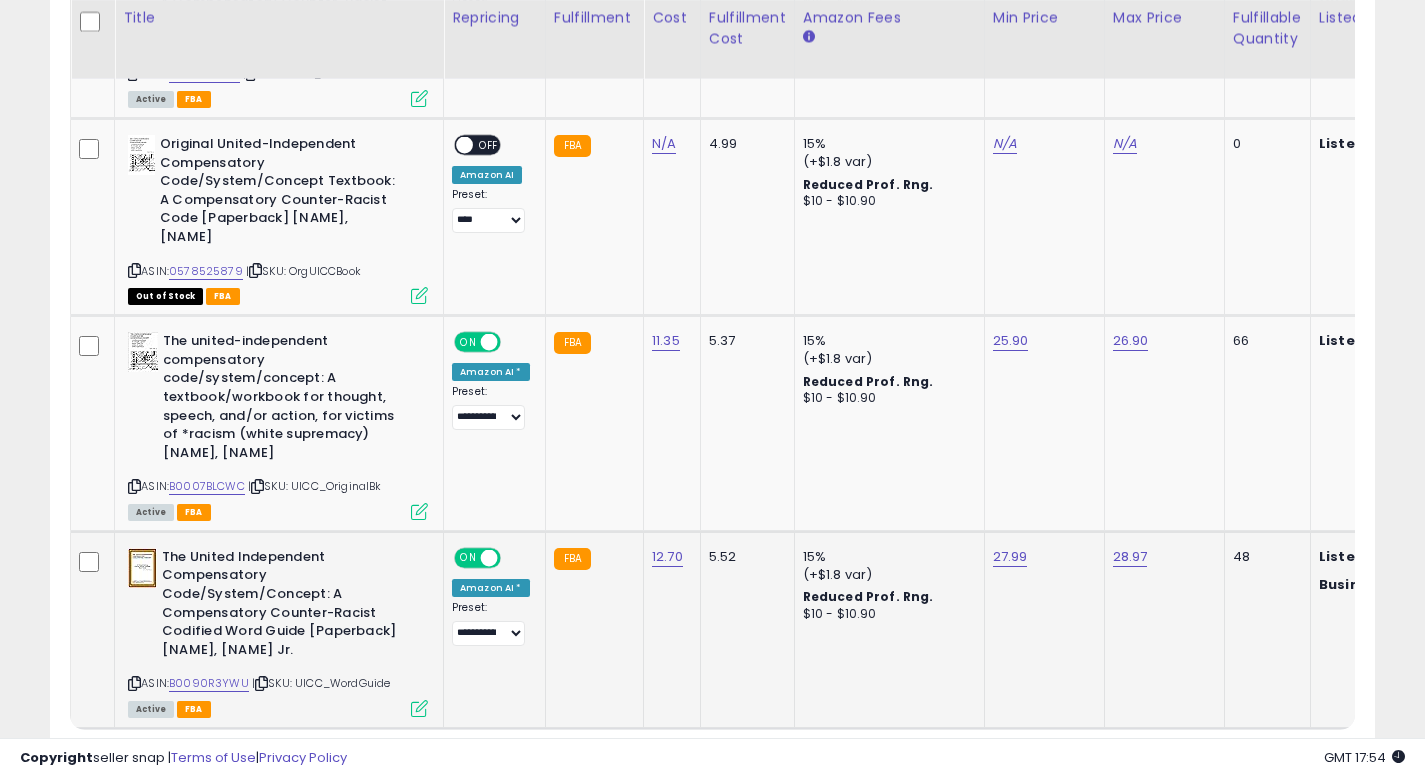 click at bounding box center (419, 708) 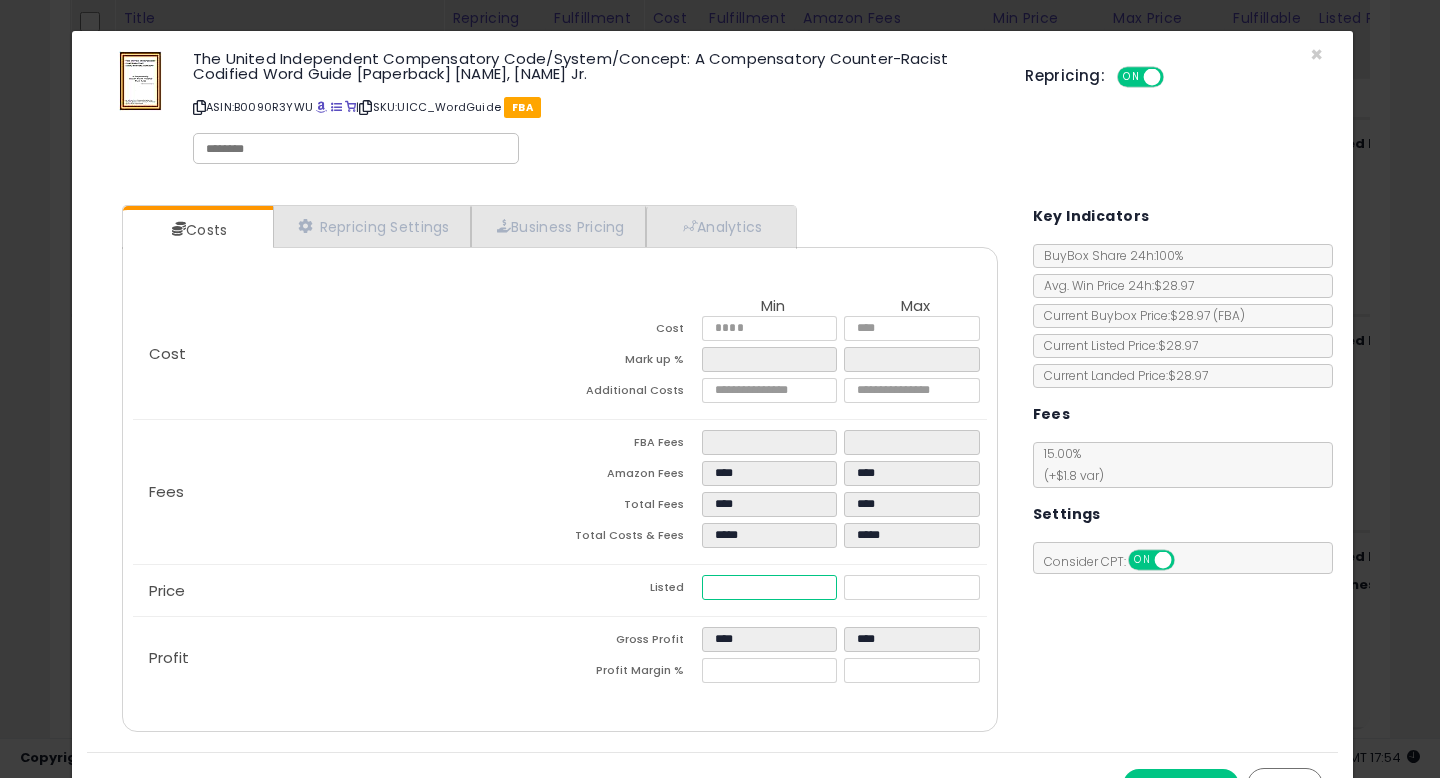click on "*****" at bounding box center (769, 587) 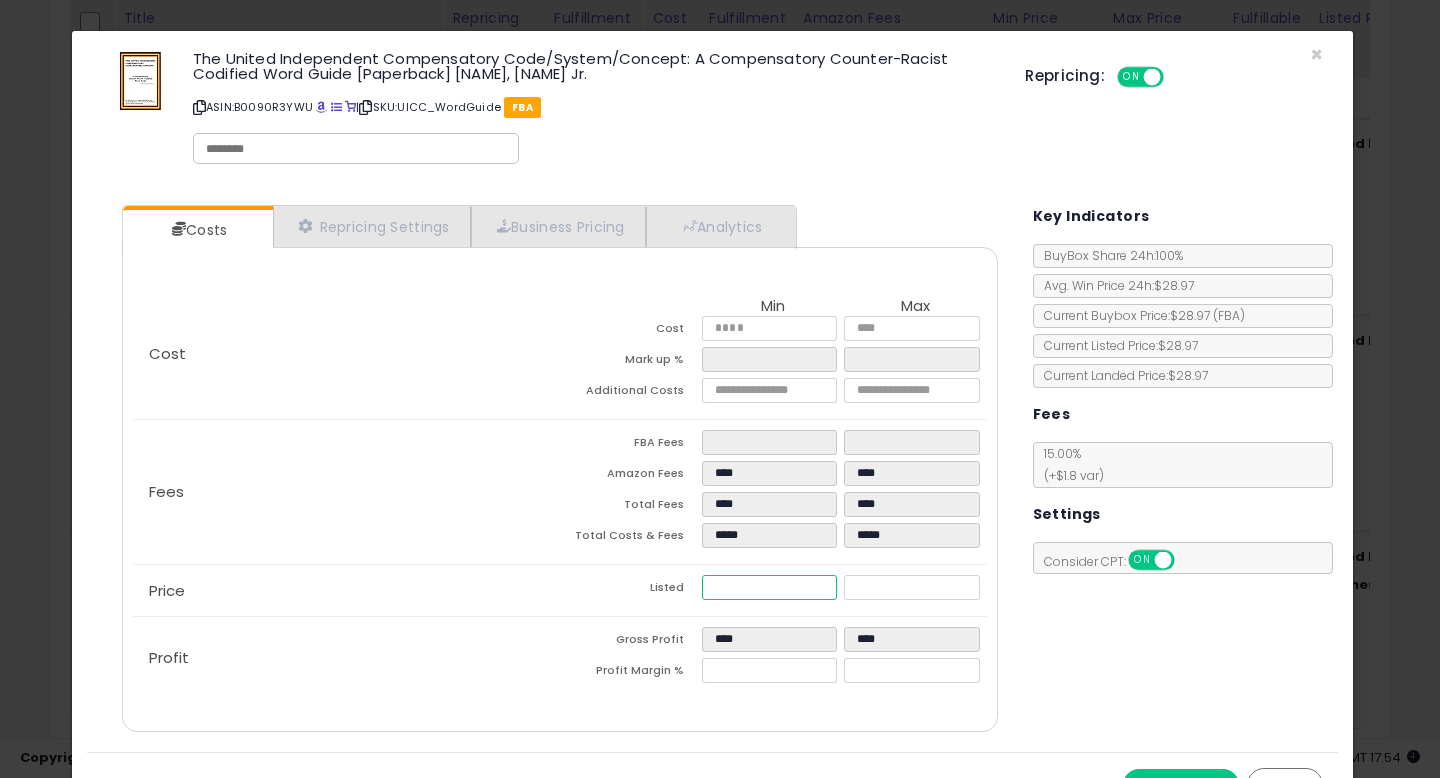 type on "****" 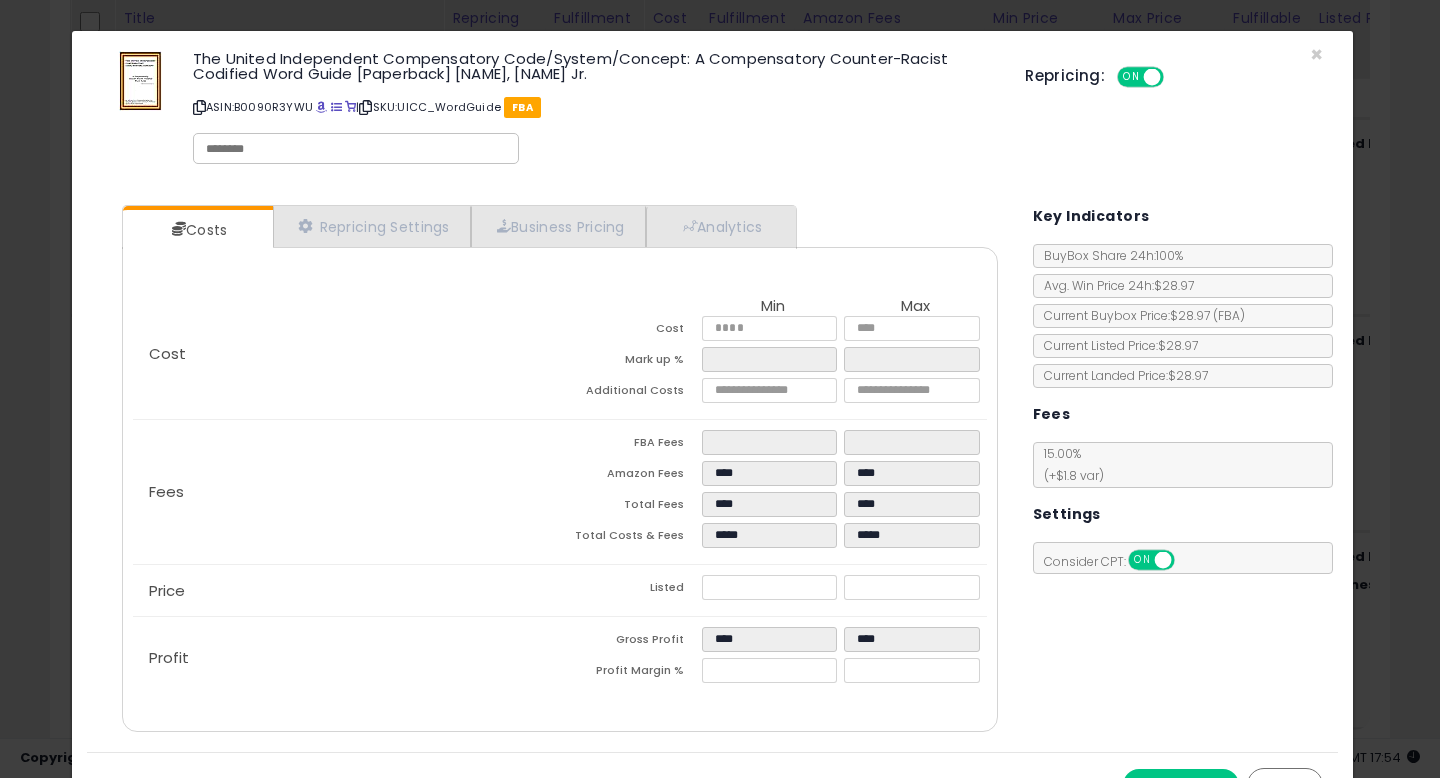 type on "*****" 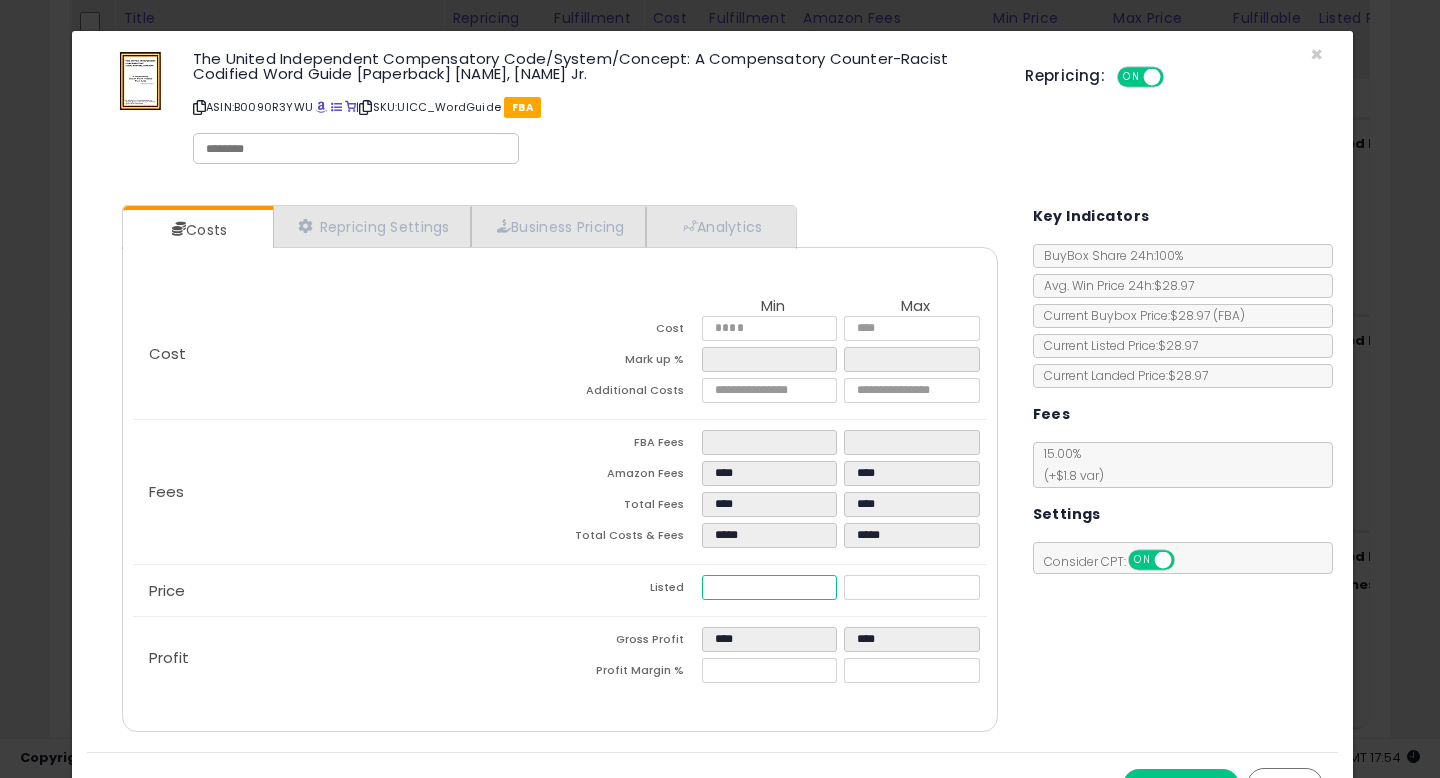 click on "*****" at bounding box center [769, 587] 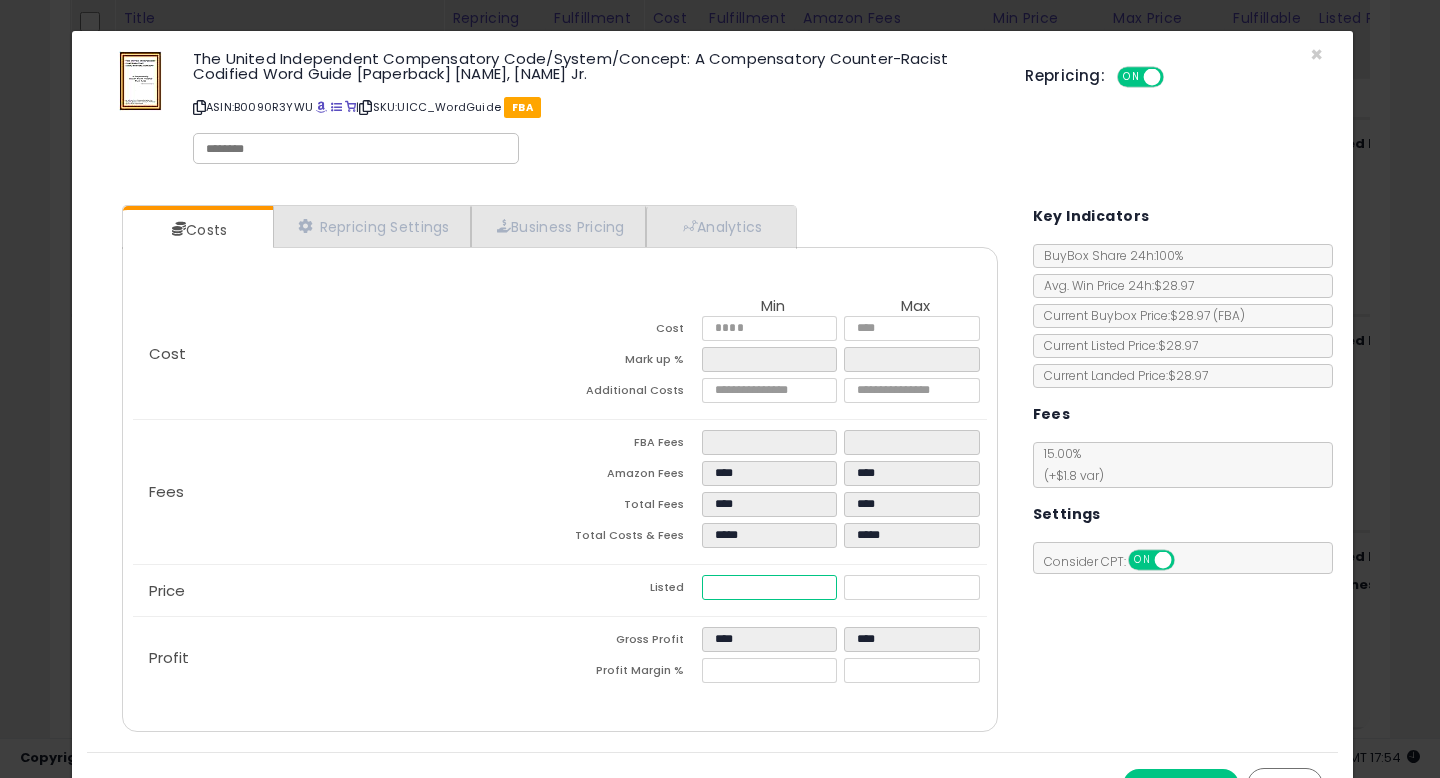 type on "****" 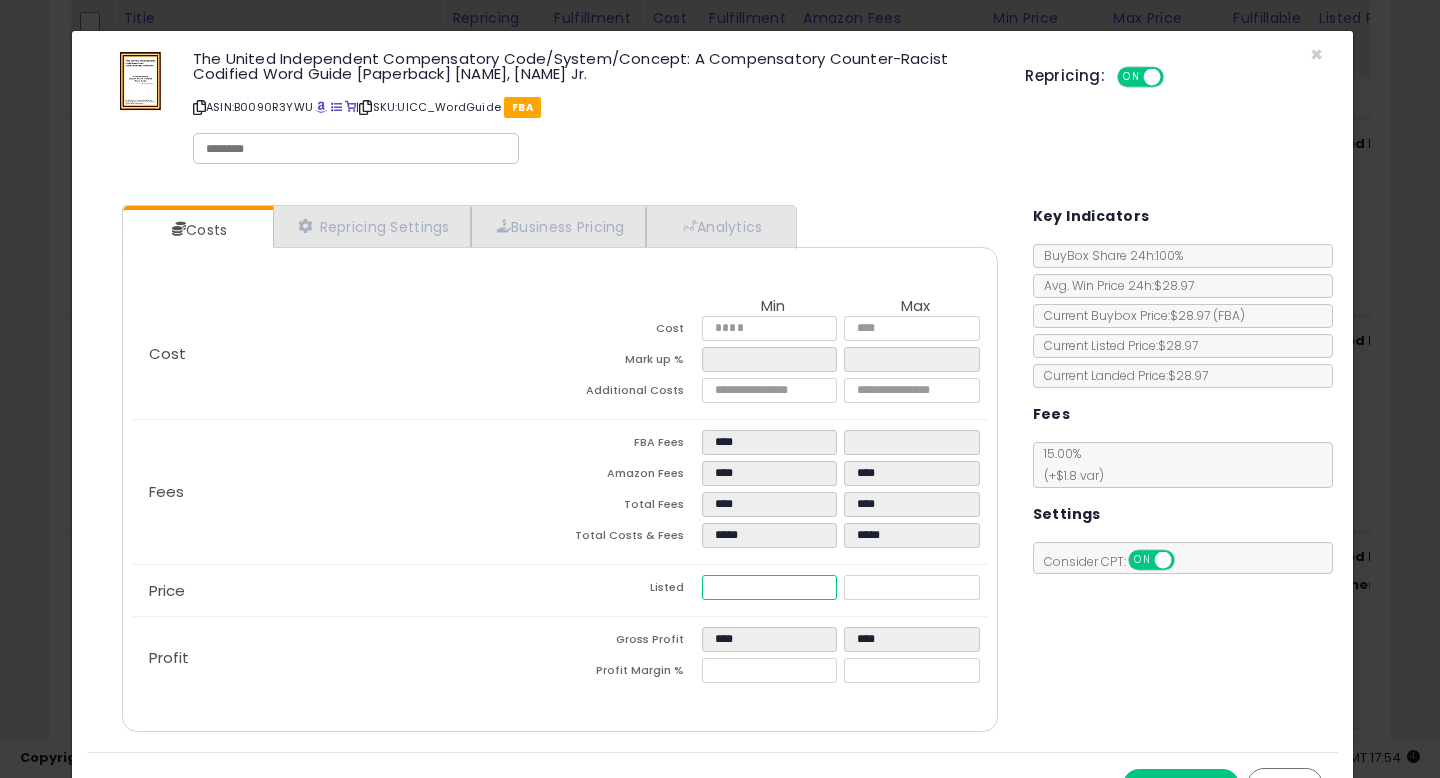 type on "****" 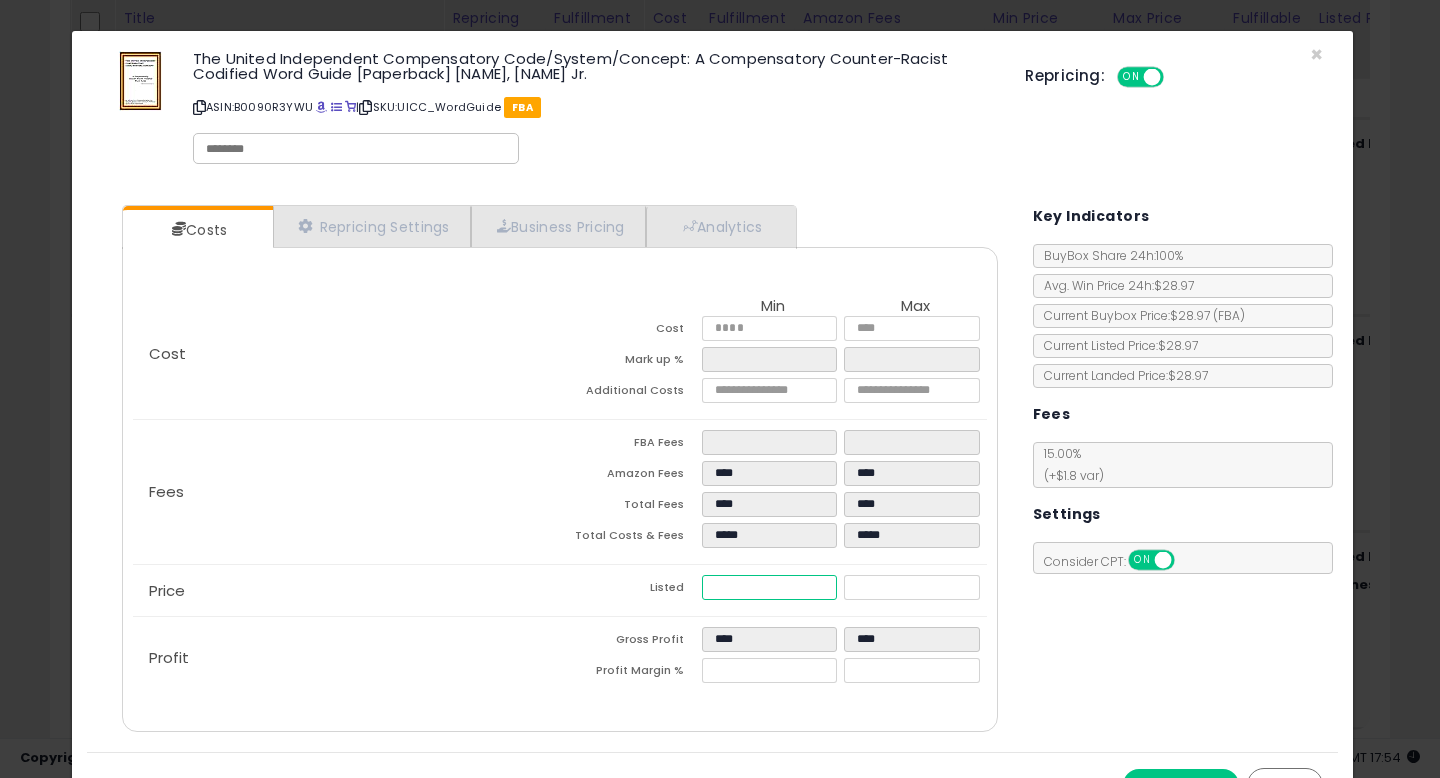 type on "****" 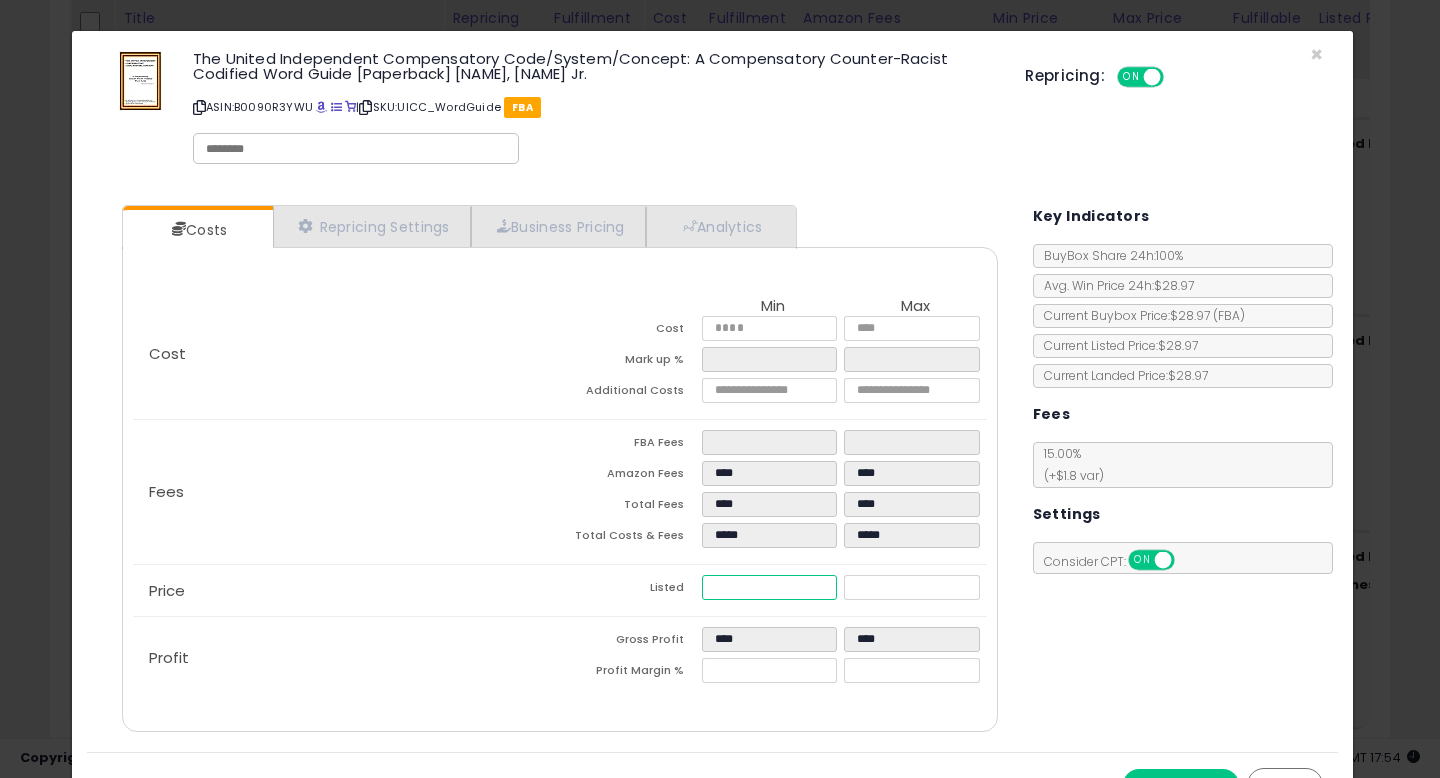 type on "*****" 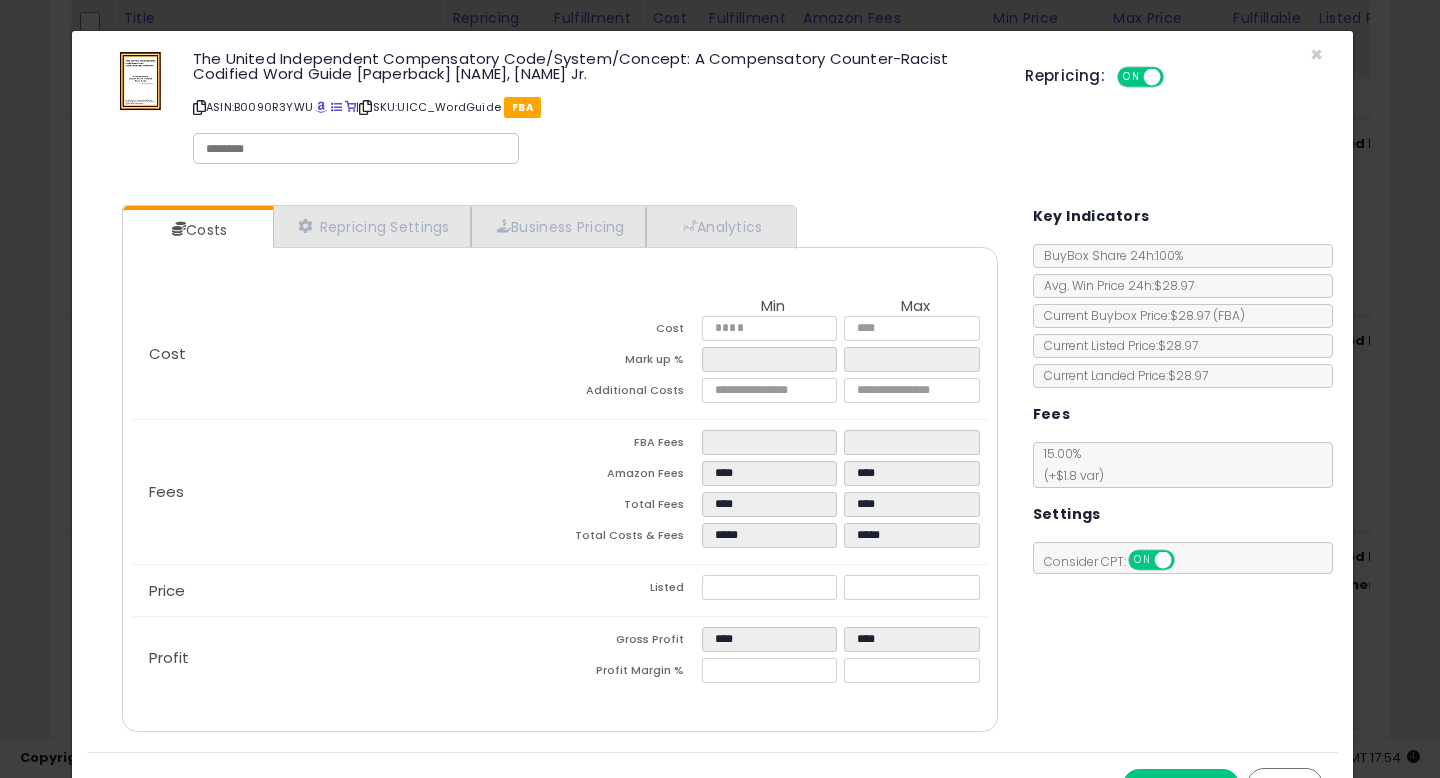 type on "*****" 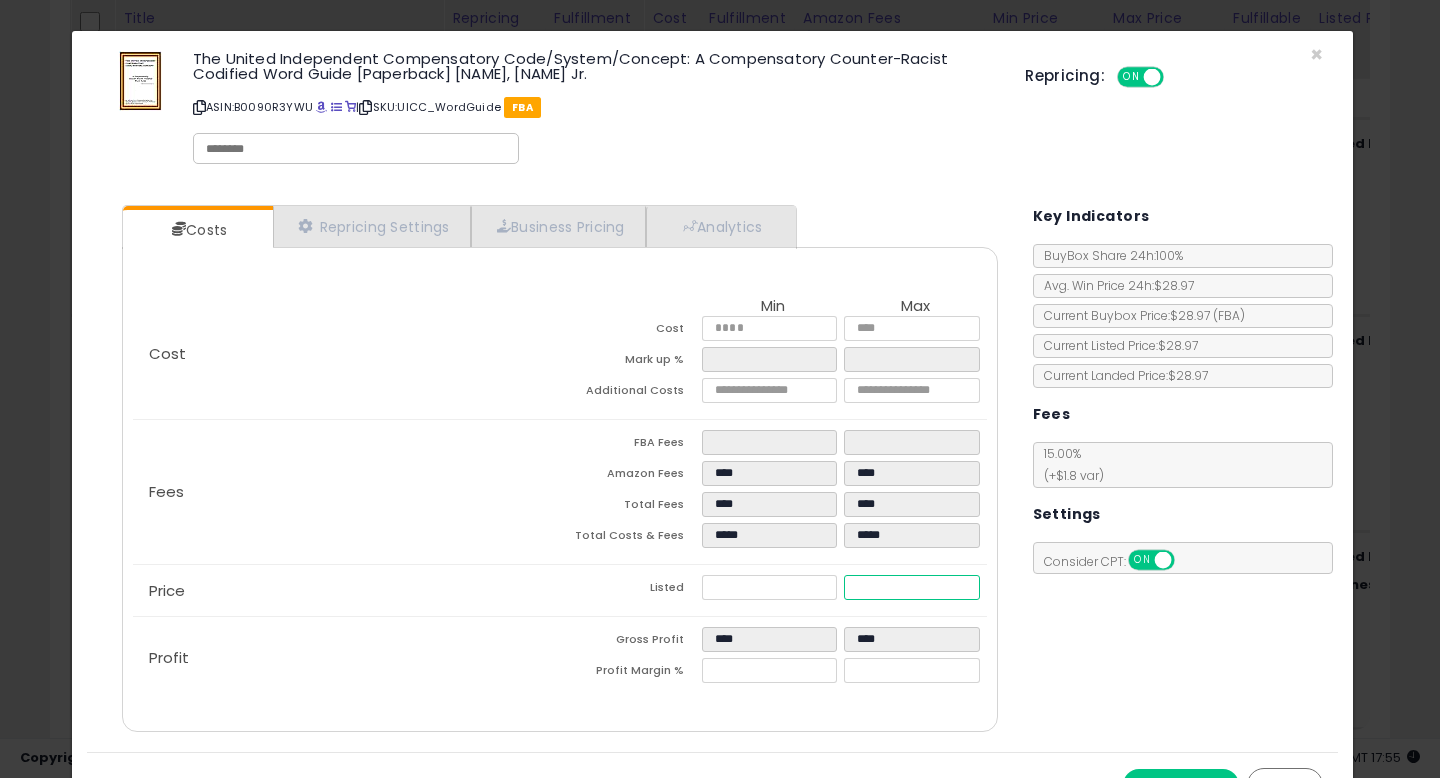 click on "*****" at bounding box center [911, 587] 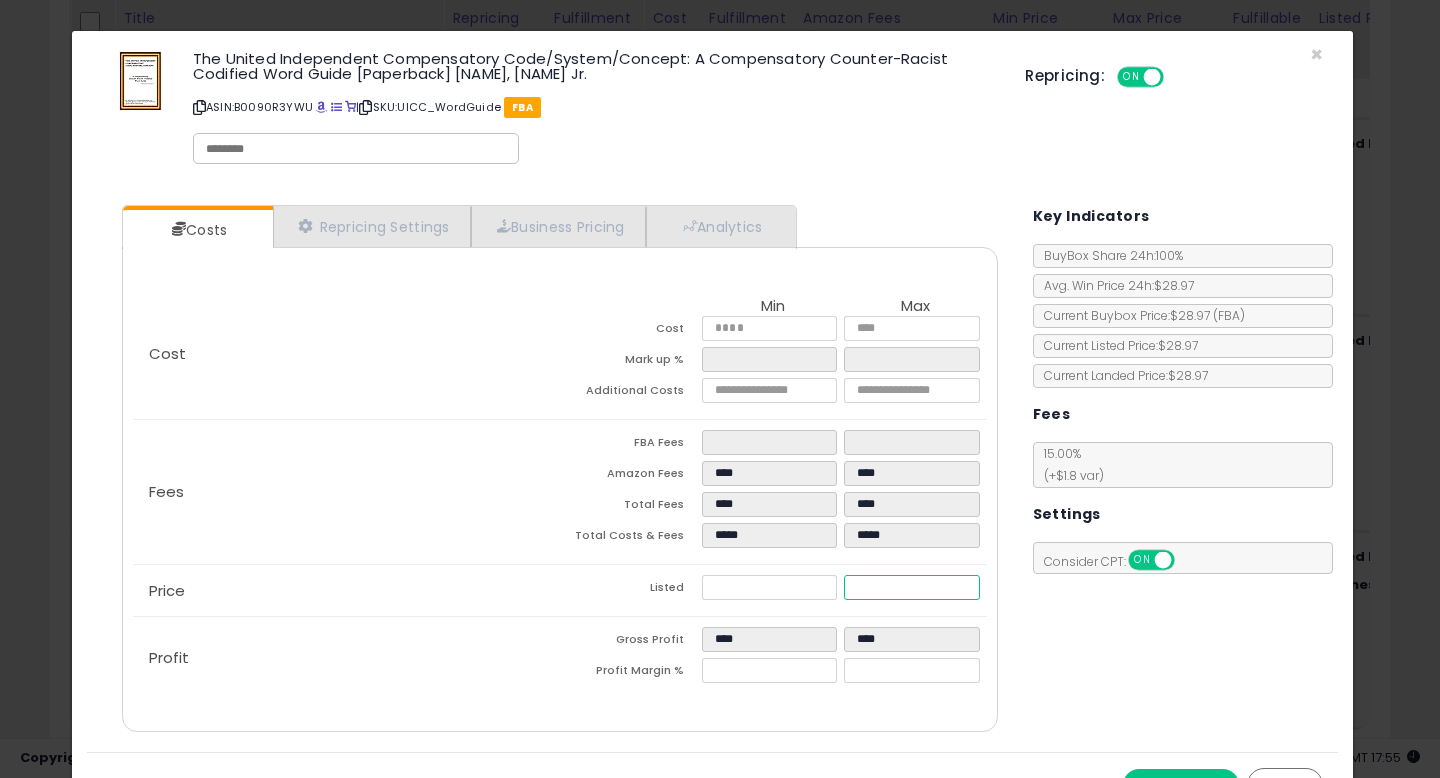 type on "****" 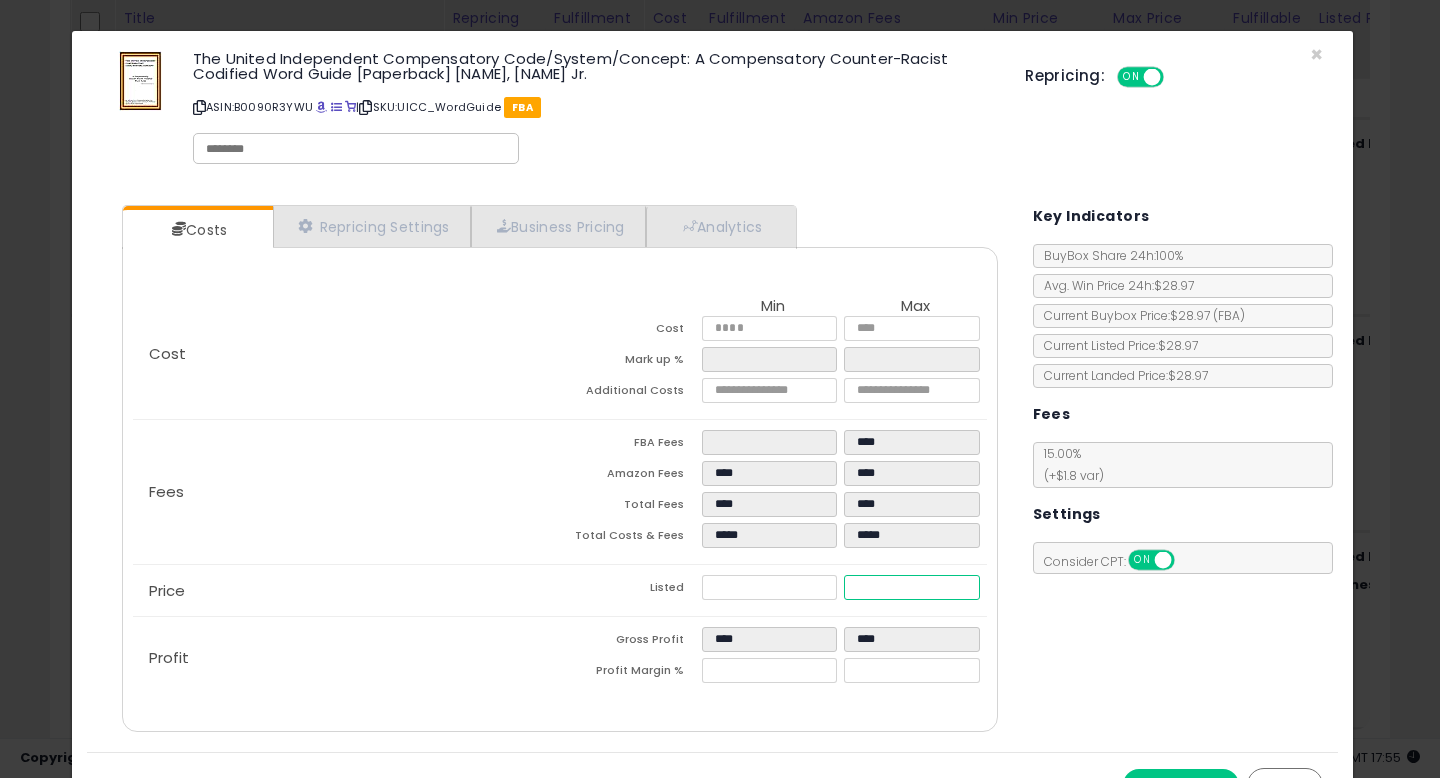 type on "****" 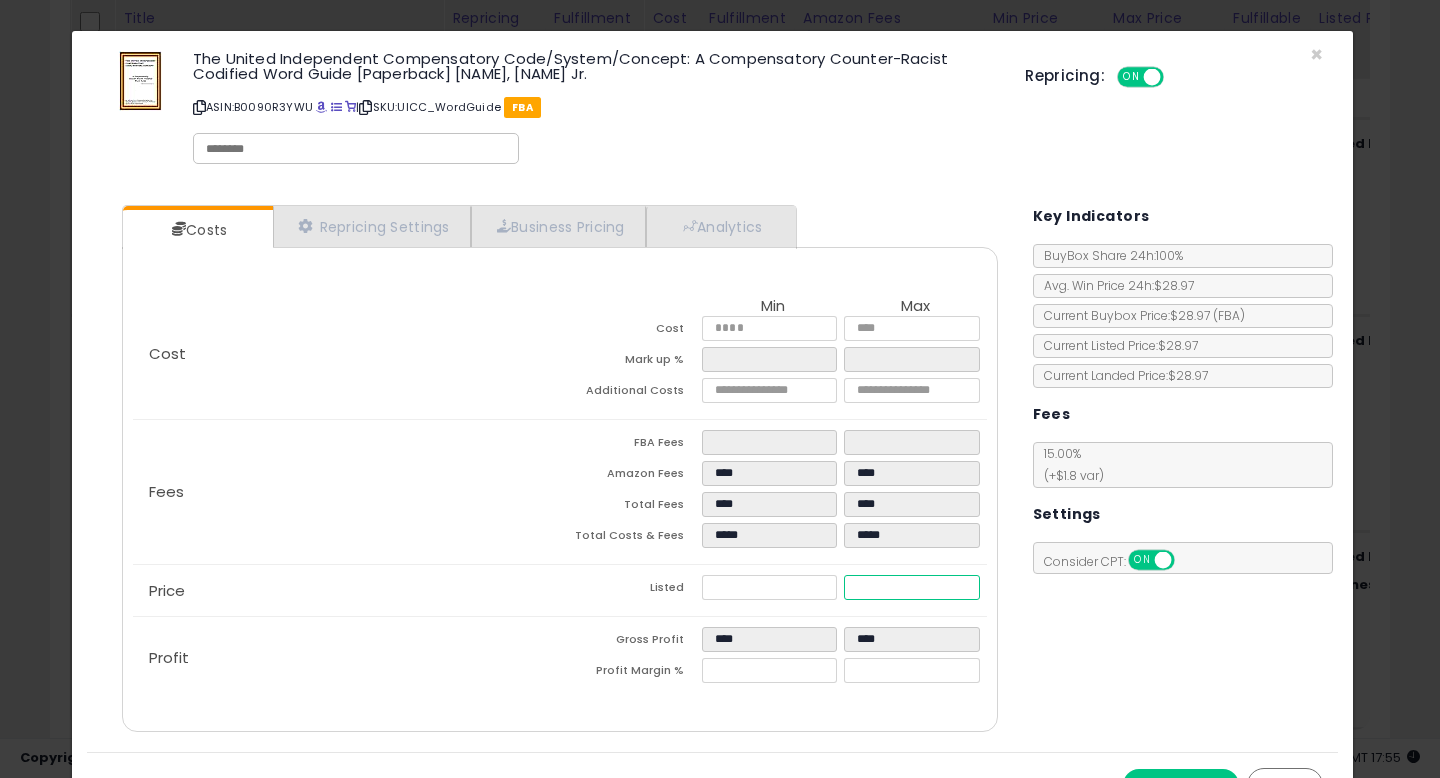 type on "****" 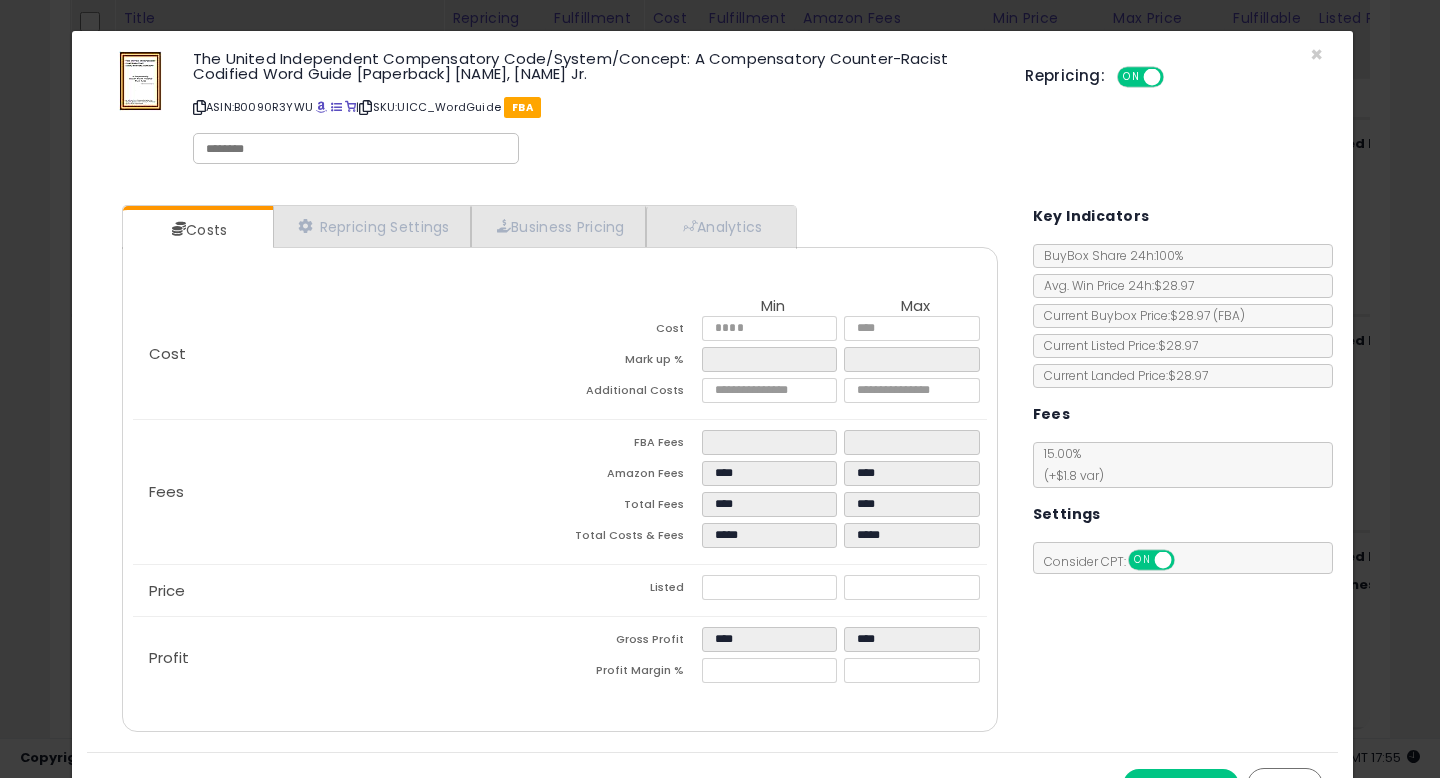 type on "*****" 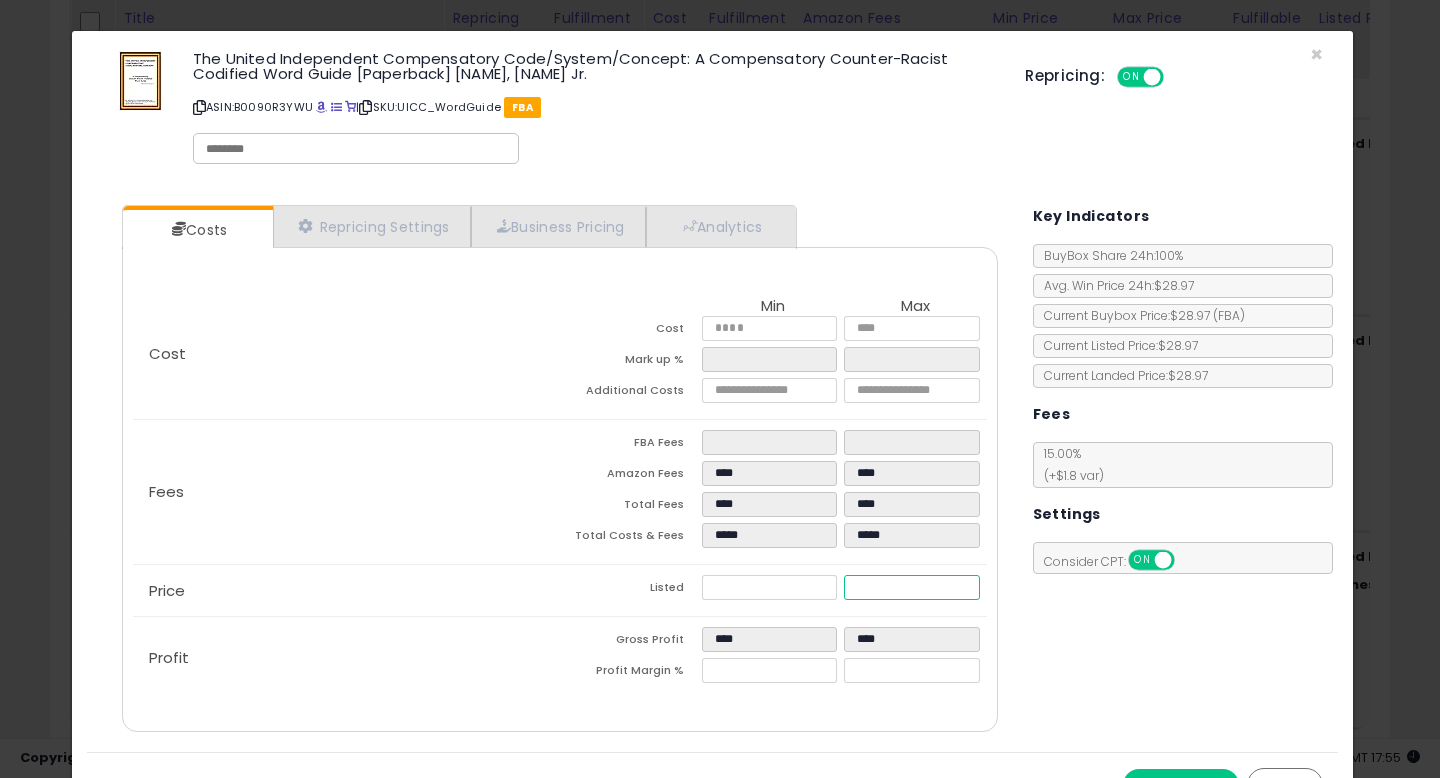 click on "*****" at bounding box center [911, 587] 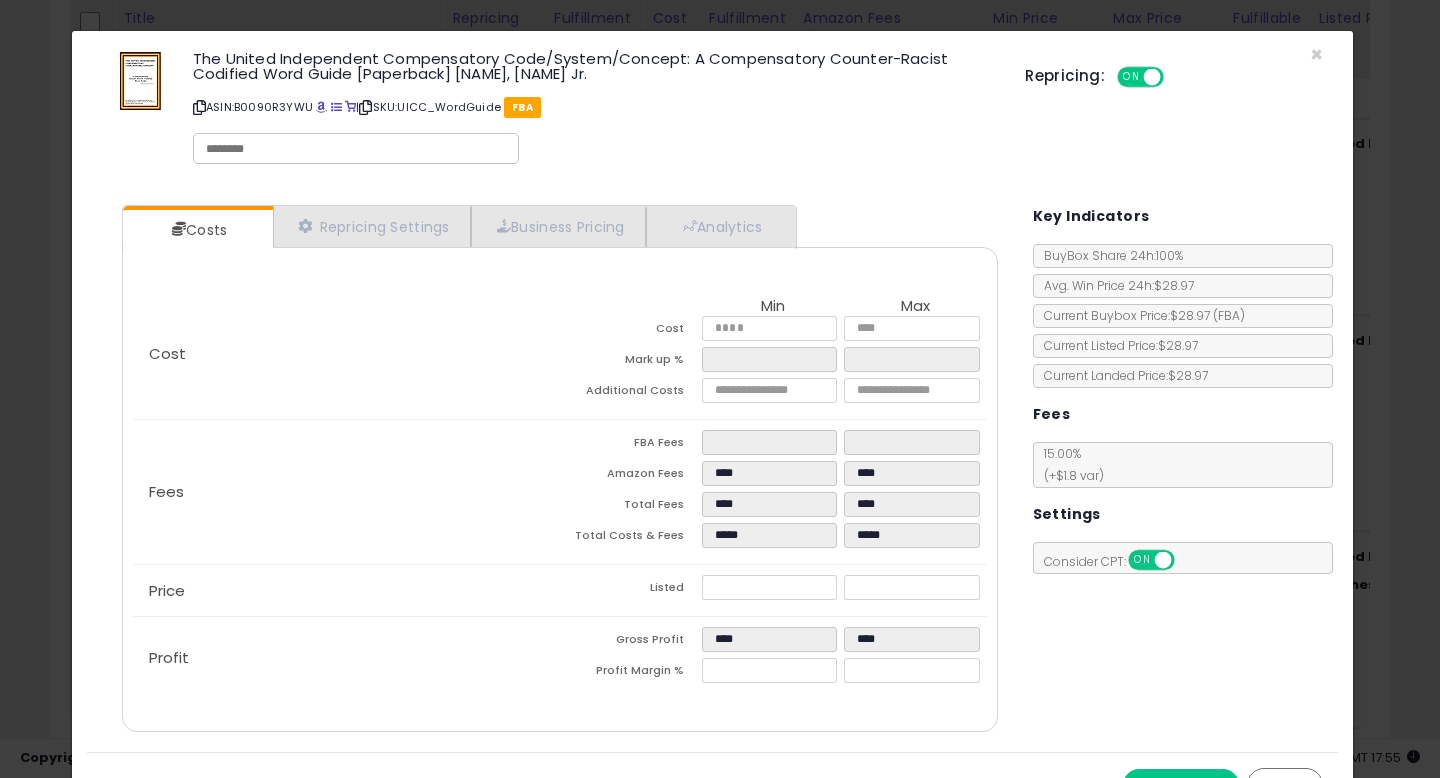 click on "Costs
Repricing Settings
Business Pricing
Analytics
Cost" at bounding box center (712, 471) 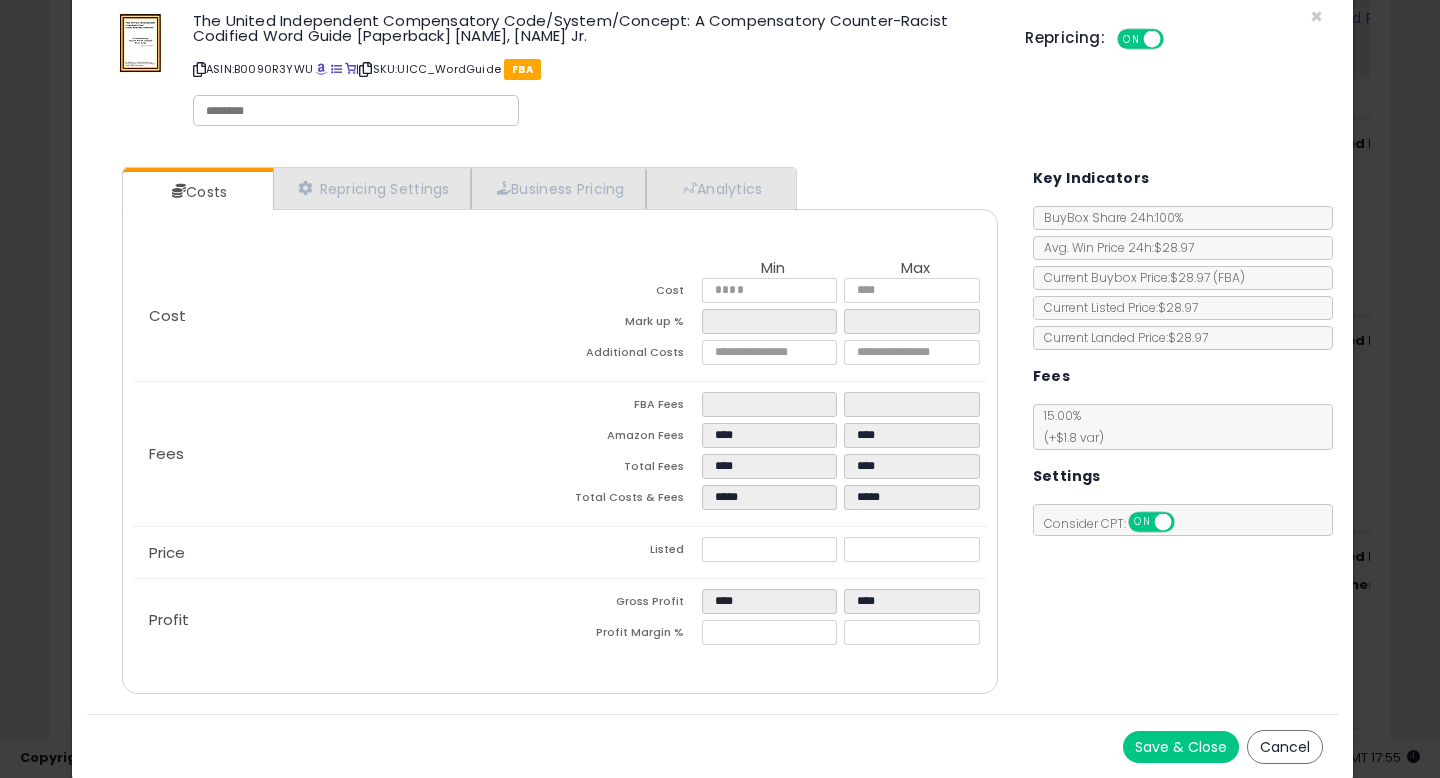 click on "Save & Close" at bounding box center [1181, 747] 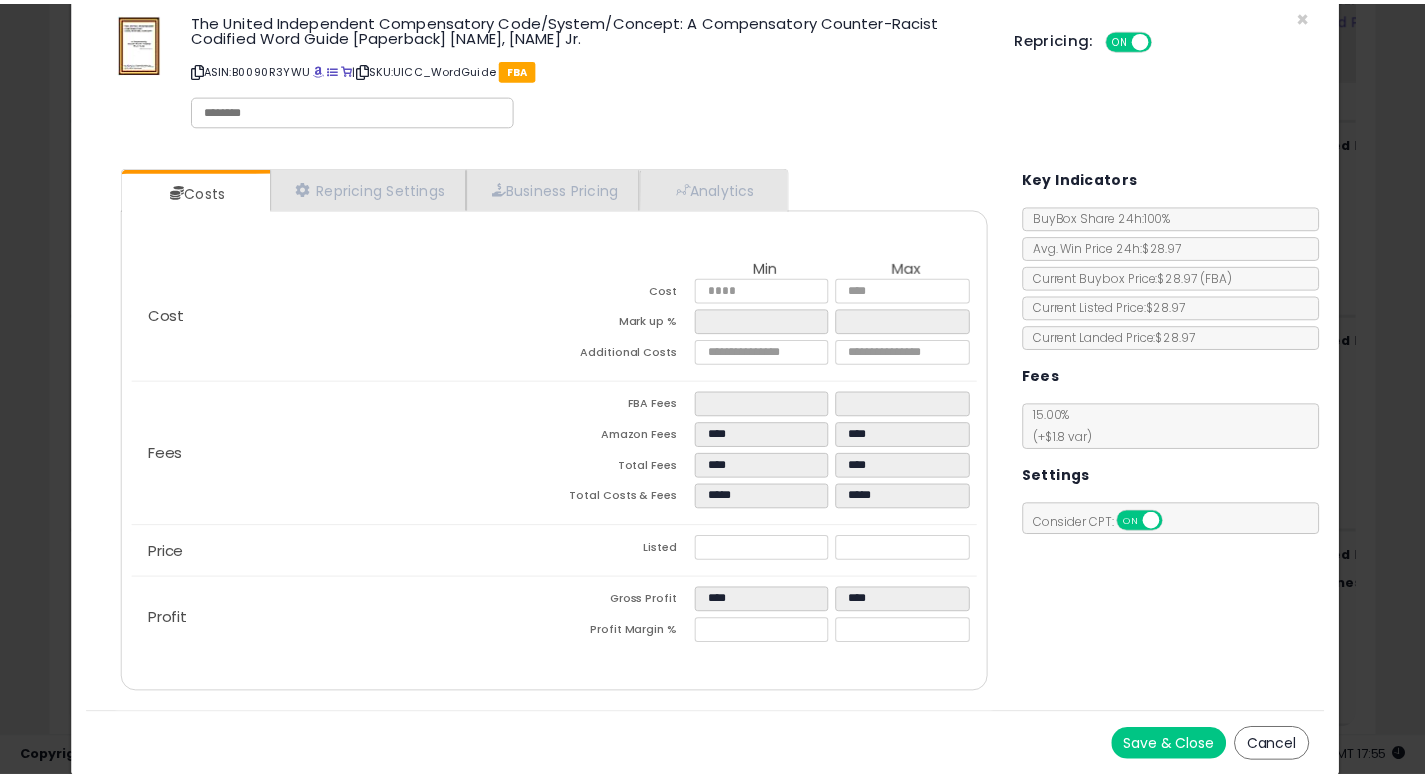 scroll, scrollTop: 0, scrollLeft: 0, axis: both 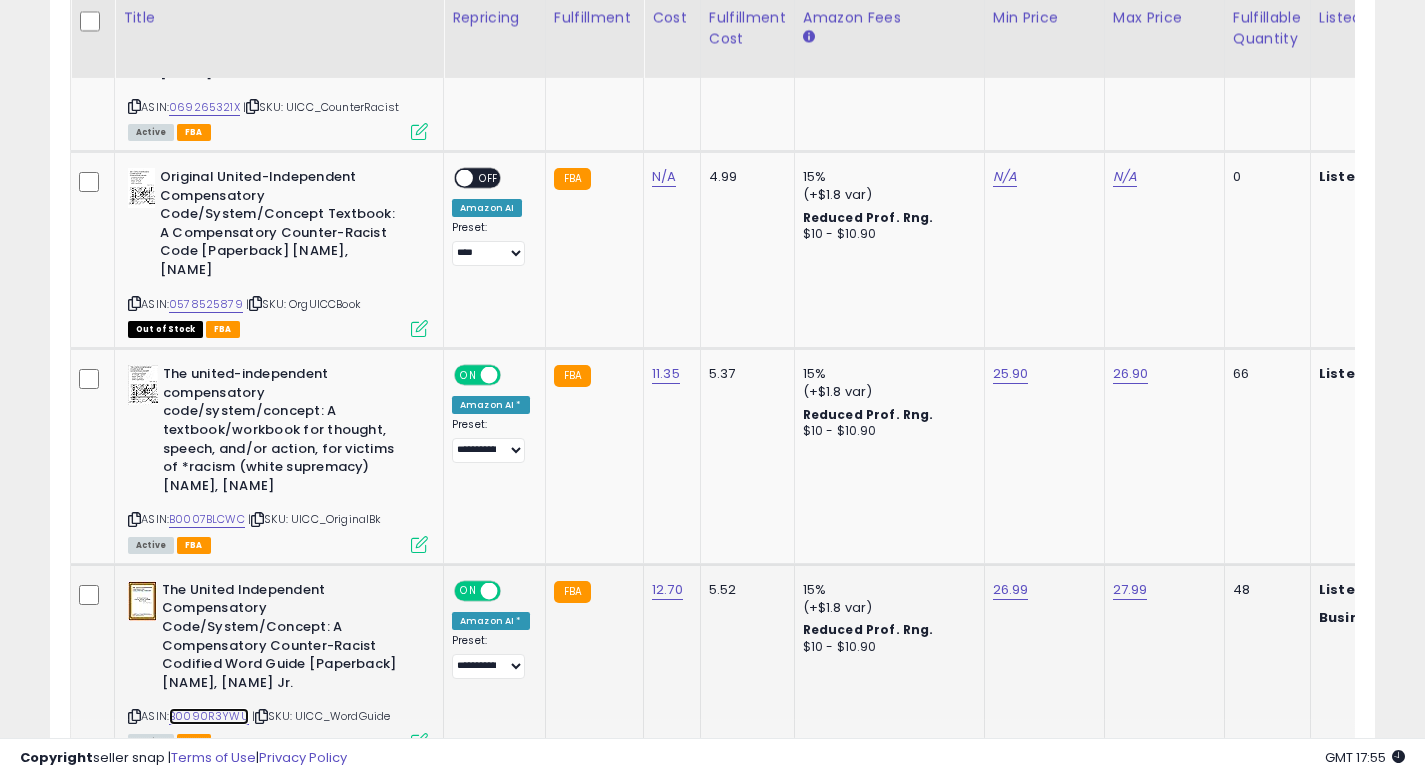 click on "B0090R3YWU" at bounding box center (209, 716) 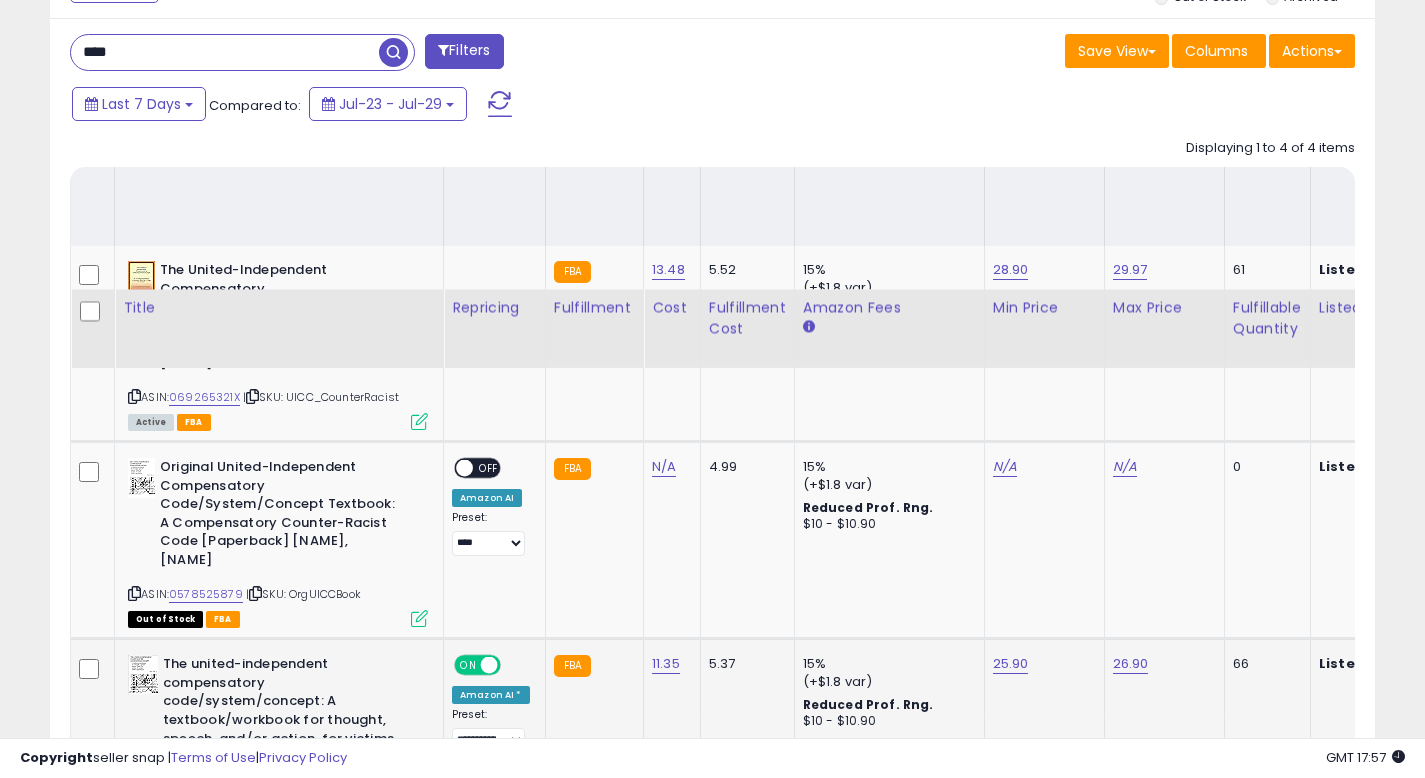 scroll, scrollTop: 713, scrollLeft: 0, axis: vertical 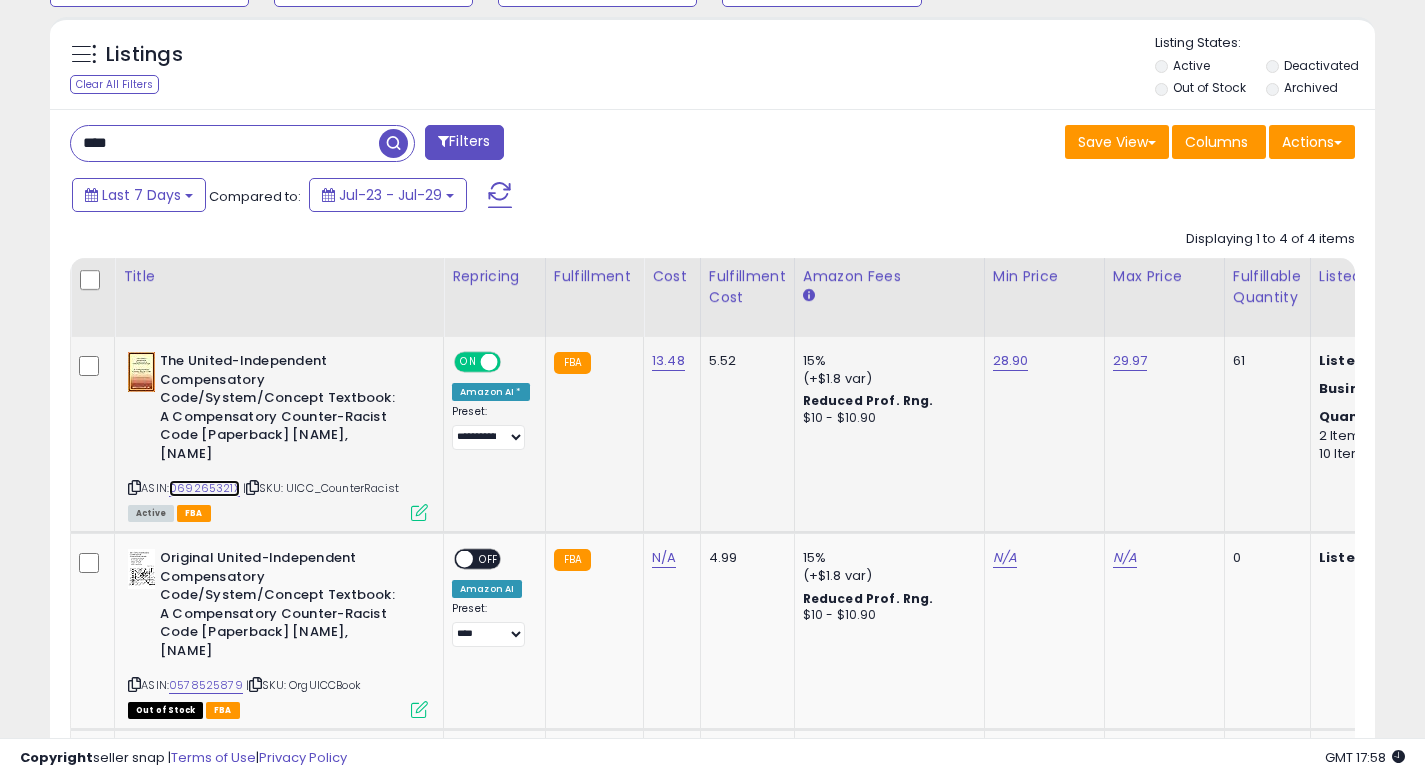 click on "069265321X" at bounding box center (204, 488) 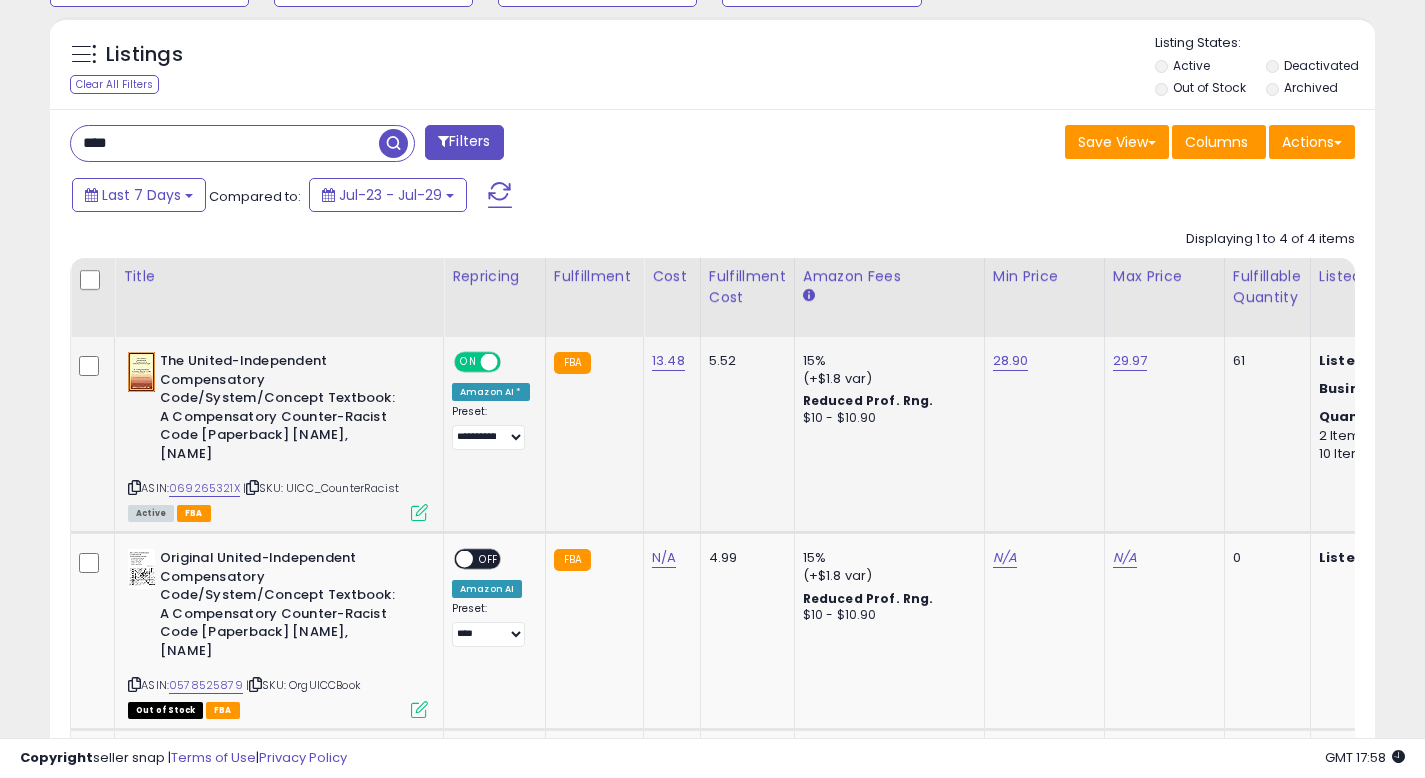 click at bounding box center [419, 512] 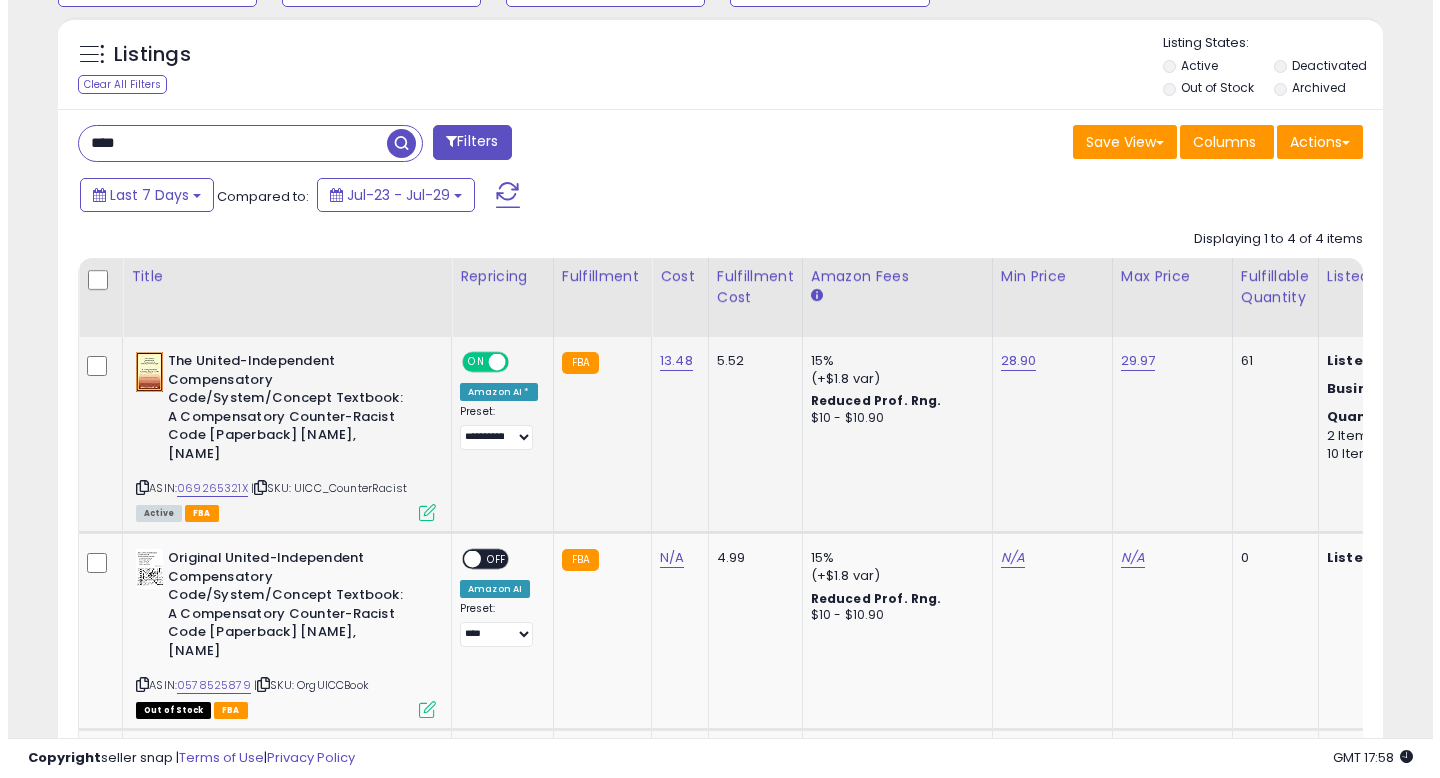 scroll, scrollTop: 999590, scrollLeft: 999224, axis: both 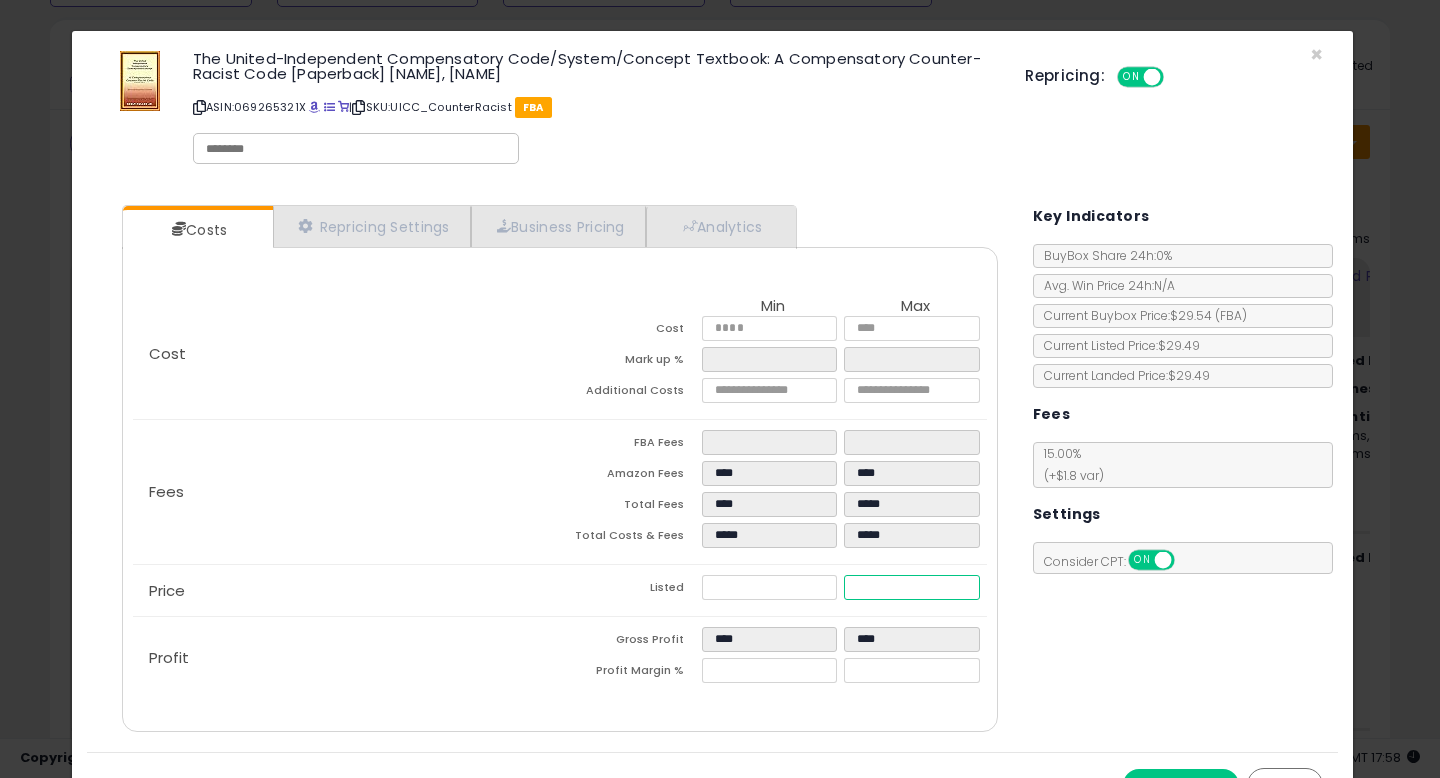 drag, startPoint x: 891, startPoint y: 581, endPoint x: 771, endPoint y: 580, distance: 120.004166 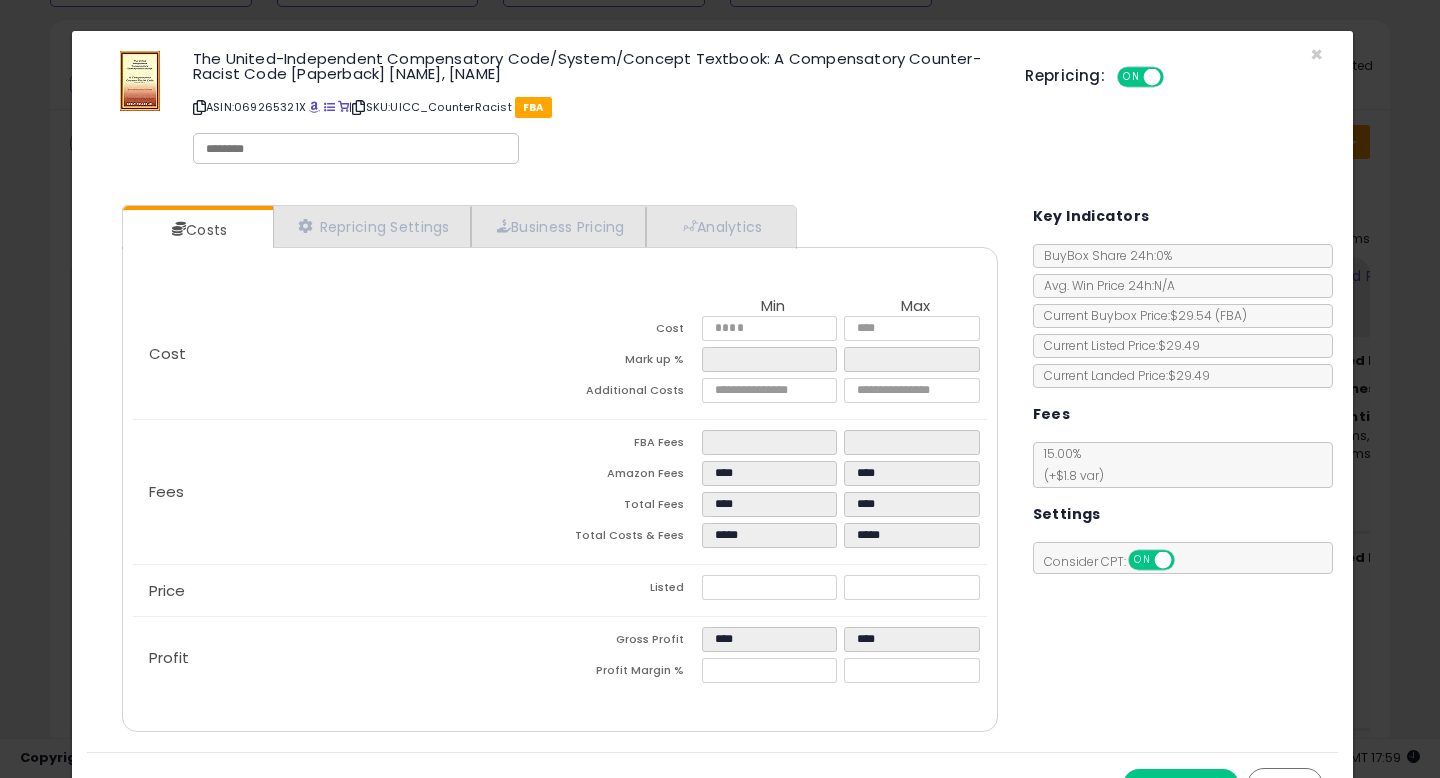 click on "Costs
Repricing Settings
Business Pricing
Analytics
Cost" at bounding box center (712, 471) 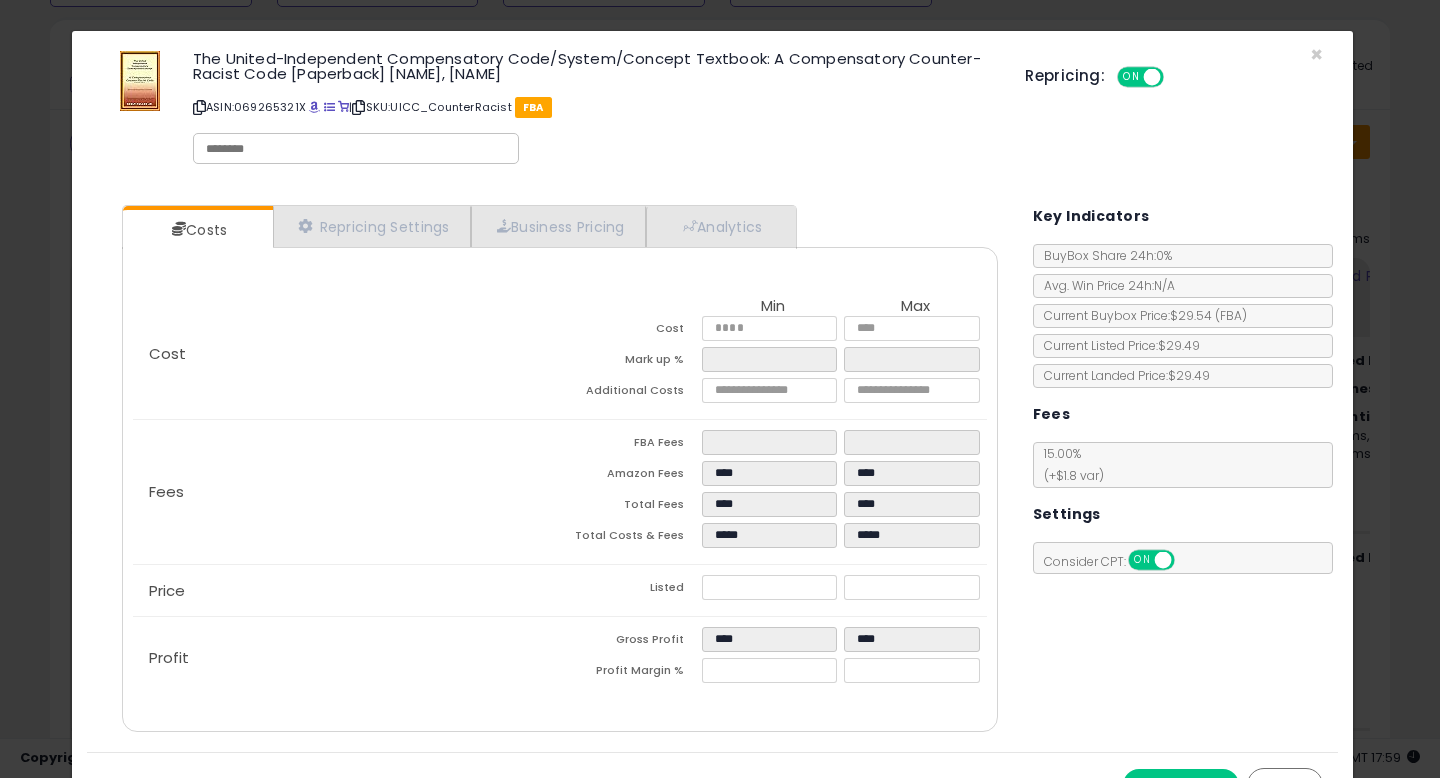 click on "Save & Close" at bounding box center [1181, 785] 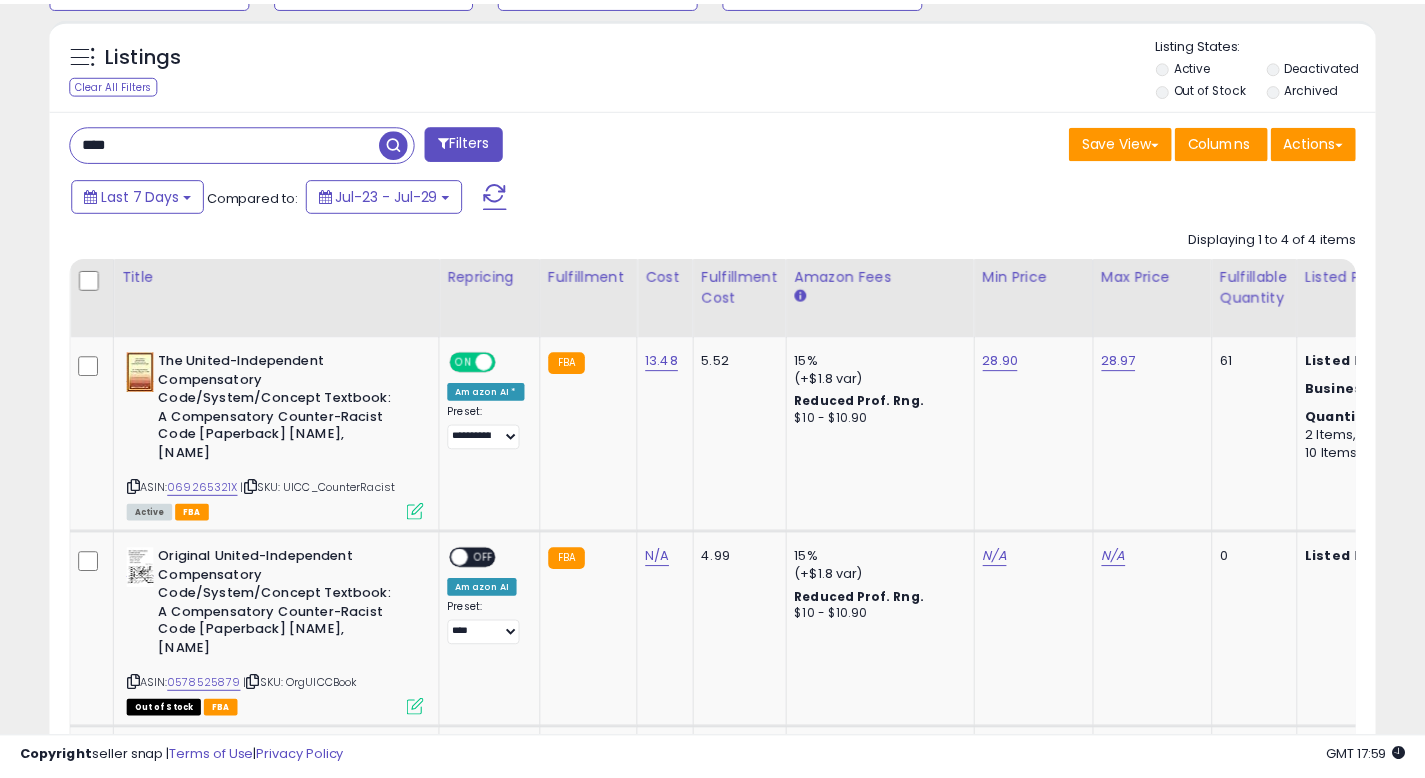scroll, scrollTop: 410, scrollLeft: 767, axis: both 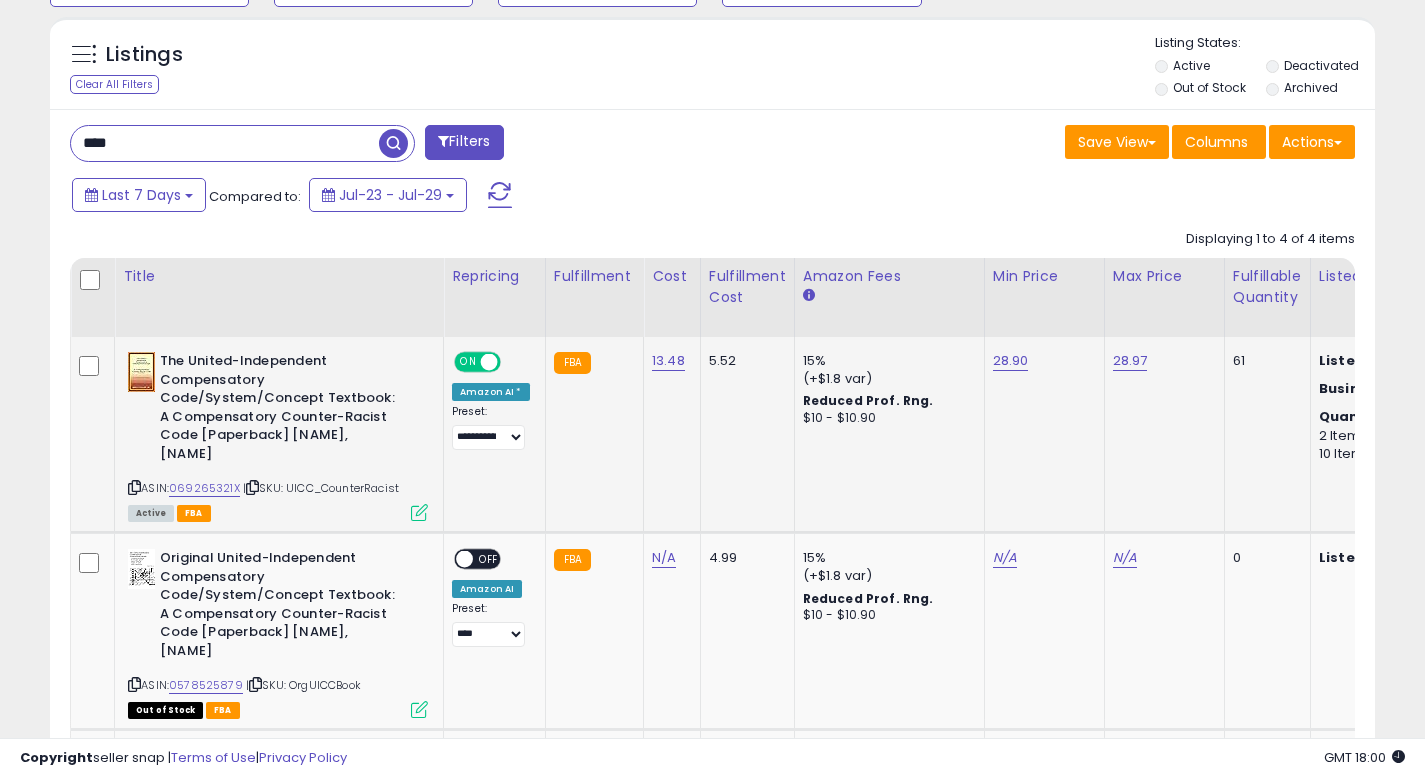 click at bounding box center (419, 512) 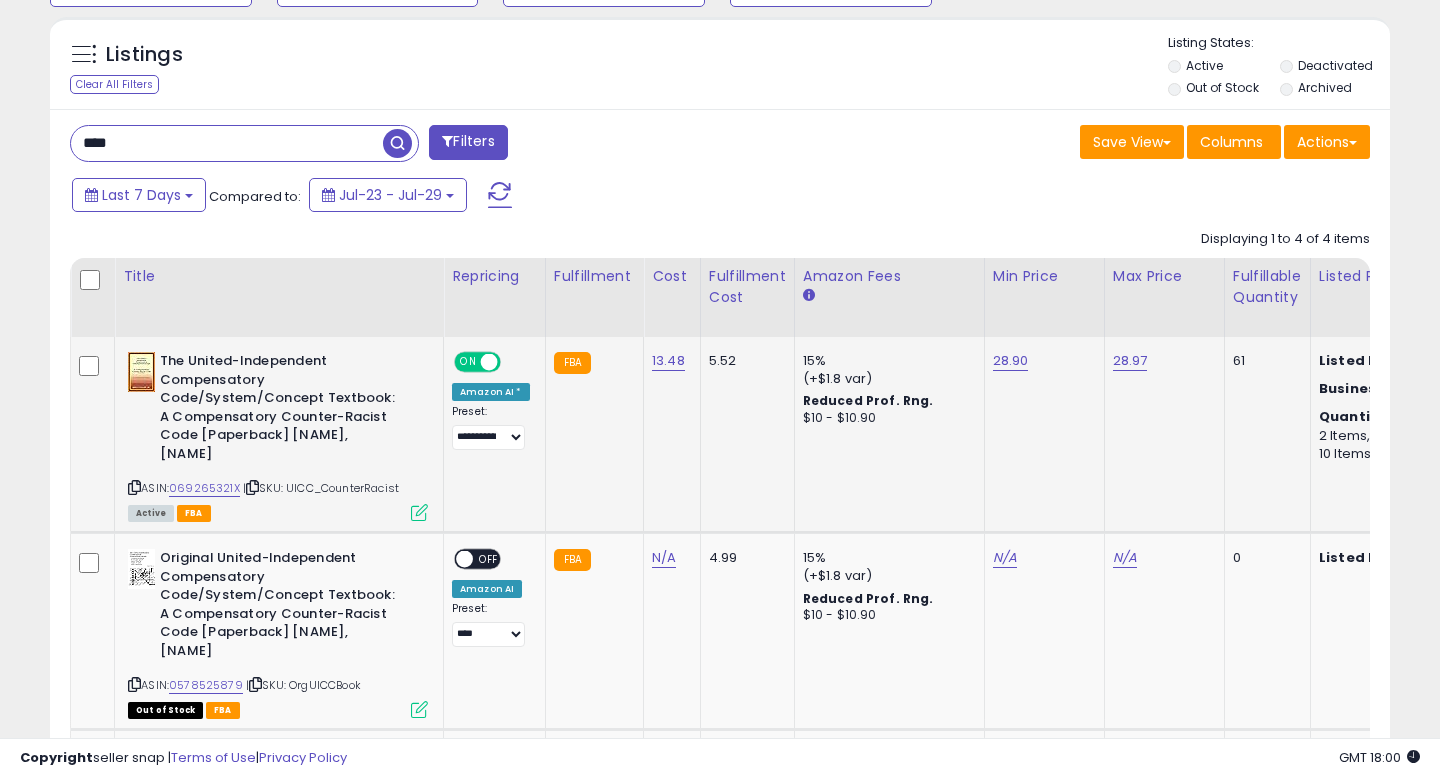 scroll, scrollTop: 999590, scrollLeft: 999224, axis: both 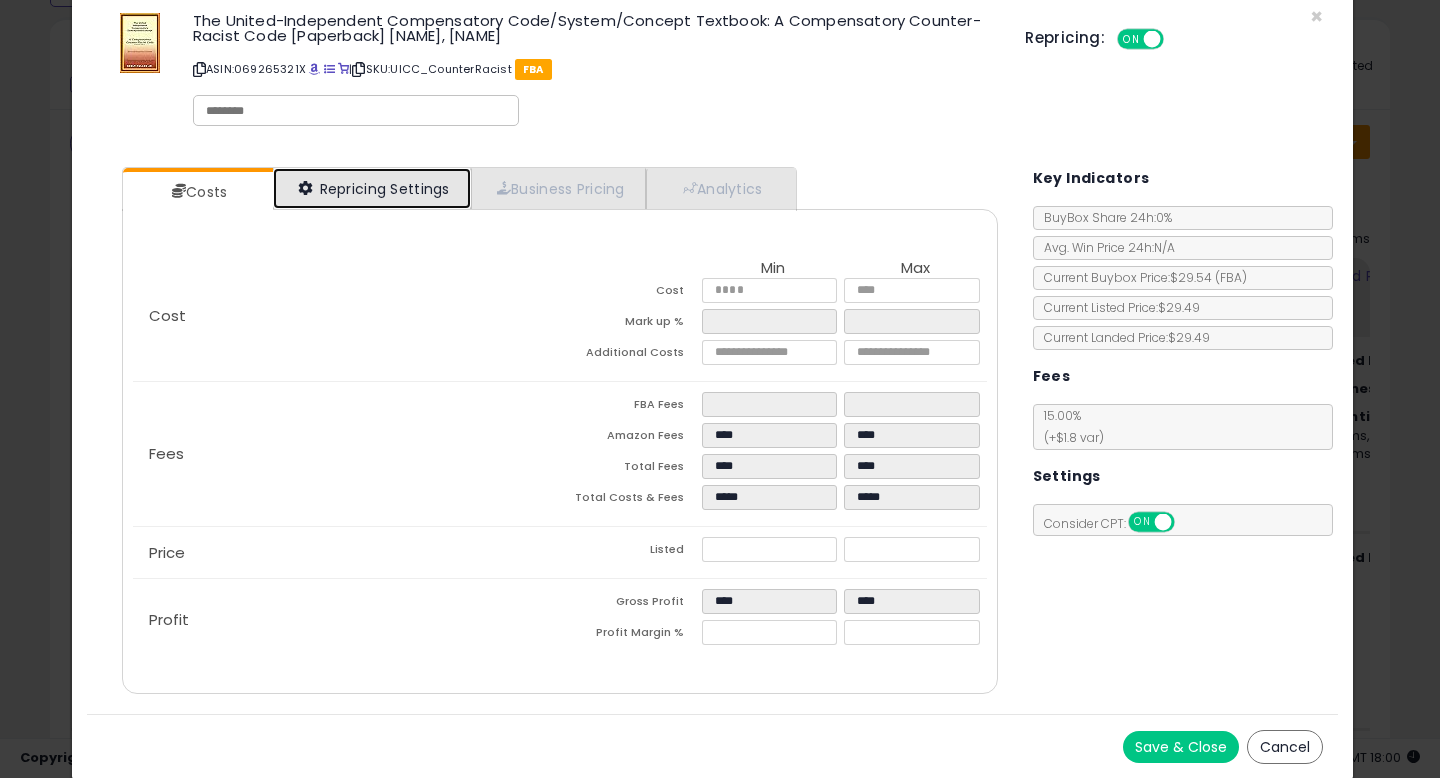 click on "Repricing Settings" at bounding box center (372, 188) 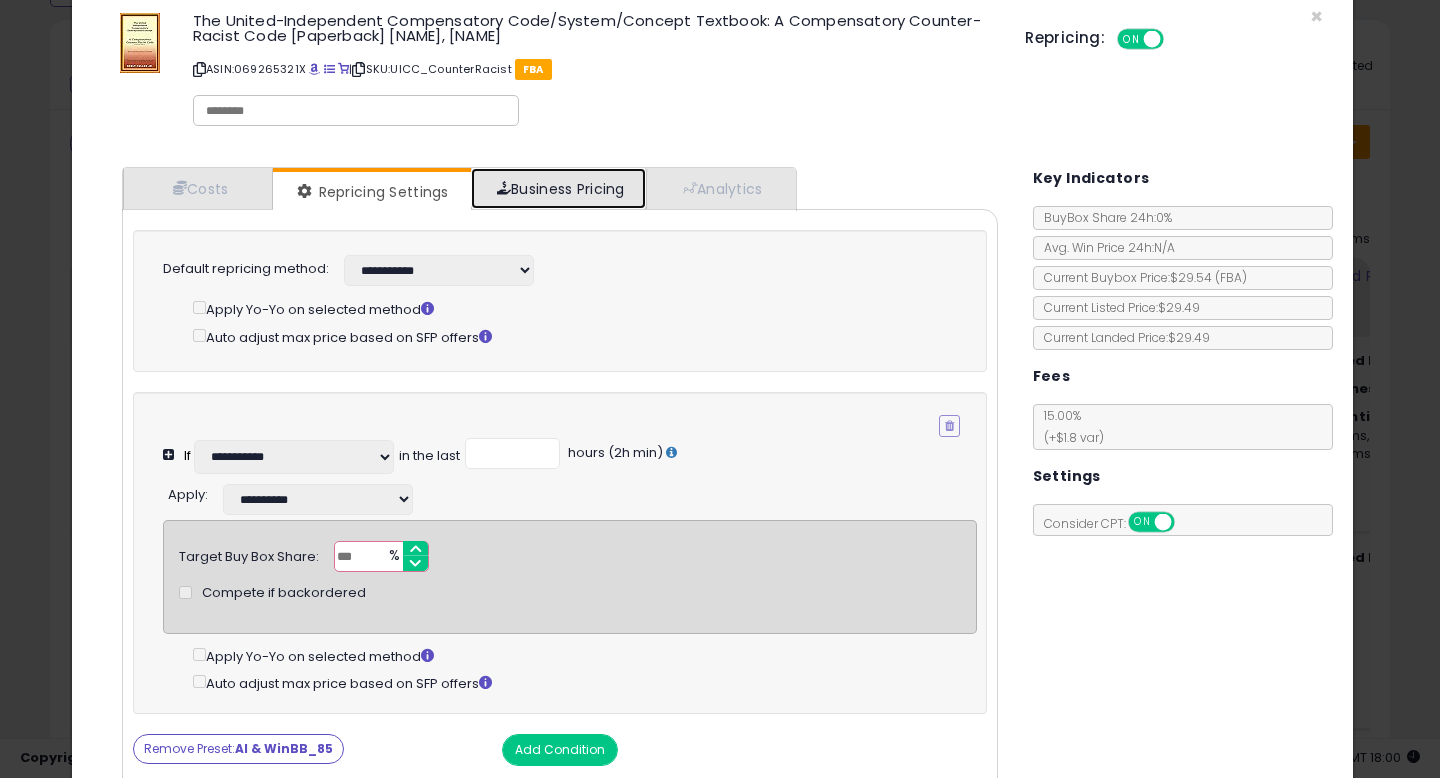 click on "Business Pricing" at bounding box center [558, 188] 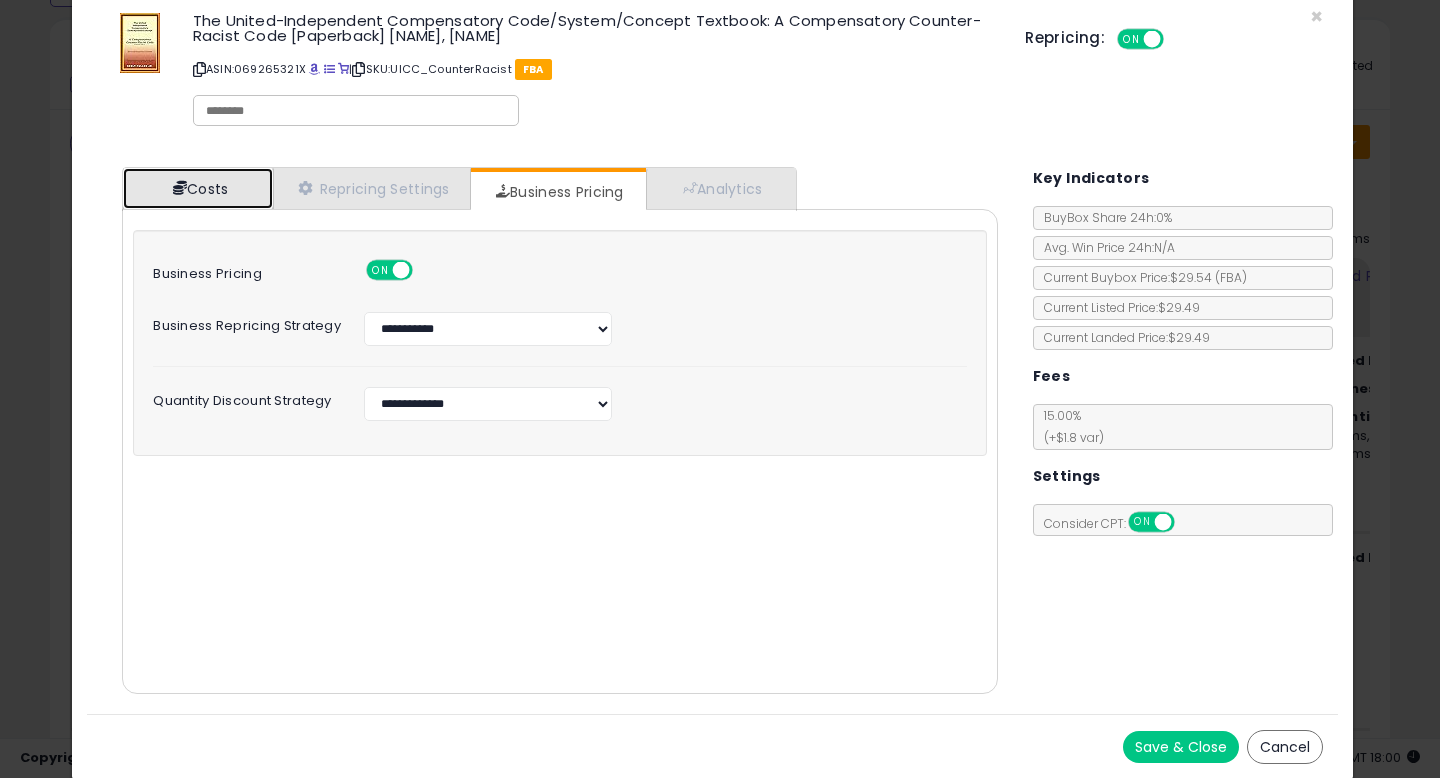 click at bounding box center (180, 188) 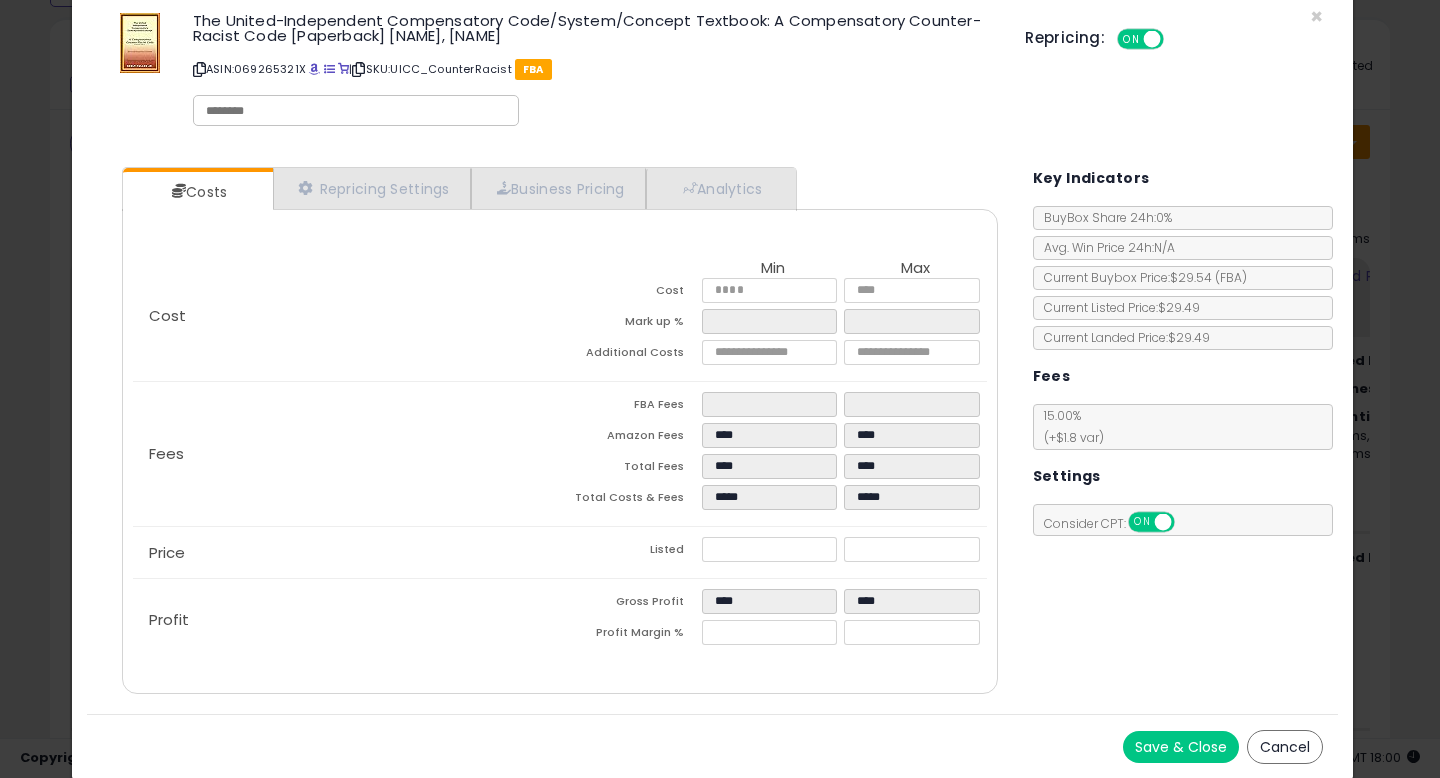 click on "Save & Close" at bounding box center [1181, 747] 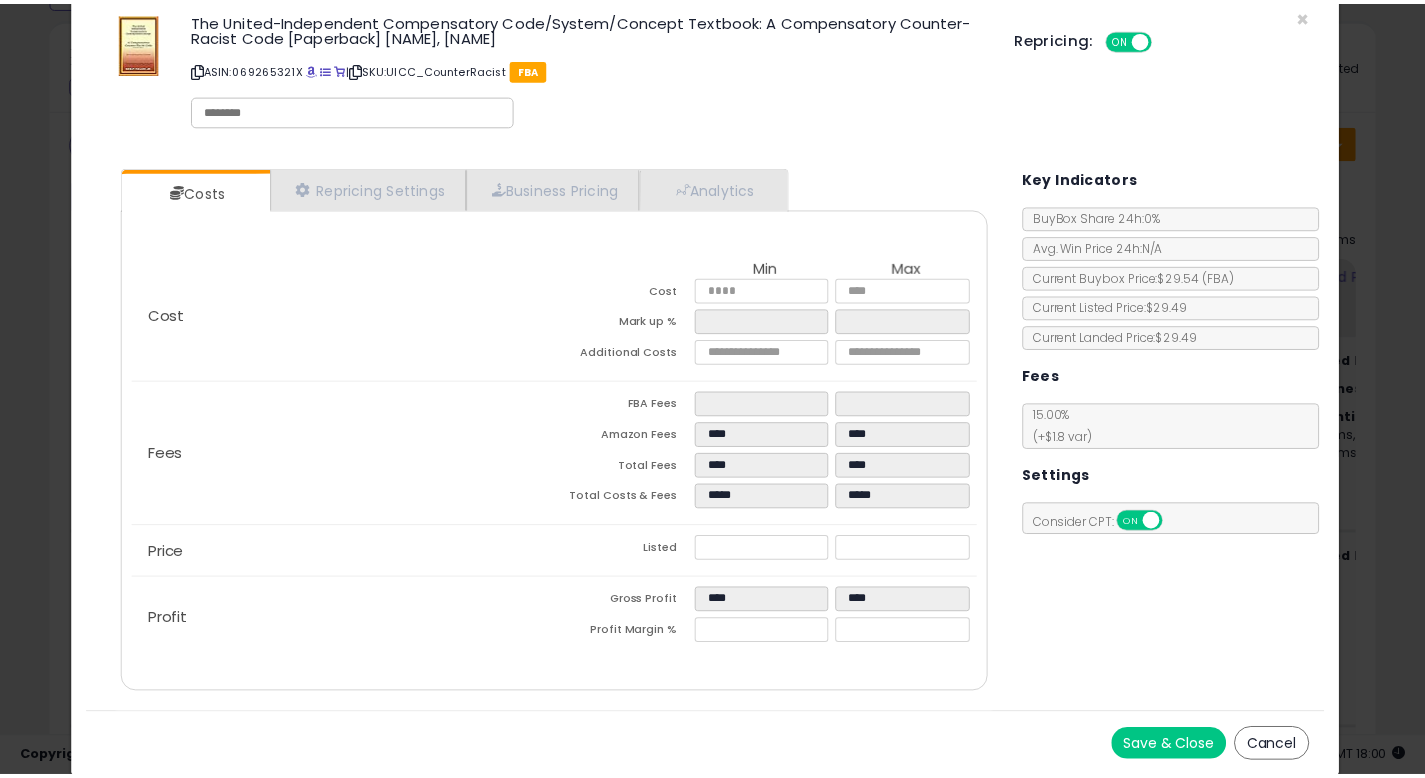 scroll, scrollTop: 0, scrollLeft: 0, axis: both 